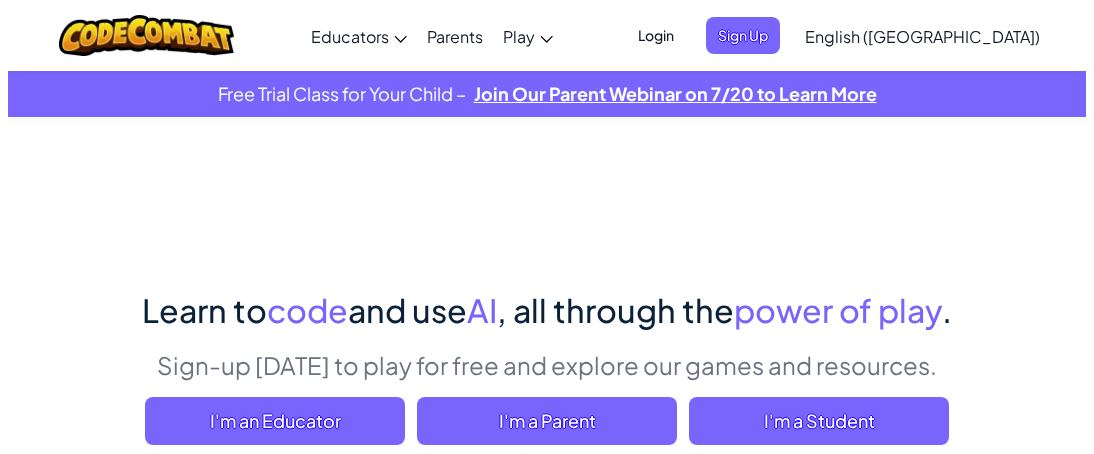 scroll, scrollTop: 0, scrollLeft: 0, axis: both 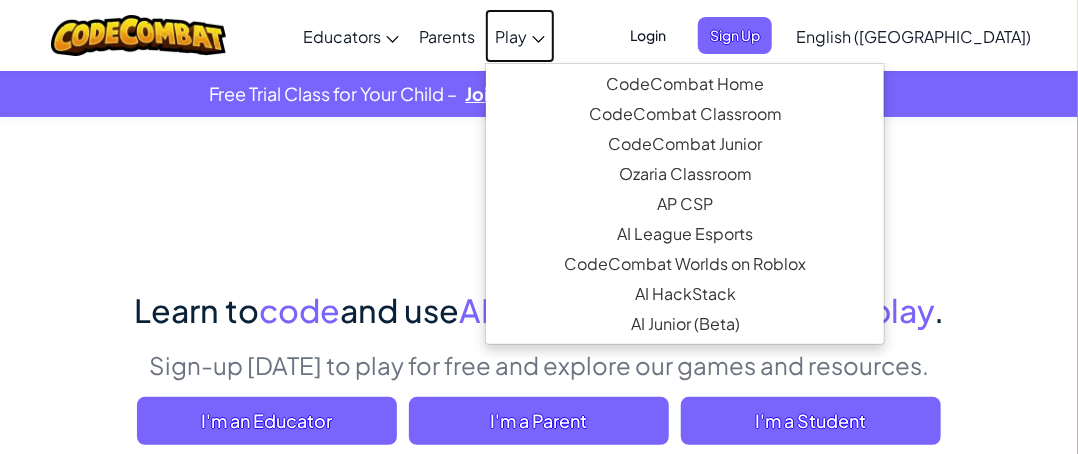 click on "Play" at bounding box center (511, 36) 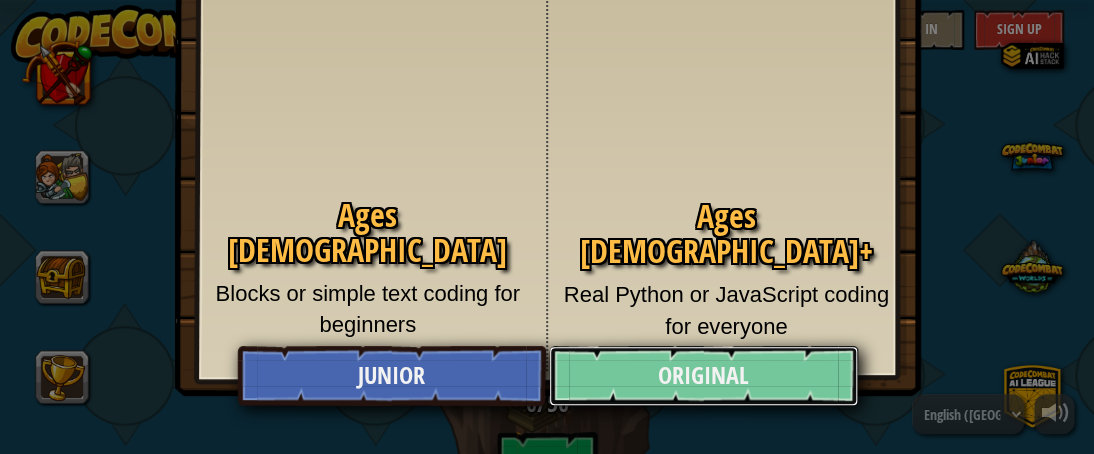 click on "Original" at bounding box center (703, 376) 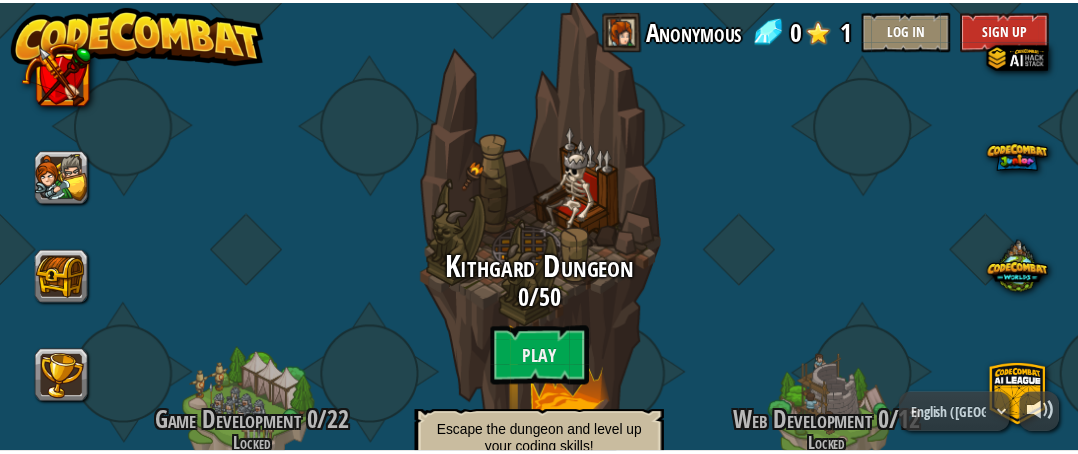 scroll, scrollTop: 270, scrollLeft: 0, axis: vertical 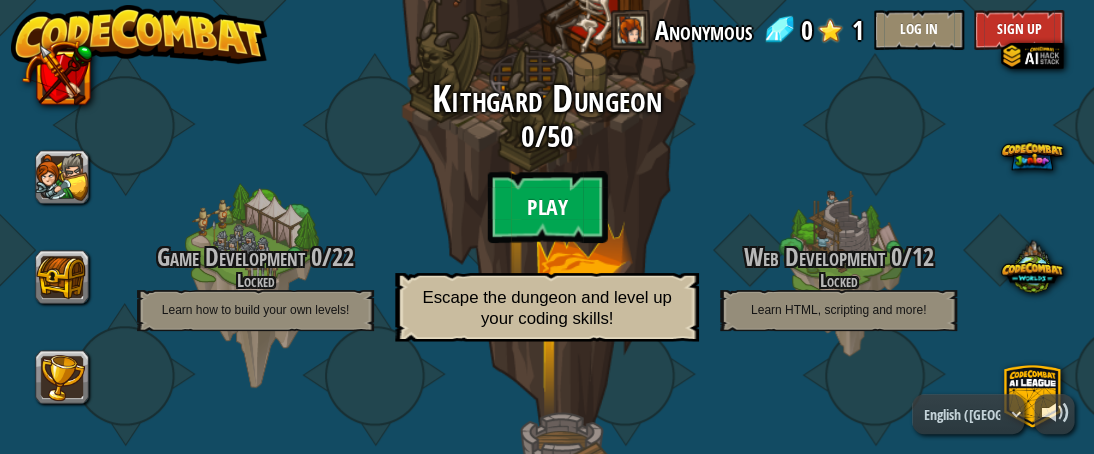 click on "Play" at bounding box center (547, 207) 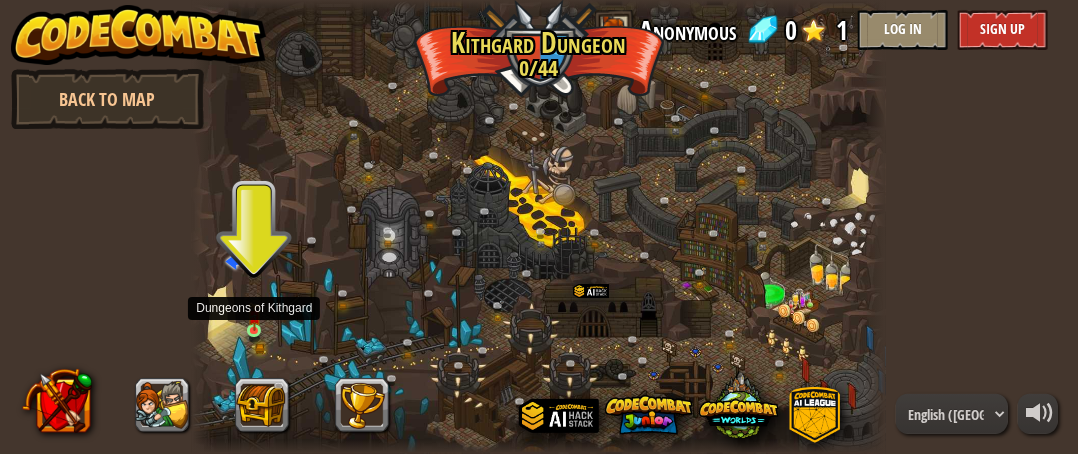 click at bounding box center [254, 316] 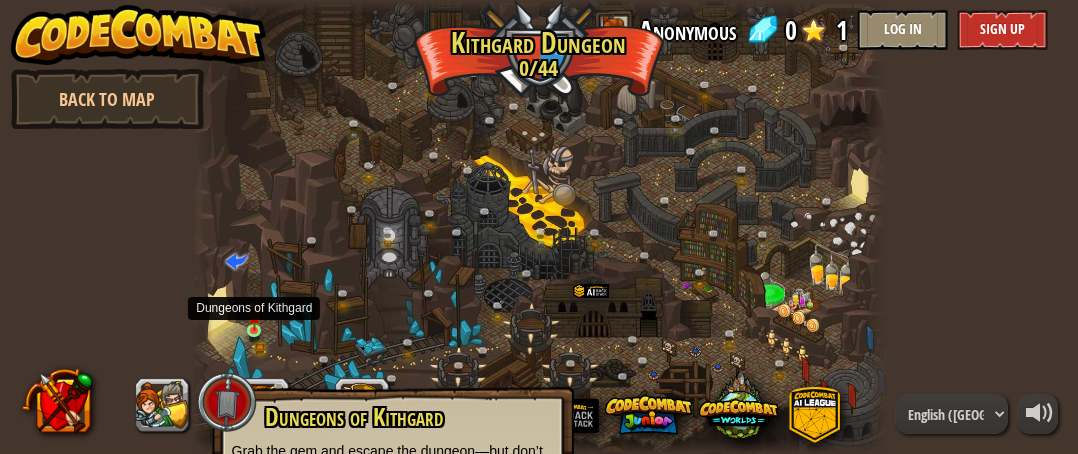 click at bounding box center (254, 316) 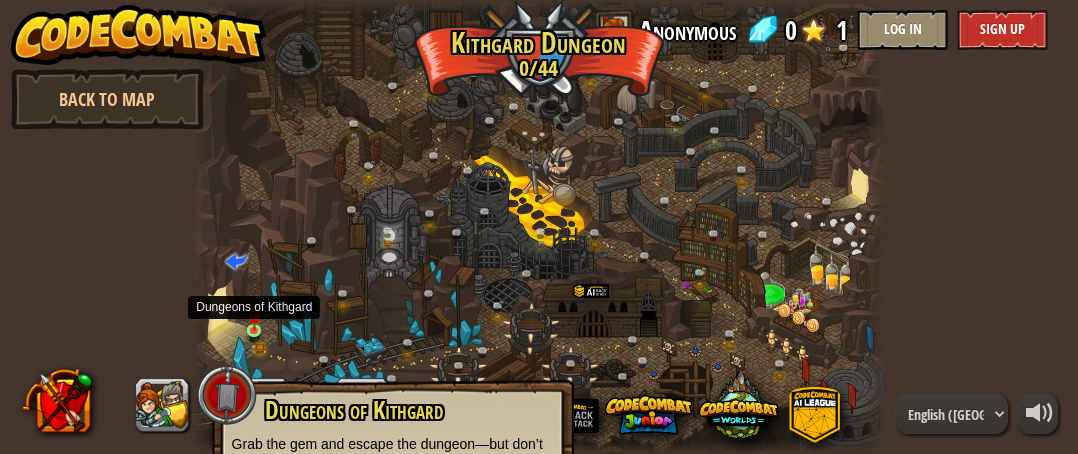 click at bounding box center (254, 317) 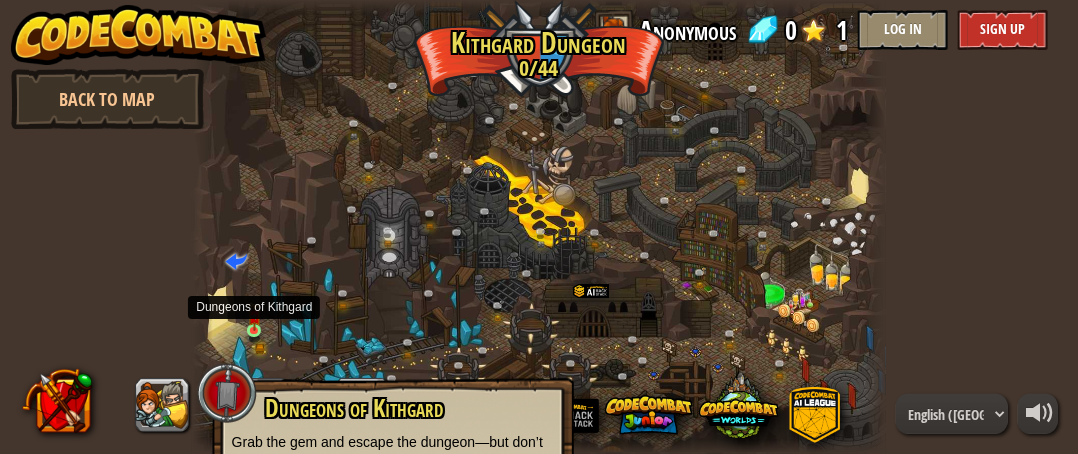 click at bounding box center (254, 316) 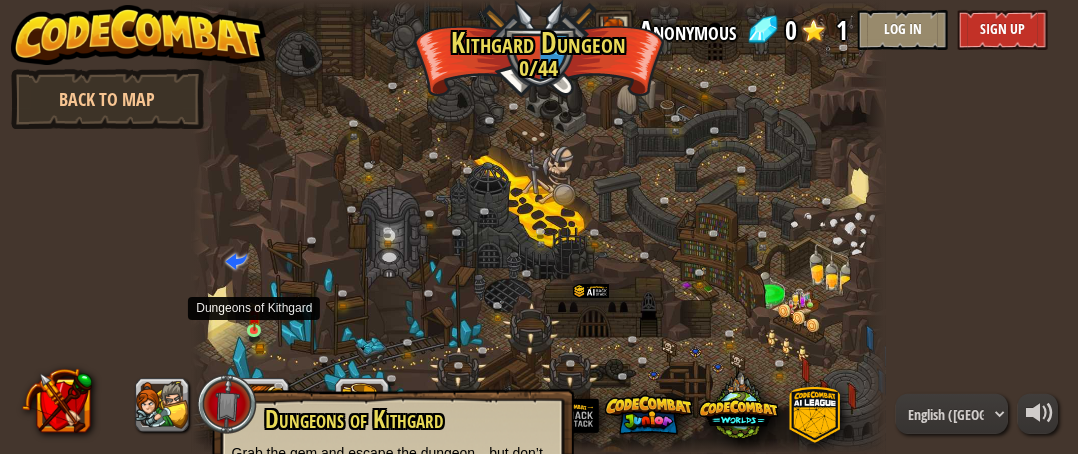 click at bounding box center [254, 316] 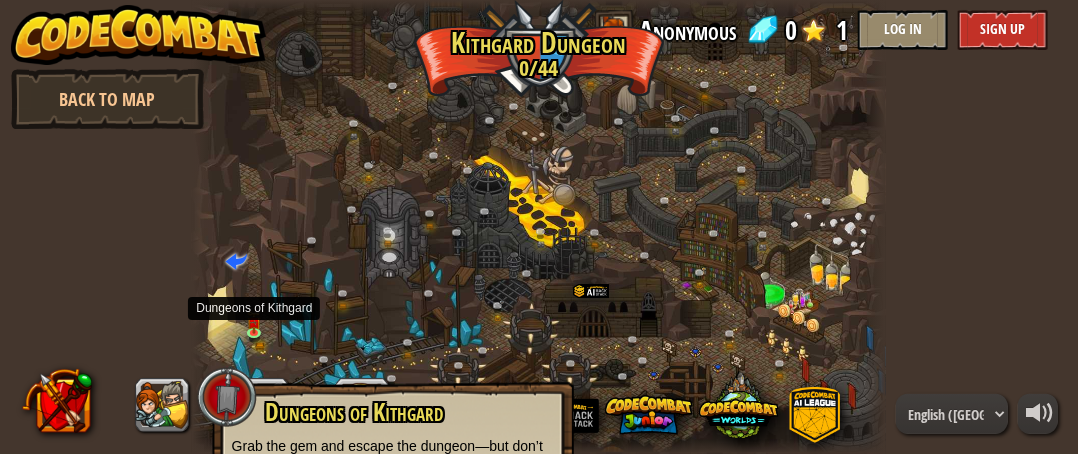 drag, startPoint x: 258, startPoint y: 322, endPoint x: 201, endPoint y: 415, distance: 109.07796 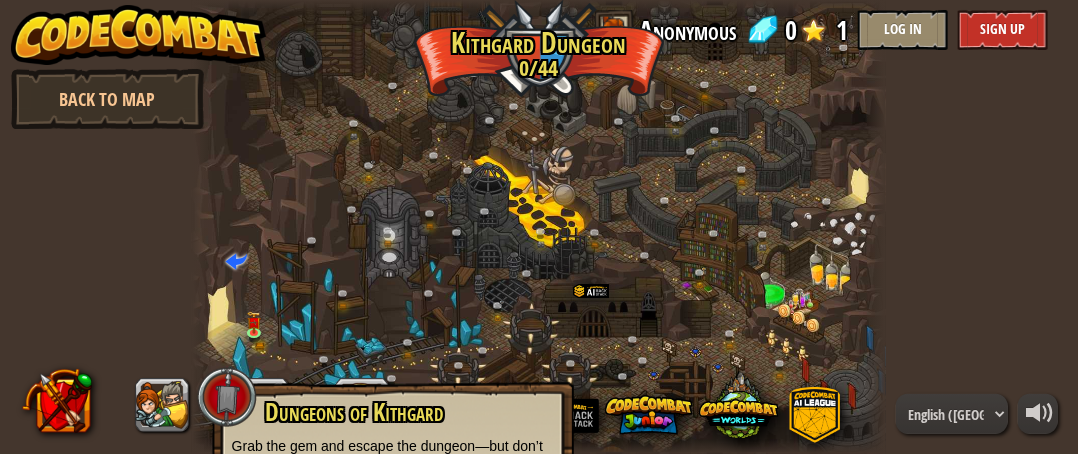 drag, startPoint x: 201, startPoint y: 415, endPoint x: 776, endPoint y: 178, distance: 621.9277 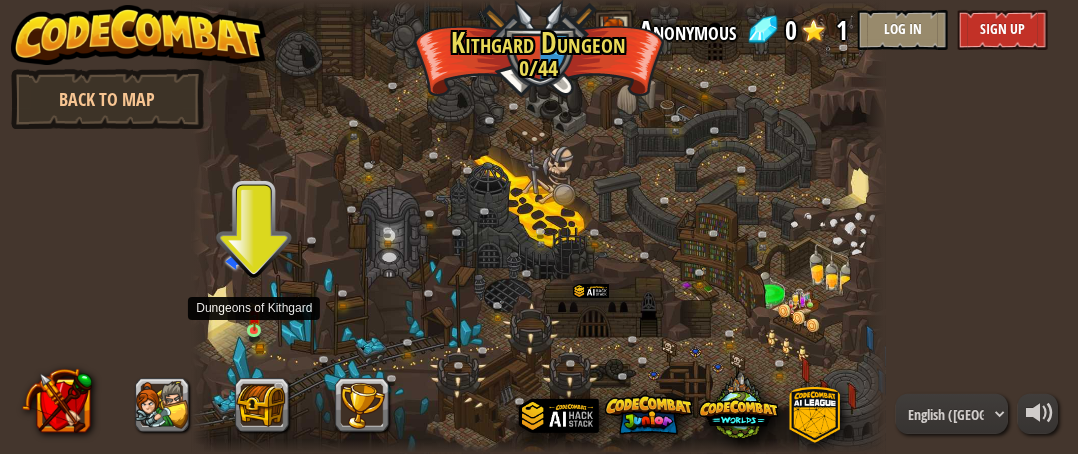 click at bounding box center [254, 316] 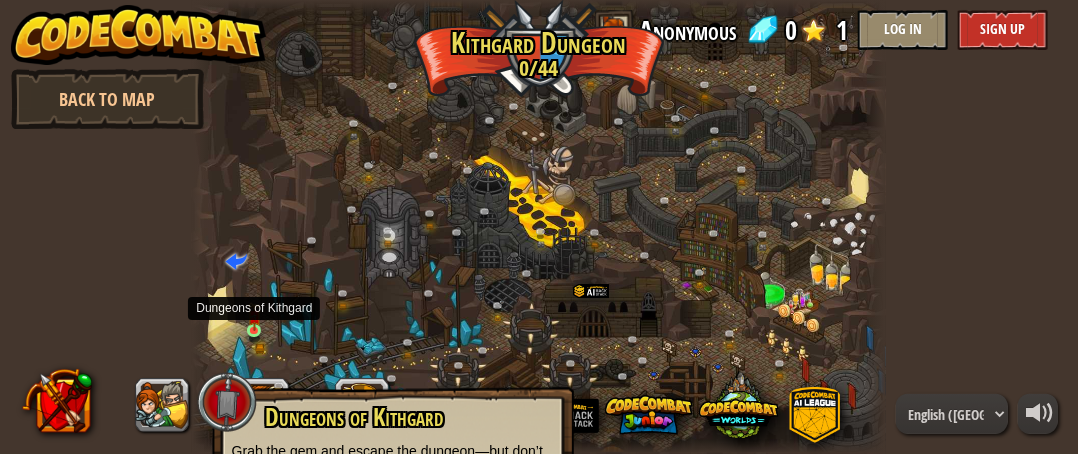 click at bounding box center (254, 316) 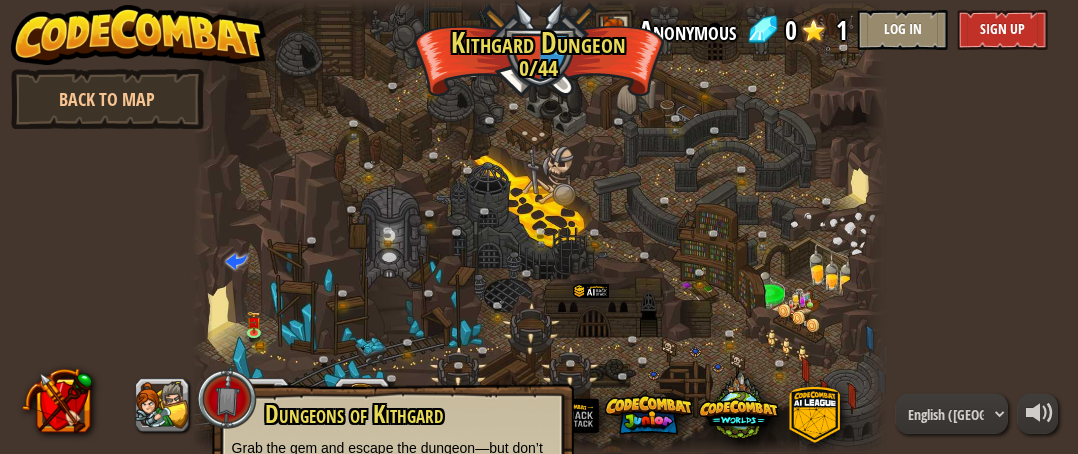 click on "Dungeons of Kithgard" at bounding box center [354, 414] 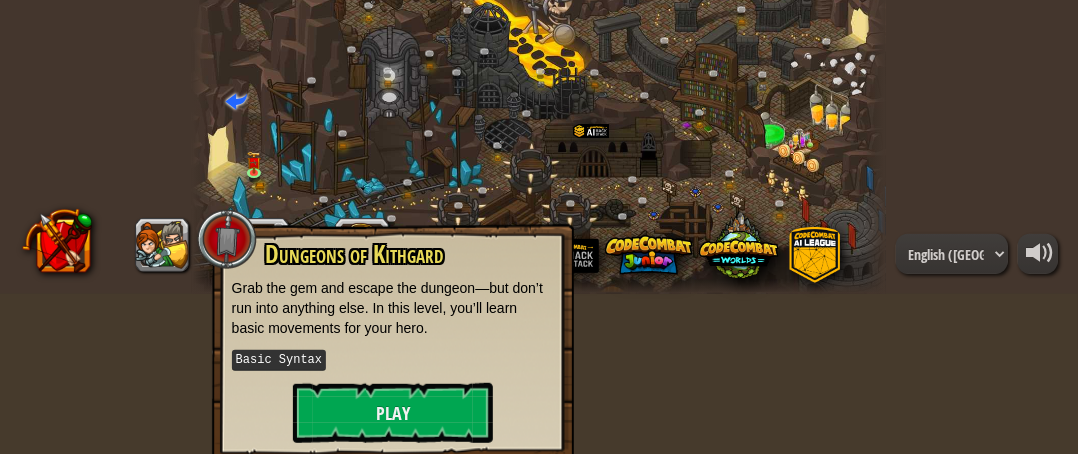 scroll, scrollTop: 167, scrollLeft: 0, axis: vertical 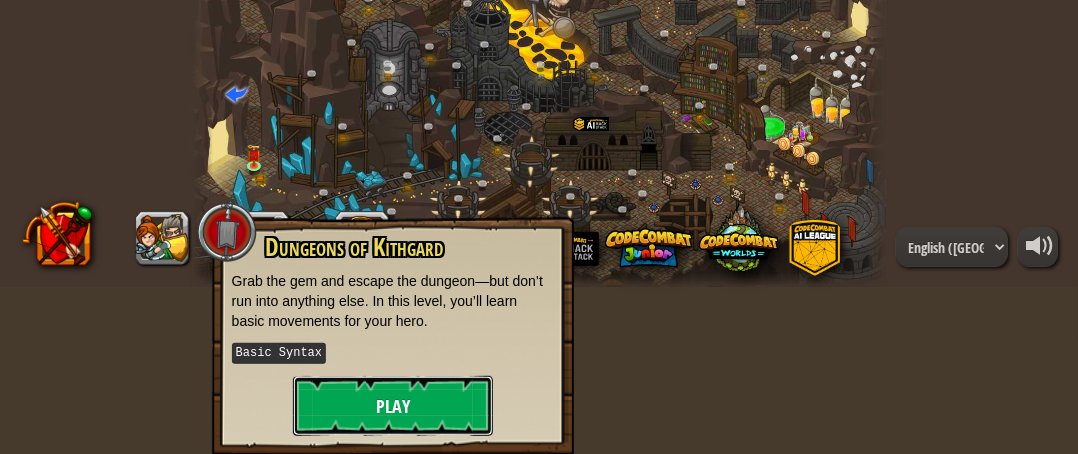 click on "Play" at bounding box center [393, 406] 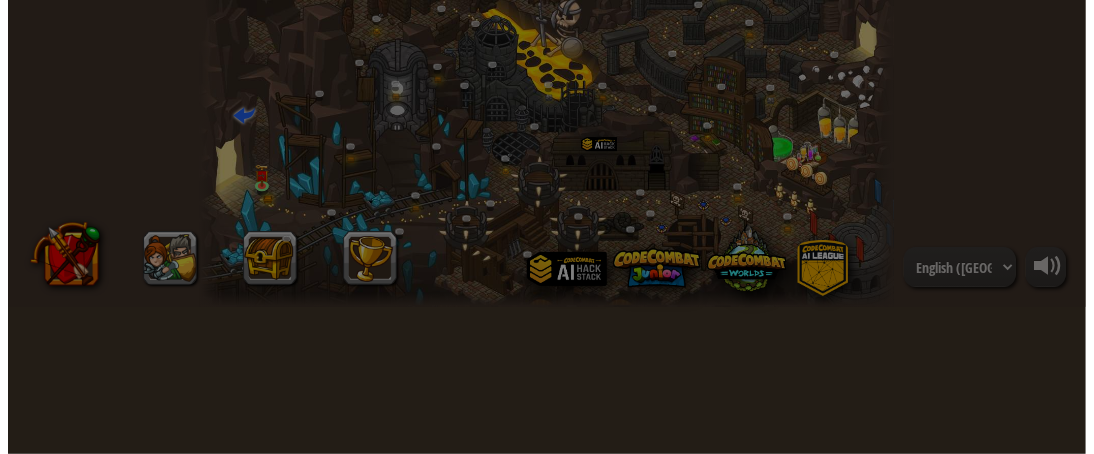 scroll, scrollTop: 147, scrollLeft: 0, axis: vertical 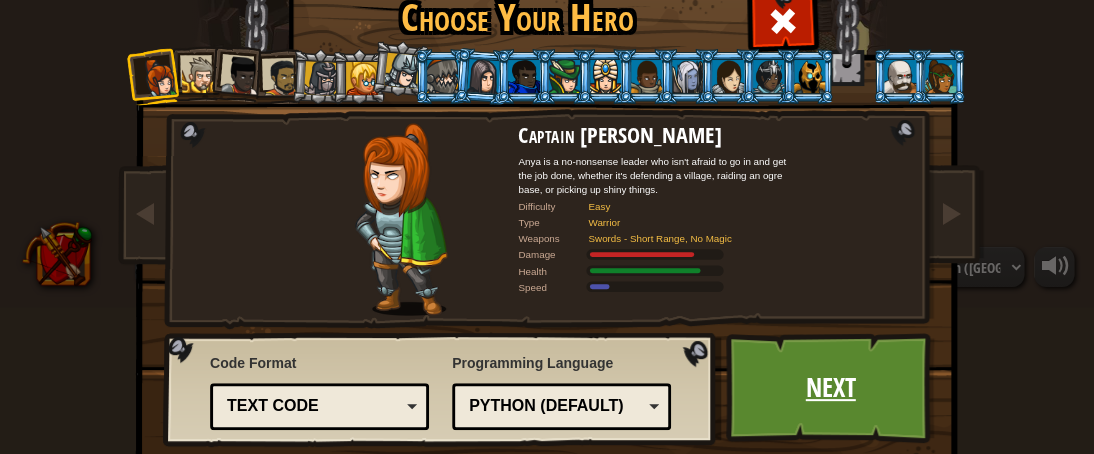 click on "Next" at bounding box center (830, 388) 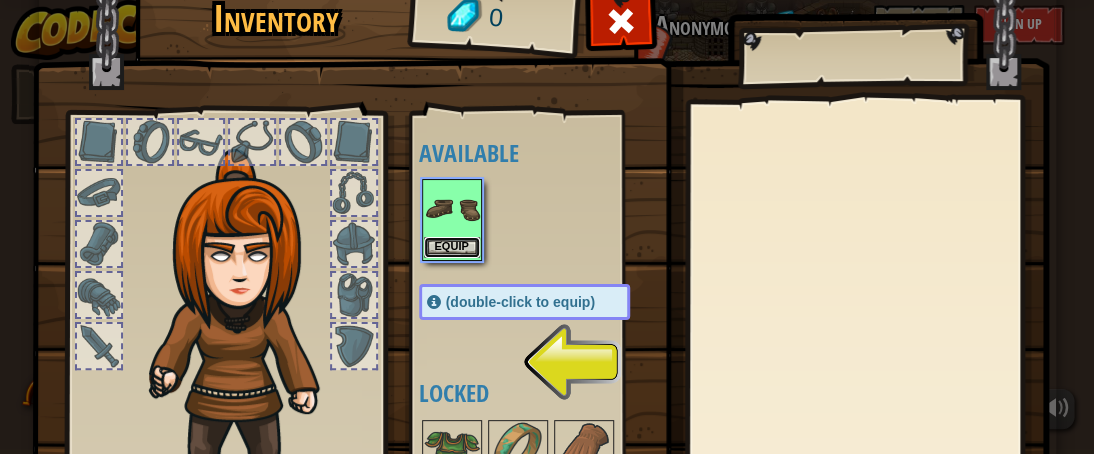 click on "Equip" at bounding box center [452, 247] 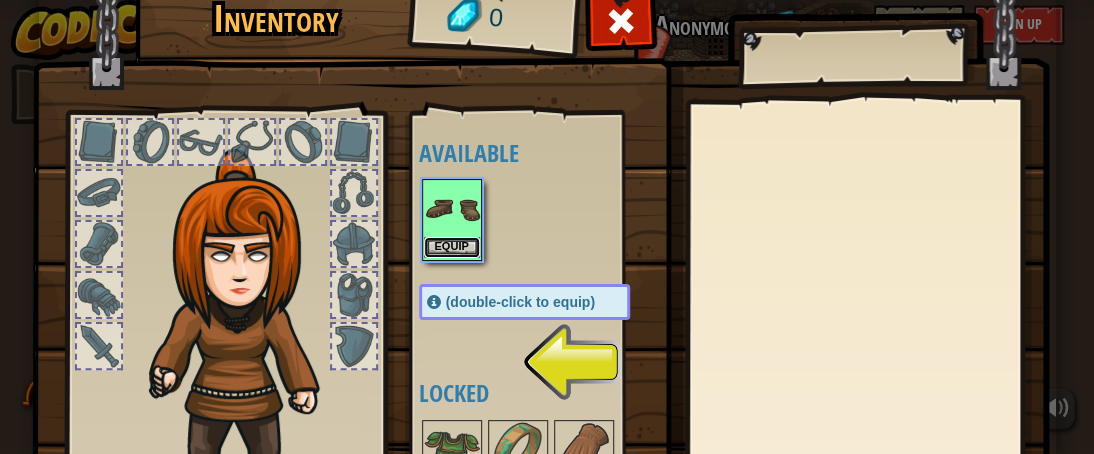 scroll, scrollTop: 4, scrollLeft: 0, axis: vertical 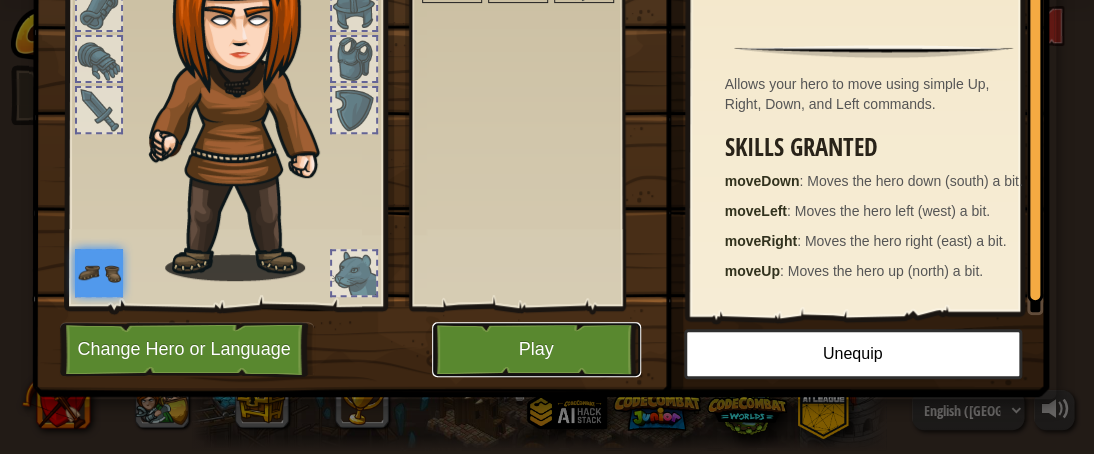 click on "Play" at bounding box center (536, 349) 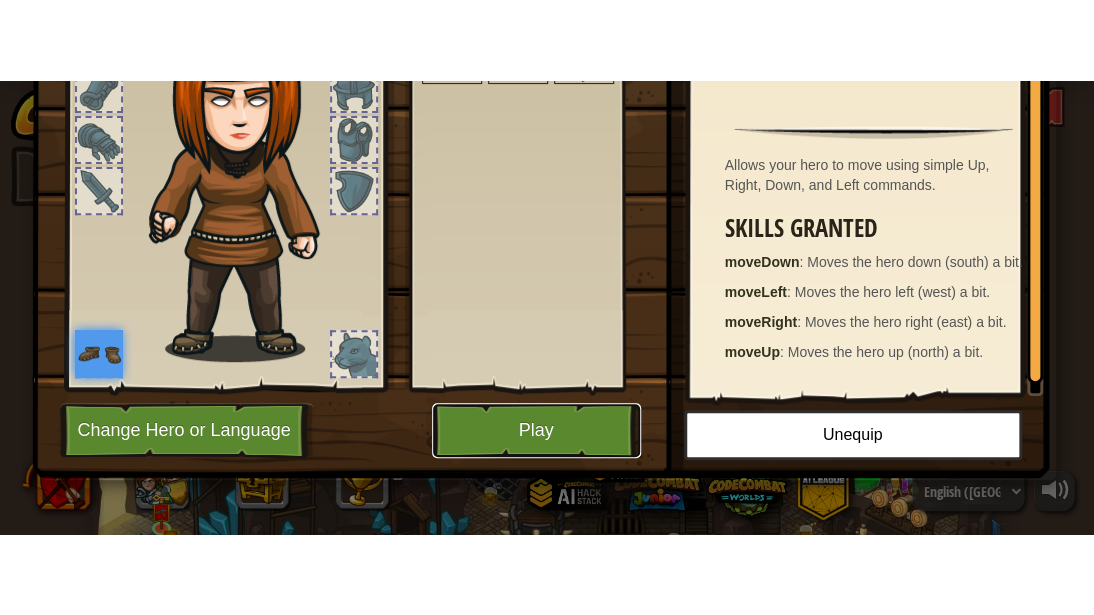 scroll, scrollTop: 1, scrollLeft: 0, axis: vertical 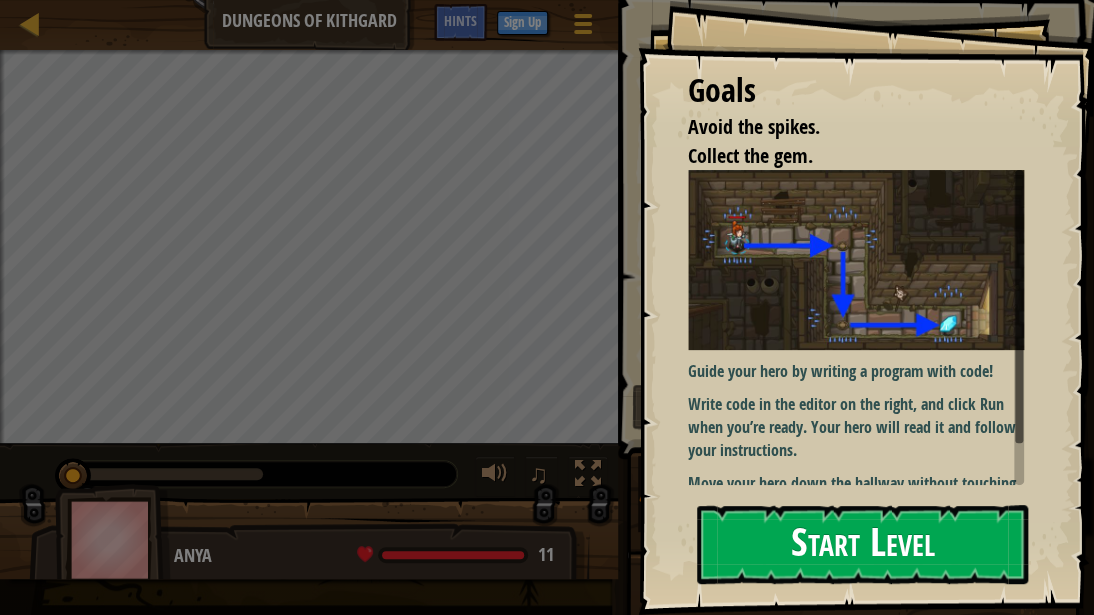 click on "Start Level" at bounding box center [862, 544] 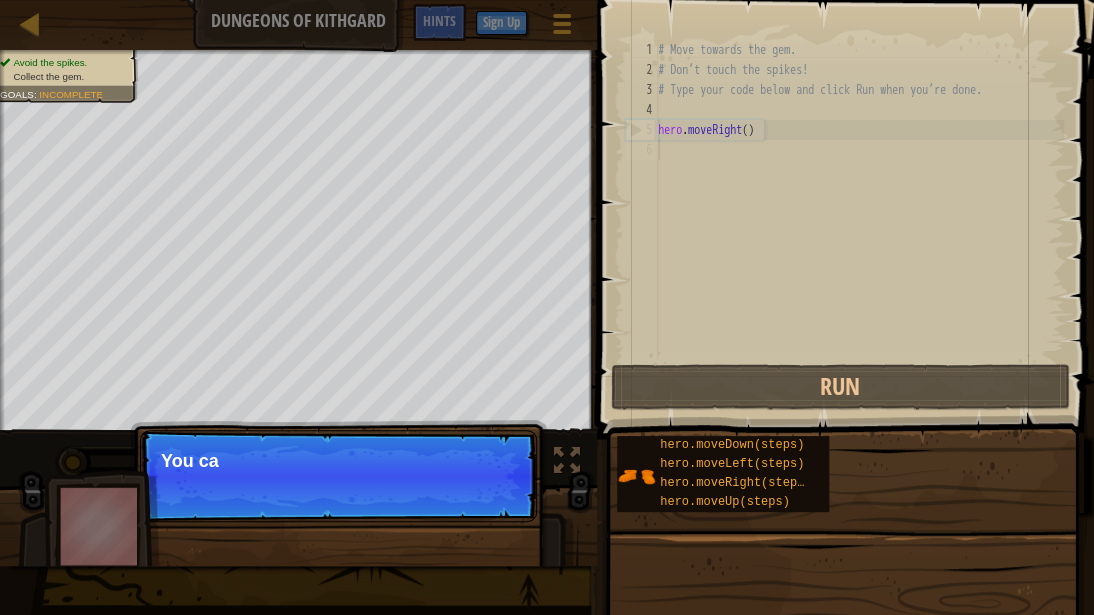 click on "Continue  You ca" at bounding box center [338, 476] 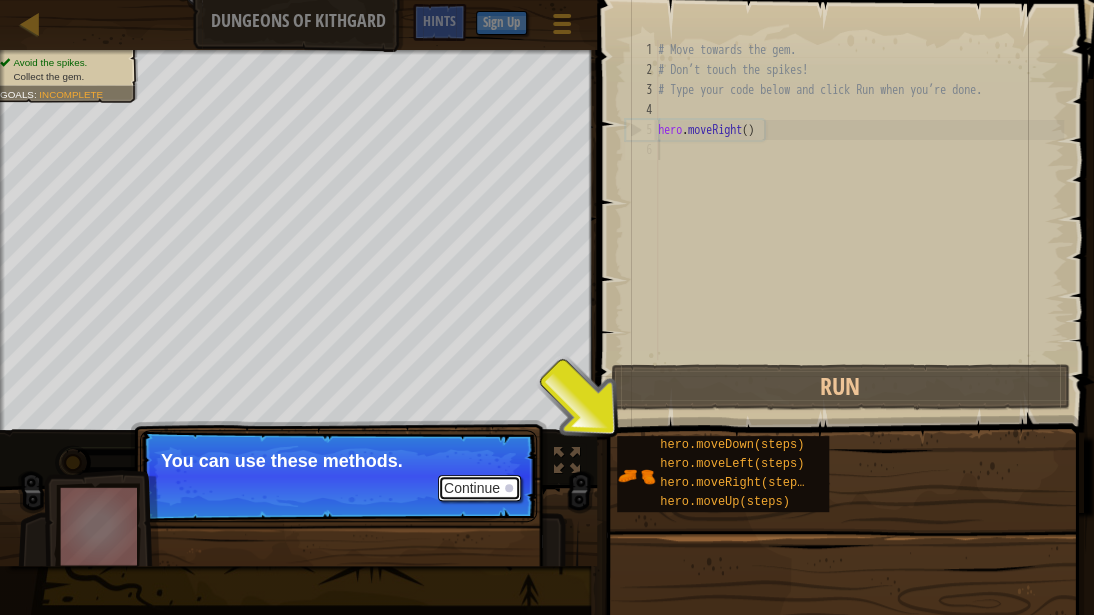 click on "Continue" at bounding box center (479, 488) 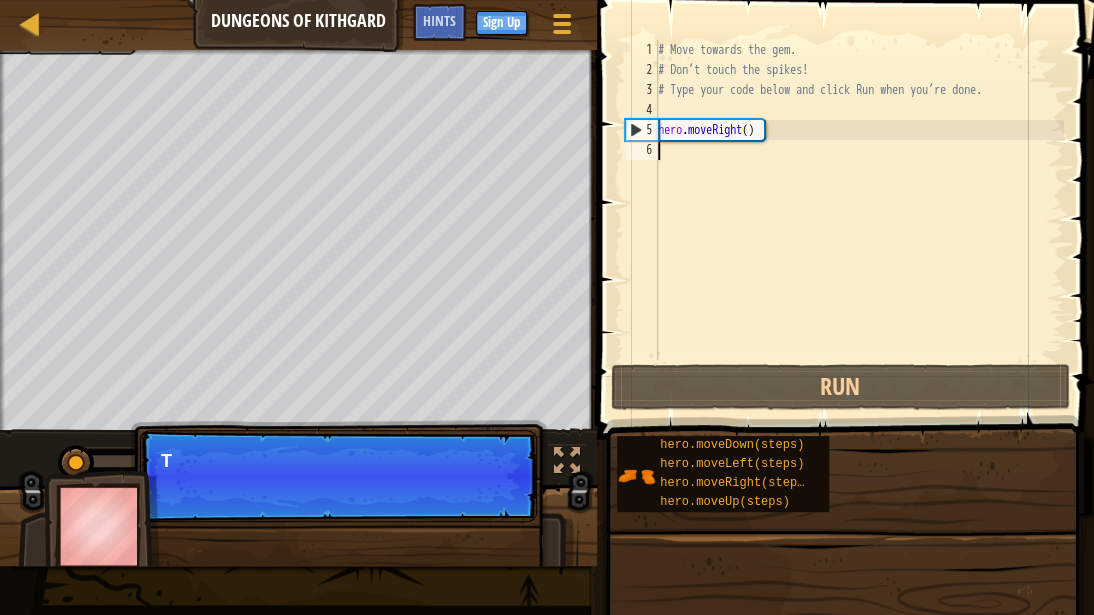 scroll, scrollTop: 9, scrollLeft: 0, axis: vertical 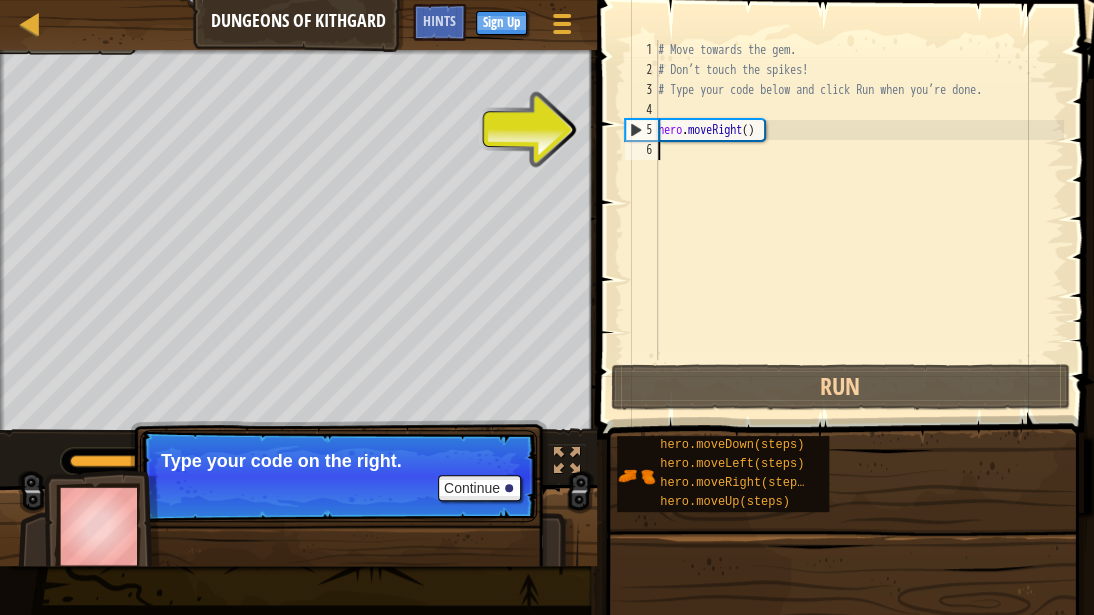 click on "# Move towards the gem. # Don’t touch the spikes! # Type your code below and click Run when you’re done. hero . moveRight ( )" at bounding box center (859, 220) 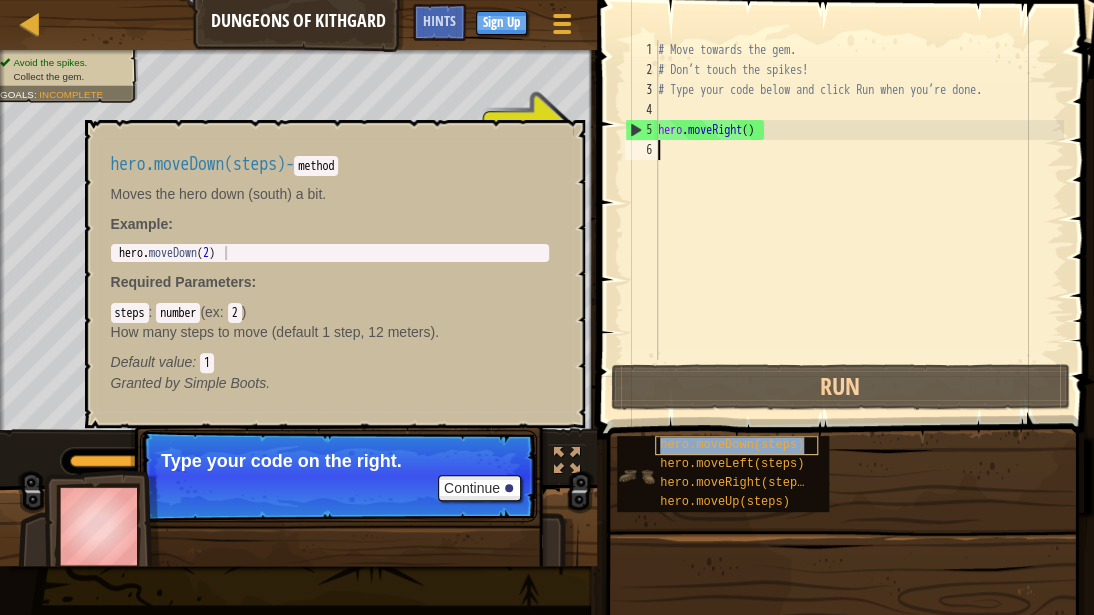click on "hero.moveDown(steps)" at bounding box center [732, 445] 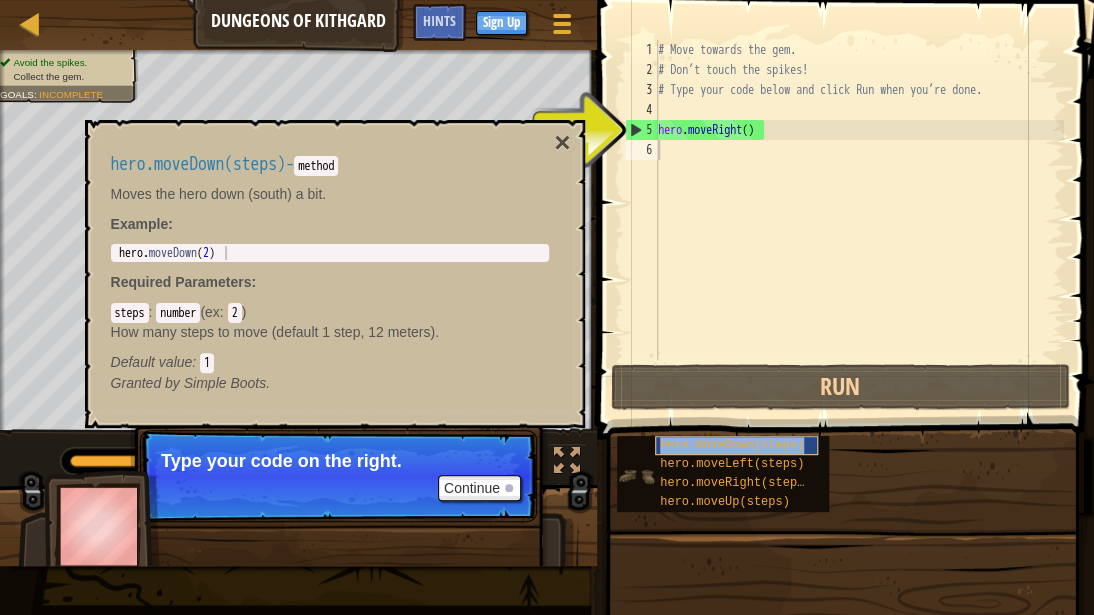click on "hero.moveDown(steps)" at bounding box center [732, 445] 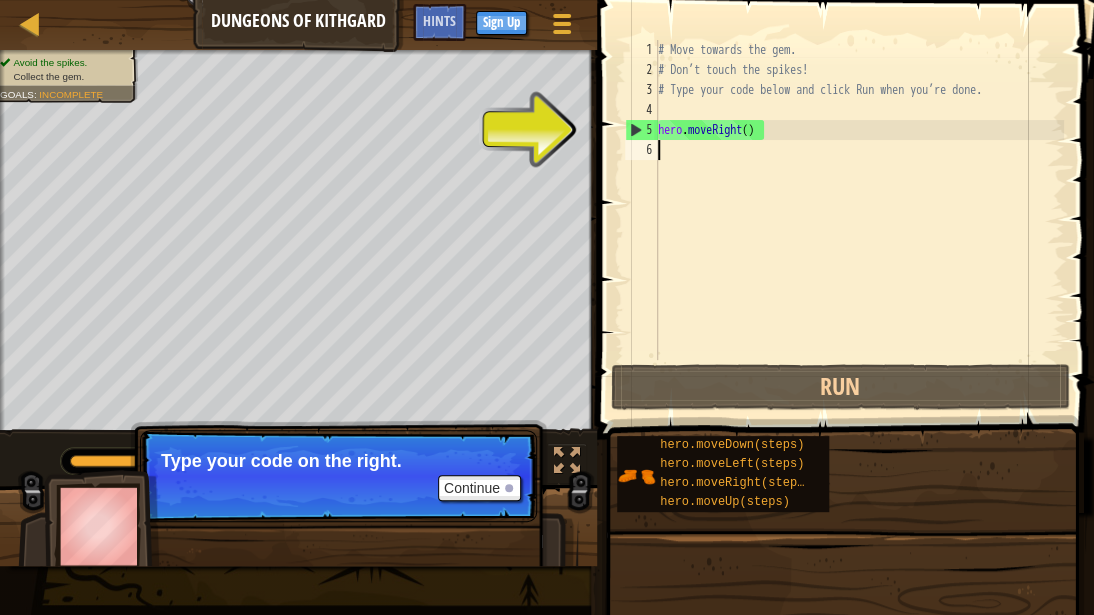 type on "h" 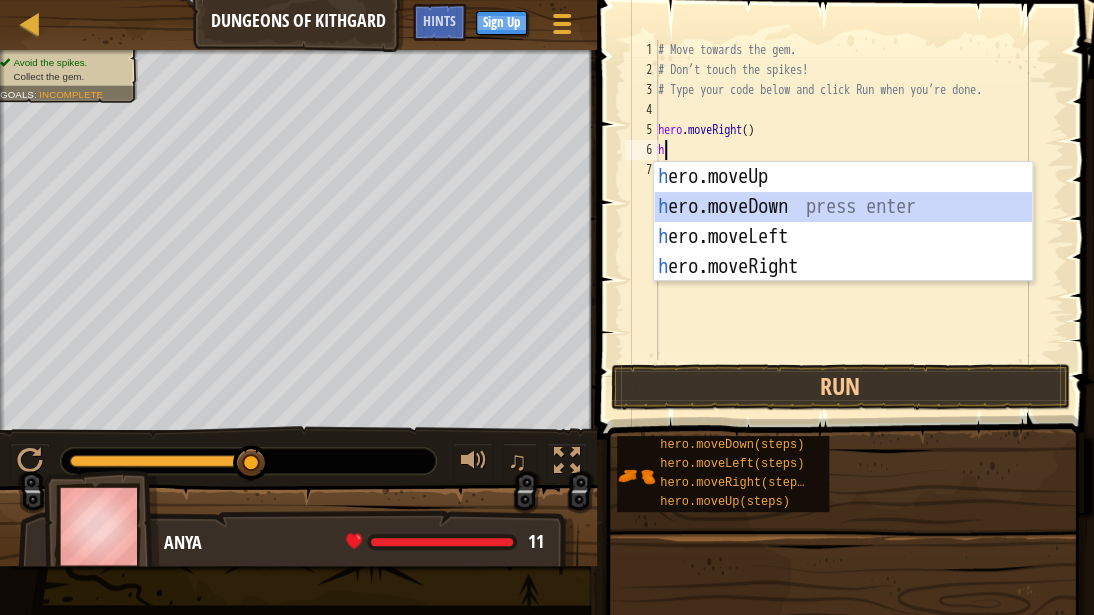 click on "h ero.moveUp press enter h ero.moveDown press enter h ero.moveLeft press enter h ero.moveRight press enter" at bounding box center [843, 252] 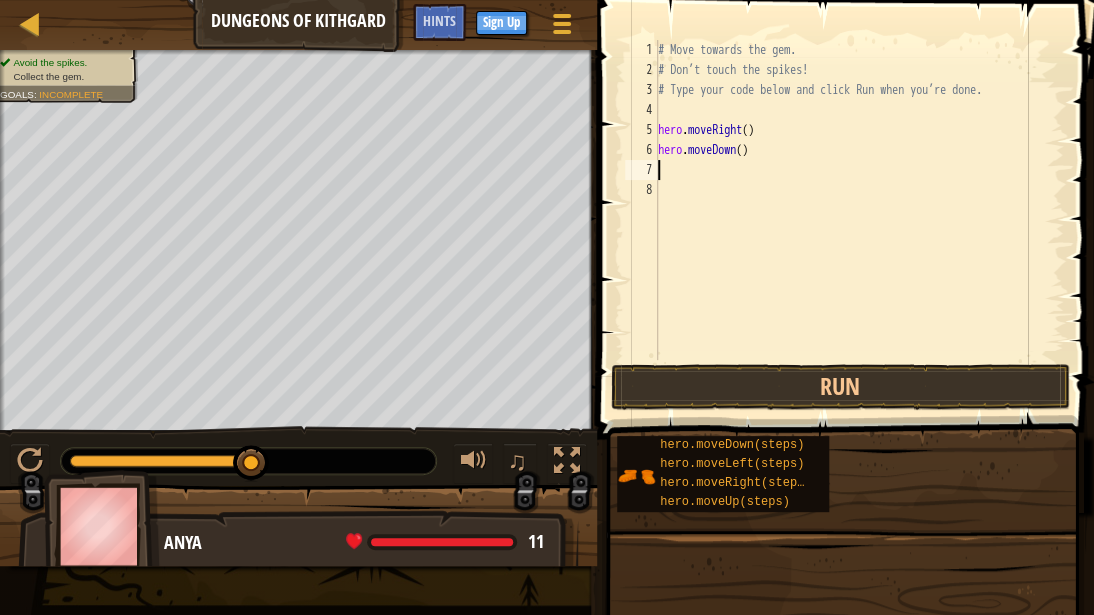 type on "h" 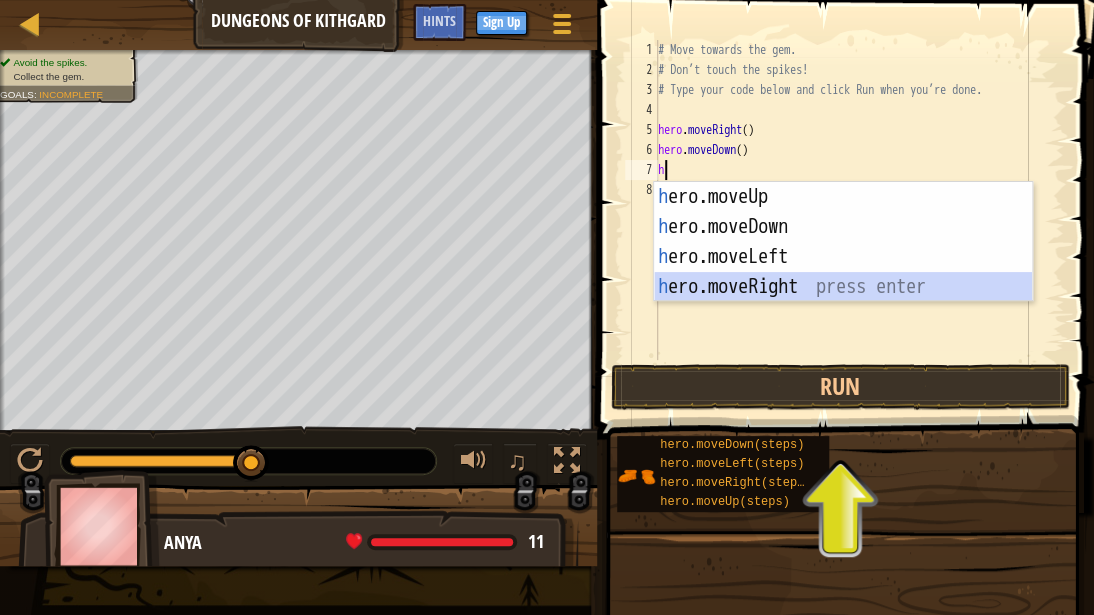 click on "h ero.moveUp press enter h ero.moveDown press enter h ero.moveLeft press enter h ero.moveRight press enter" at bounding box center (843, 272) 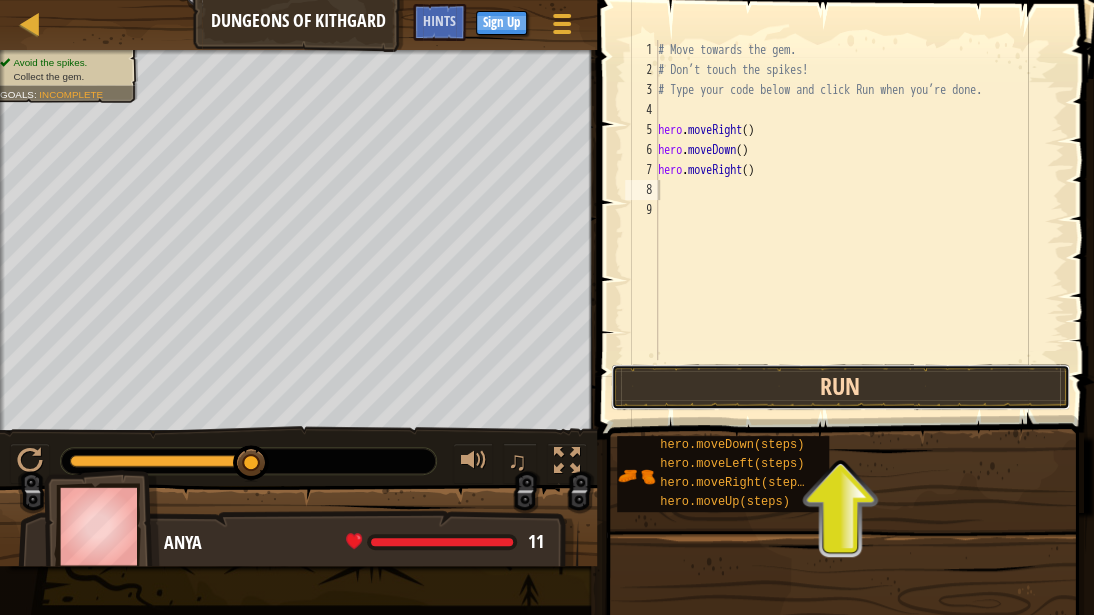 click on "Run" at bounding box center (840, 387) 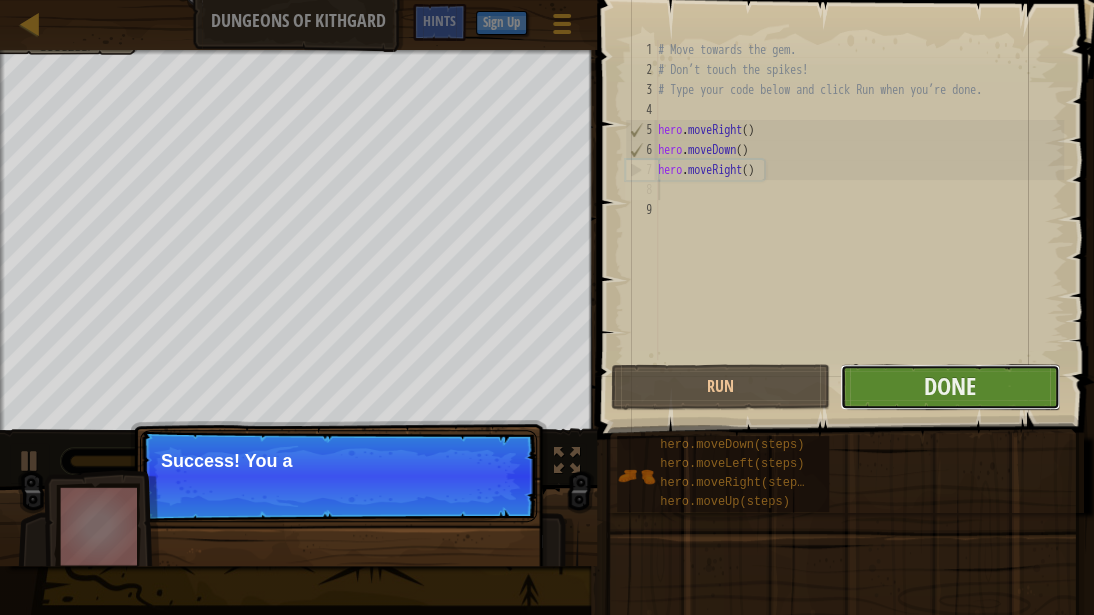 click on "Done" at bounding box center [949, 387] 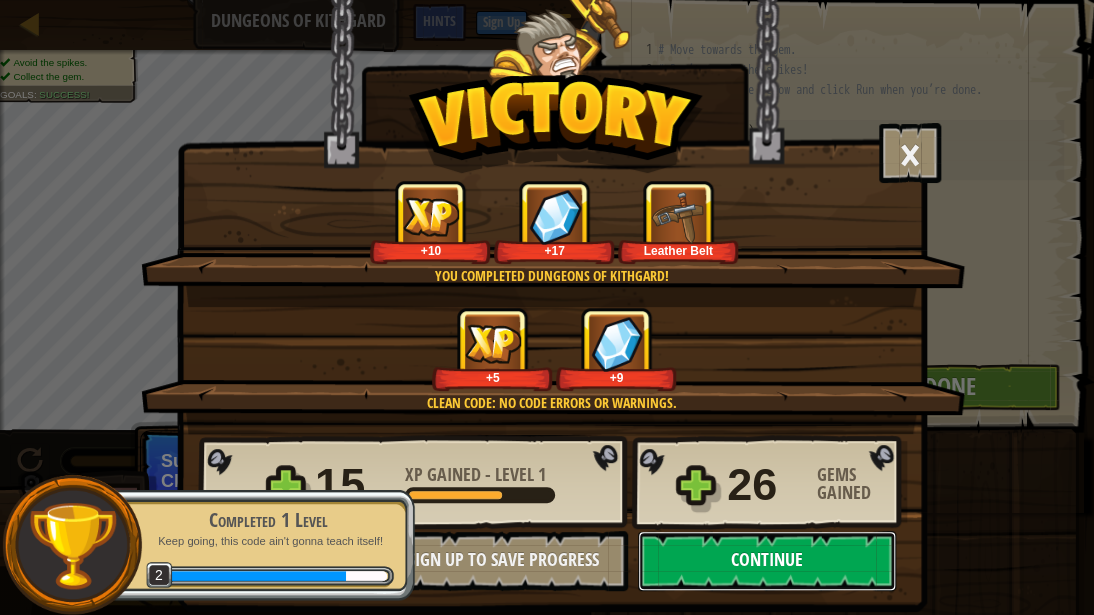 click on "Continue" at bounding box center (767, 561) 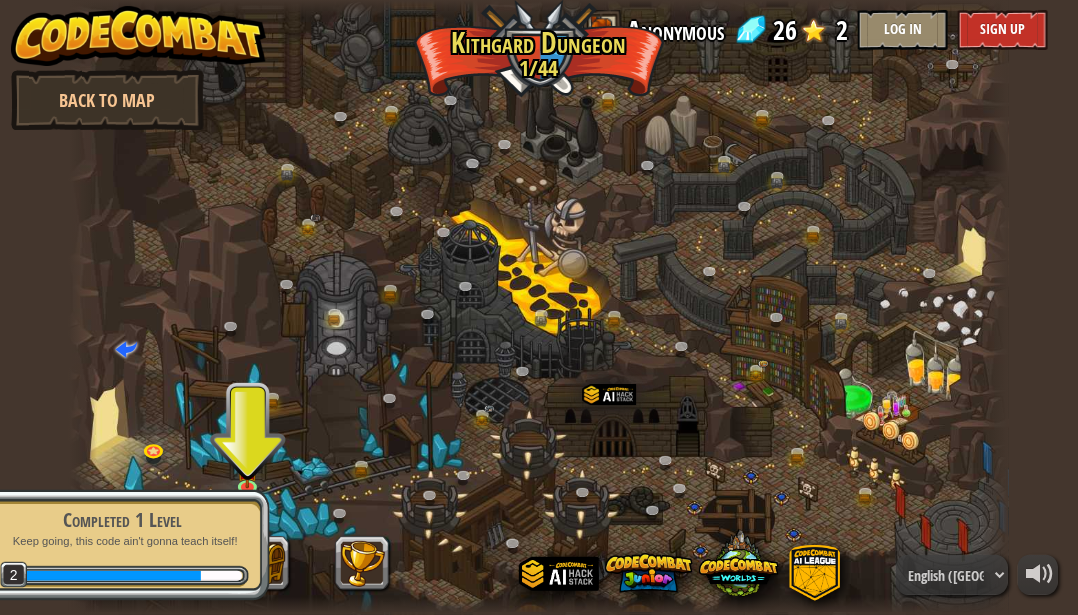 click on "Completed 1 Level Keep going, this code ain't gonna teach itself! 2" at bounding box center [257, 545] 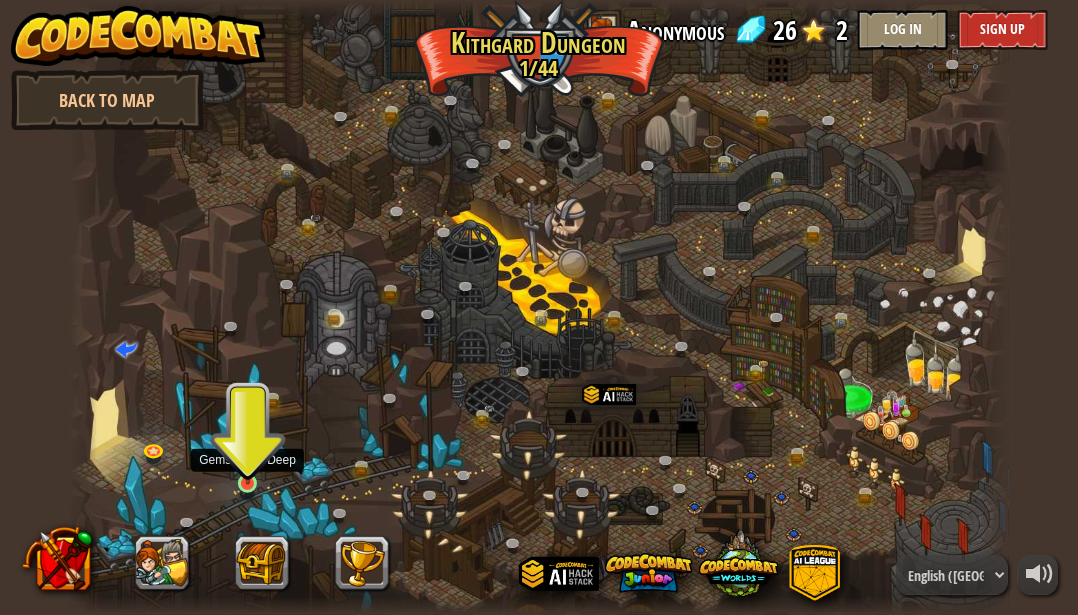 click at bounding box center [248, 460] 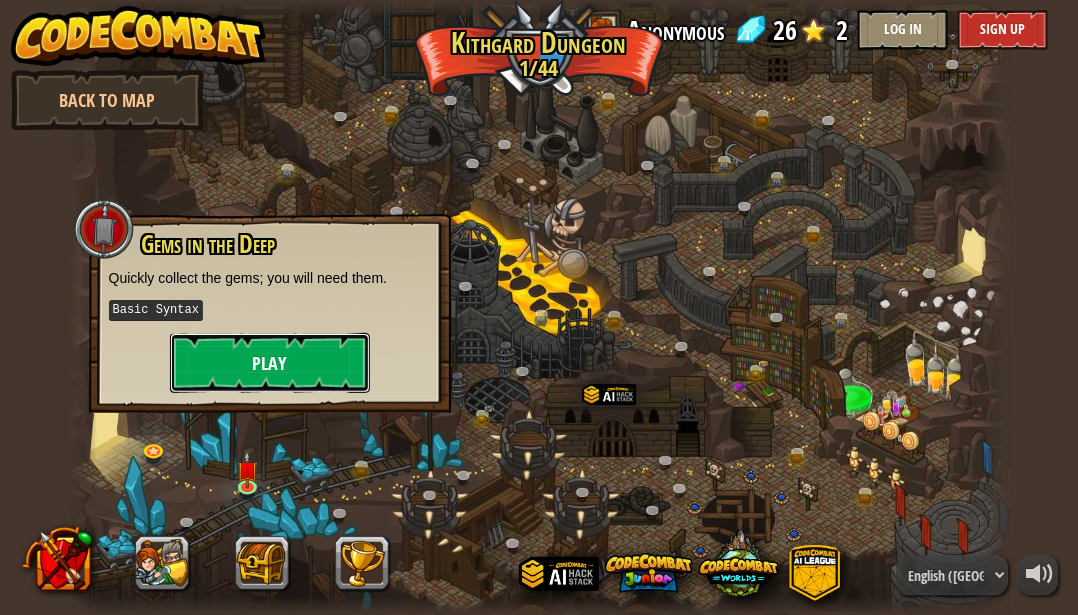 click on "Play" at bounding box center [270, 363] 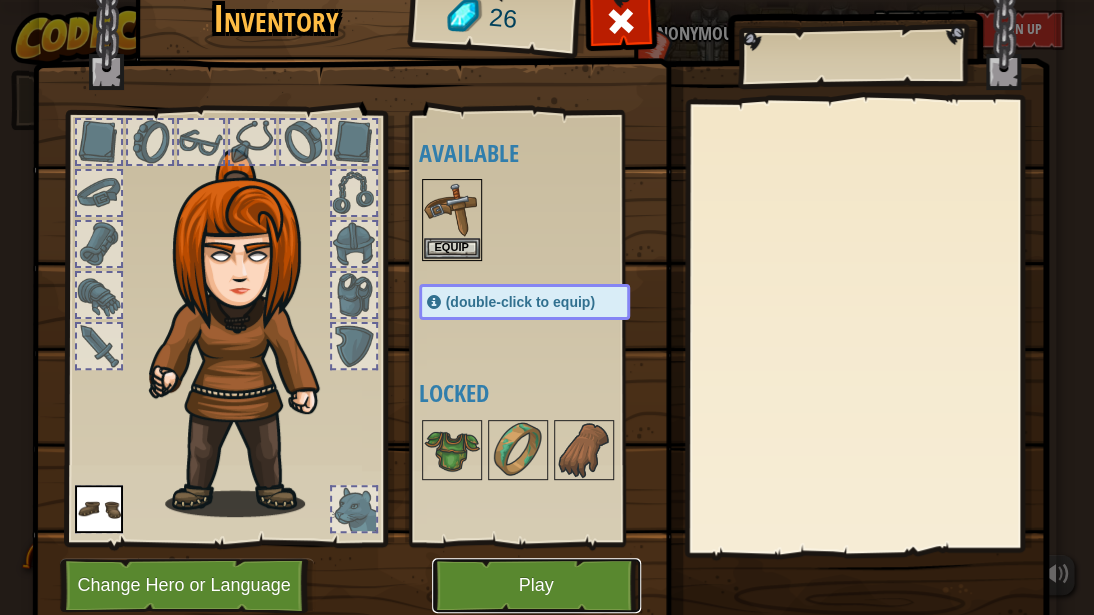 click on "Play" at bounding box center (536, 585) 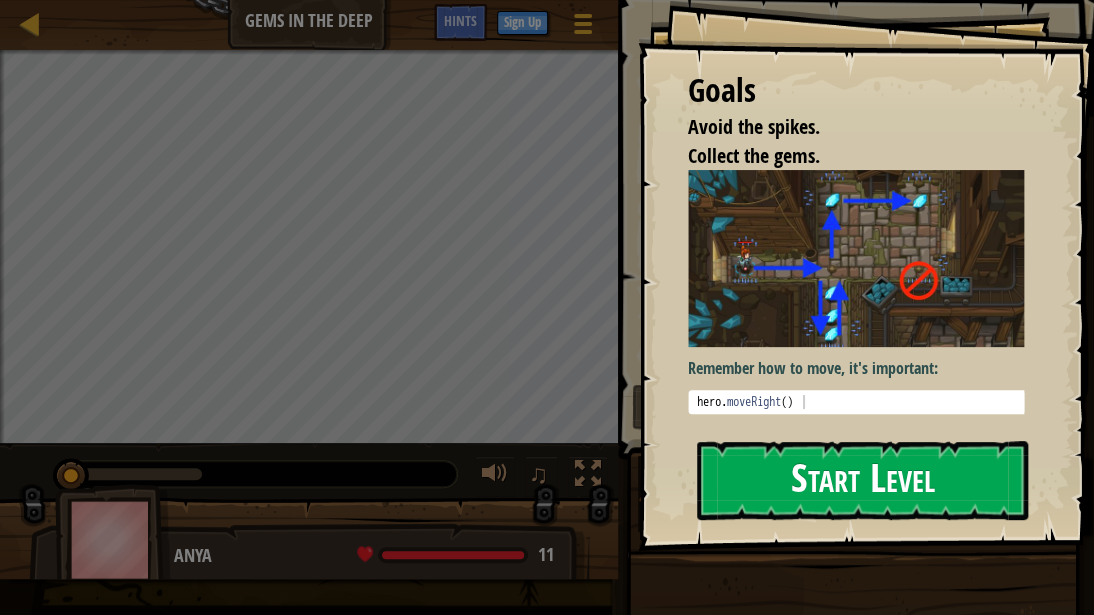 click on "Start Level" at bounding box center [862, 480] 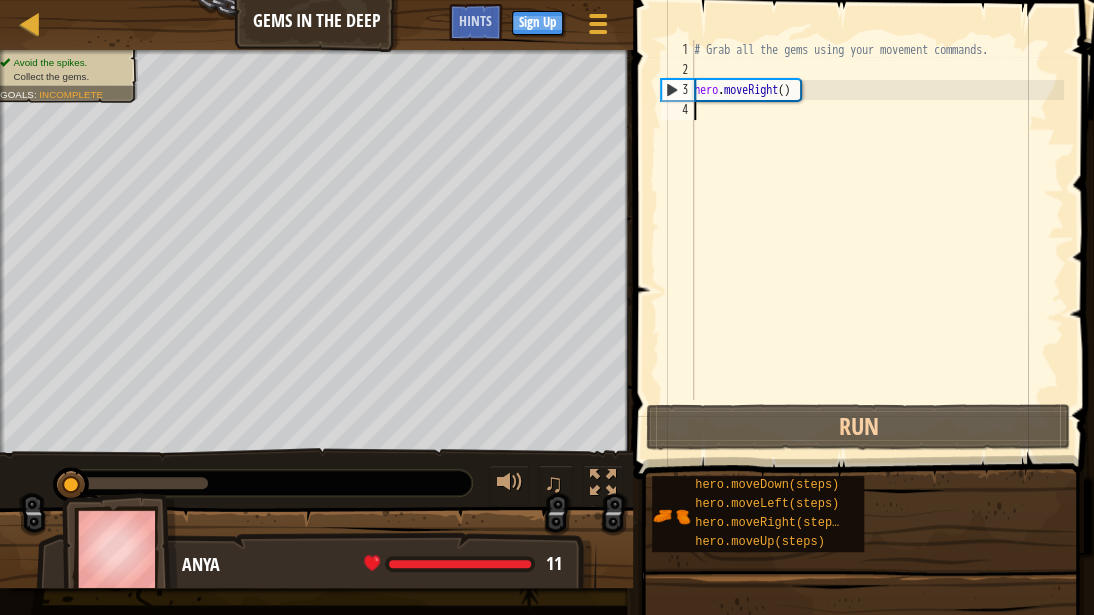 type on "h" 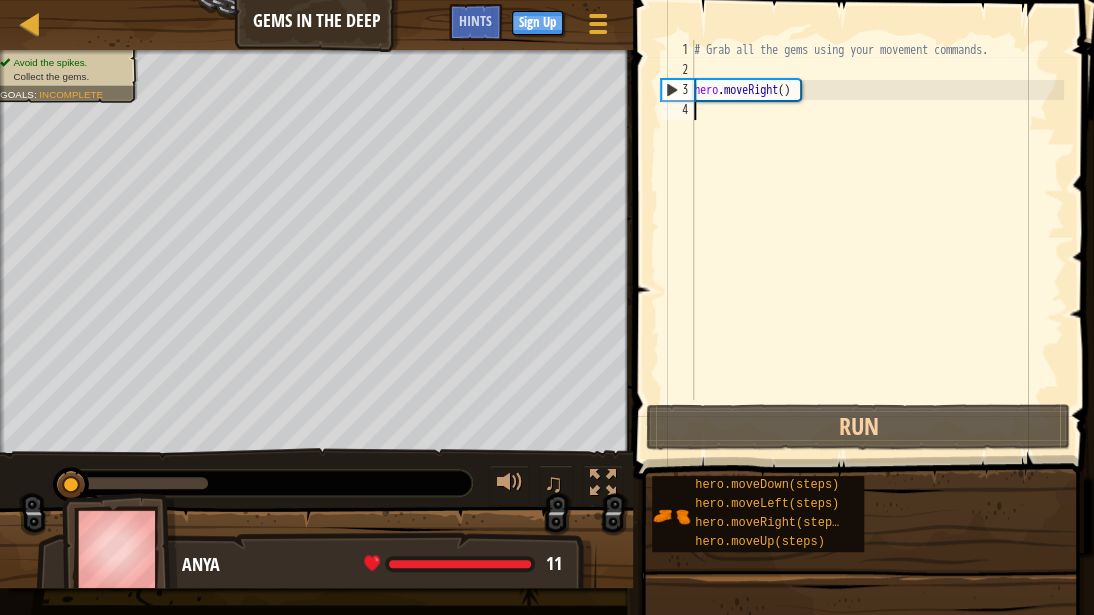 scroll, scrollTop: 9, scrollLeft: 0, axis: vertical 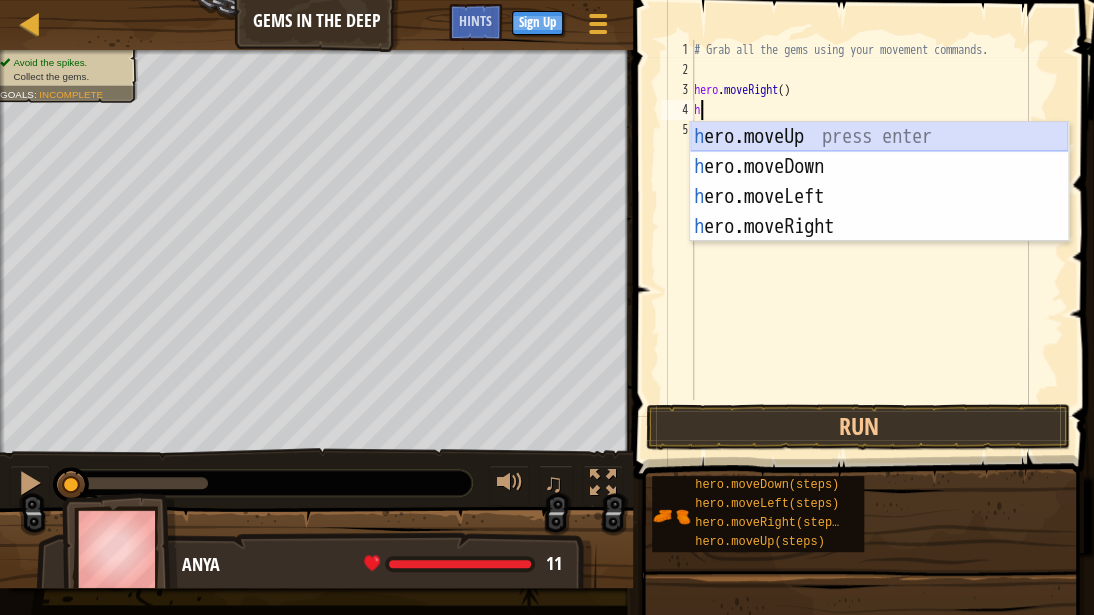 click on "h ero.moveUp press enter h ero.moveDown press enter h ero.moveLeft press enter h ero.moveRight press enter" at bounding box center [879, 212] 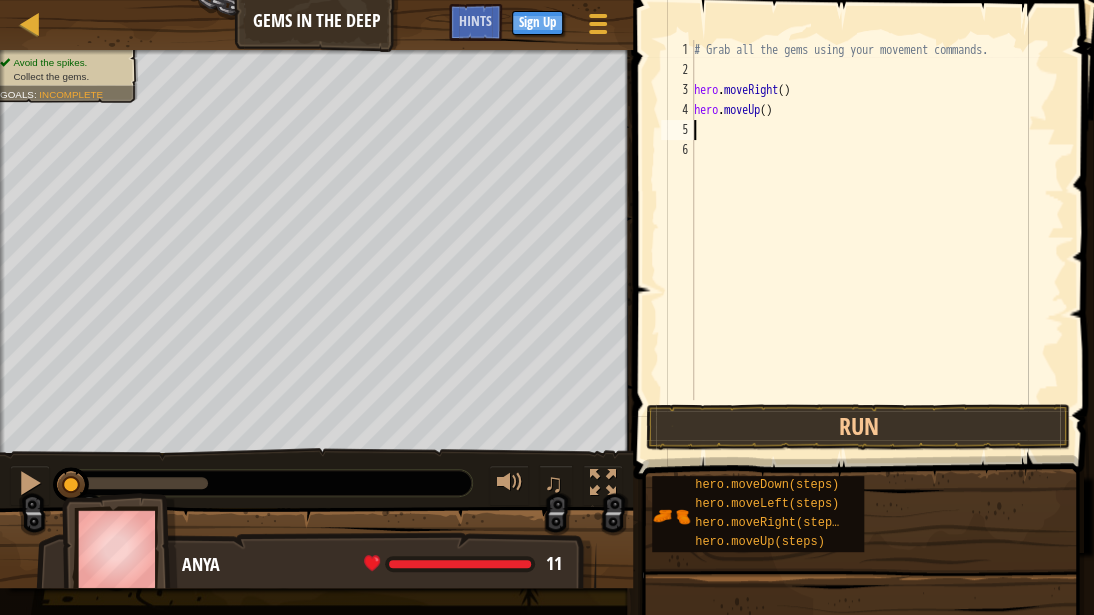 type on "h" 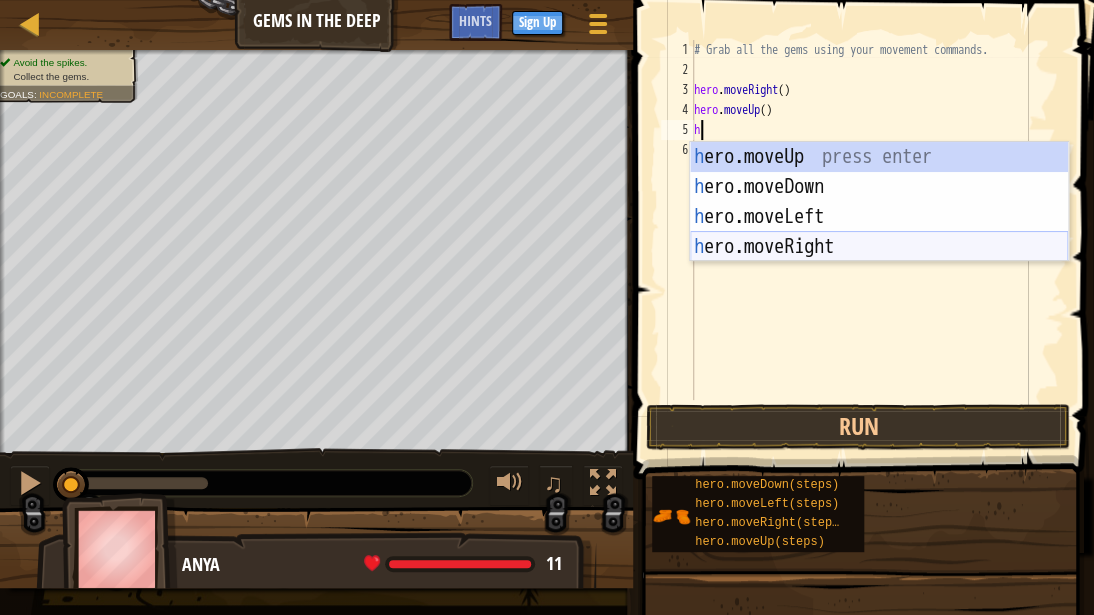 click on "h ero.moveUp press enter h ero.moveDown press enter h ero.moveLeft press enter h ero.moveRight press enter" at bounding box center [879, 232] 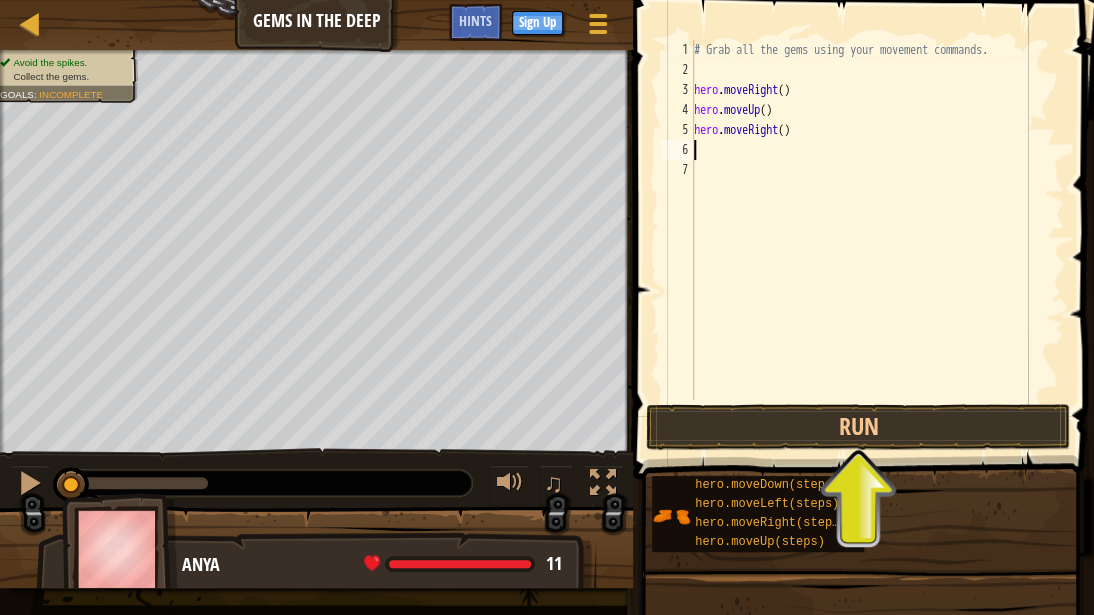 type on "h" 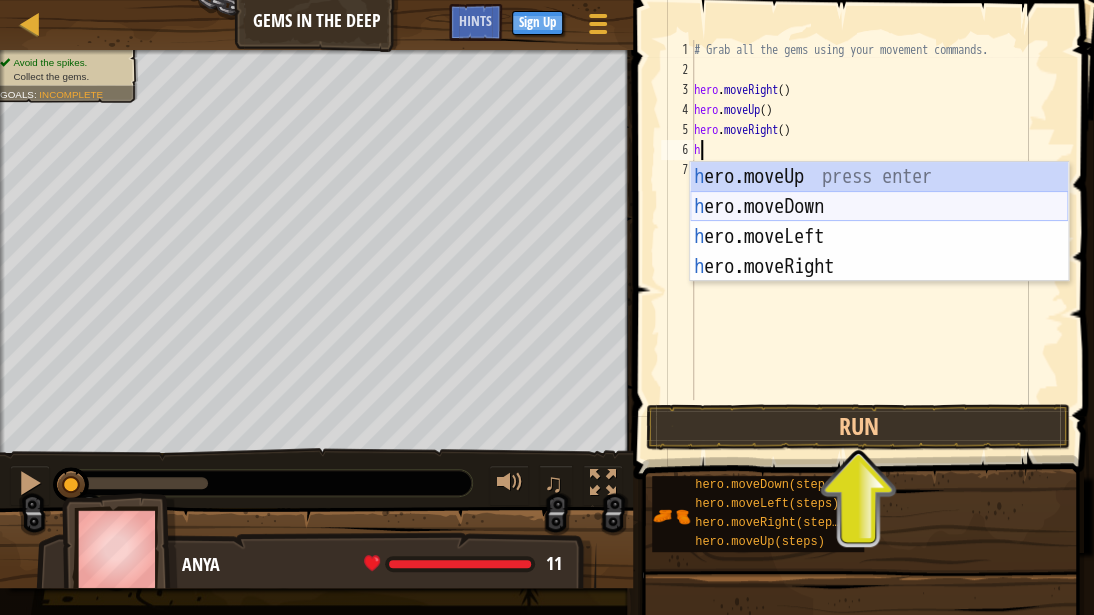 click on "h ero.moveUp press enter h ero.moveDown press enter h ero.moveLeft press enter h ero.moveRight press enter" at bounding box center (879, 252) 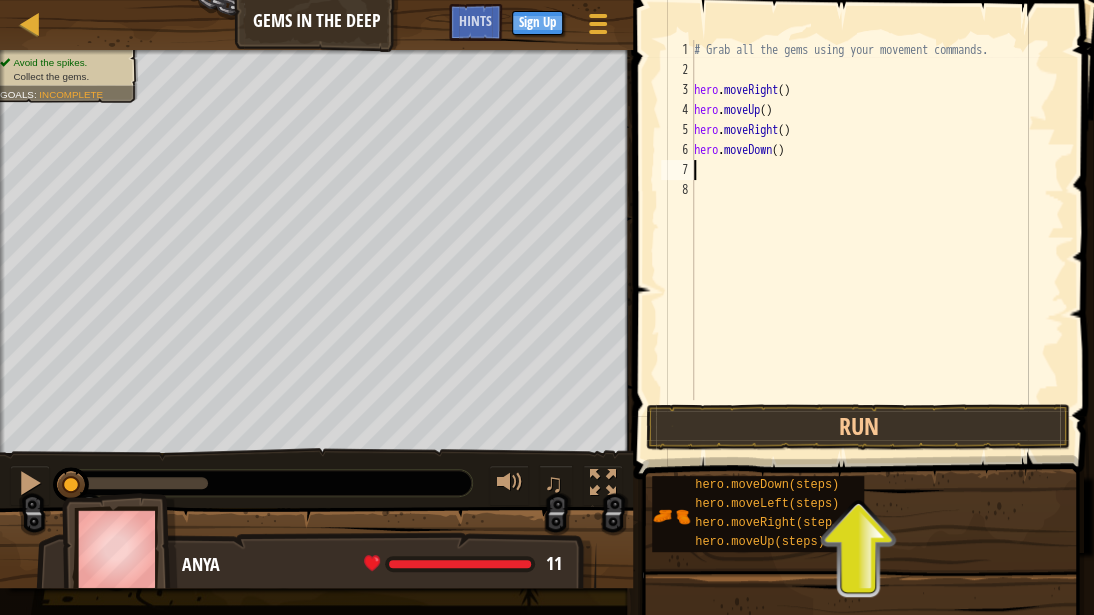 type on "h" 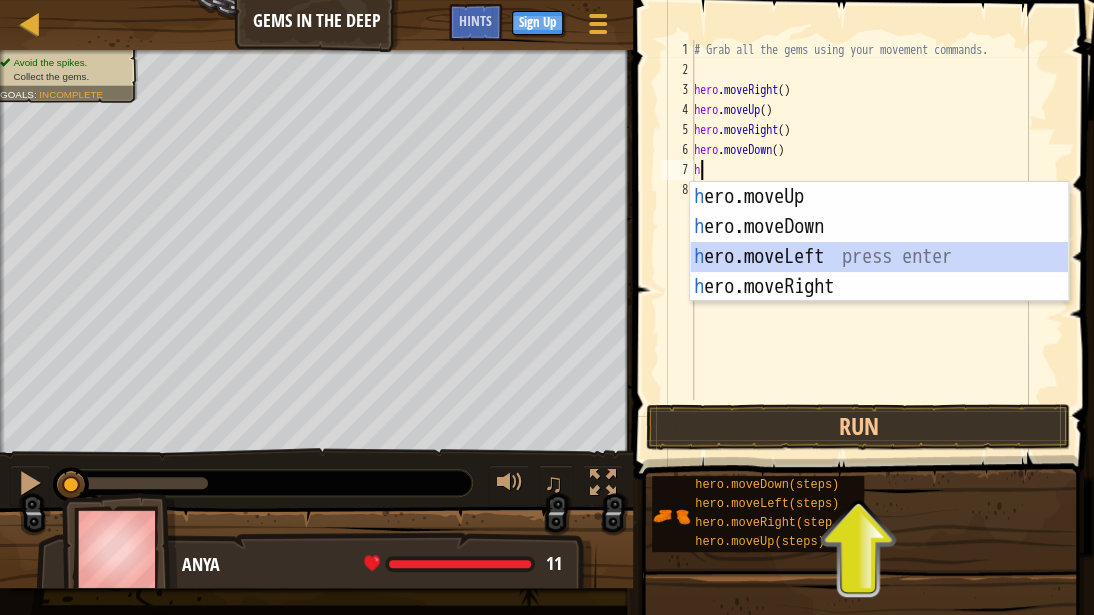 click on "h ero.moveUp press enter h ero.moveDown press enter h ero.moveLeft press enter h ero.moveRight press enter" at bounding box center (879, 272) 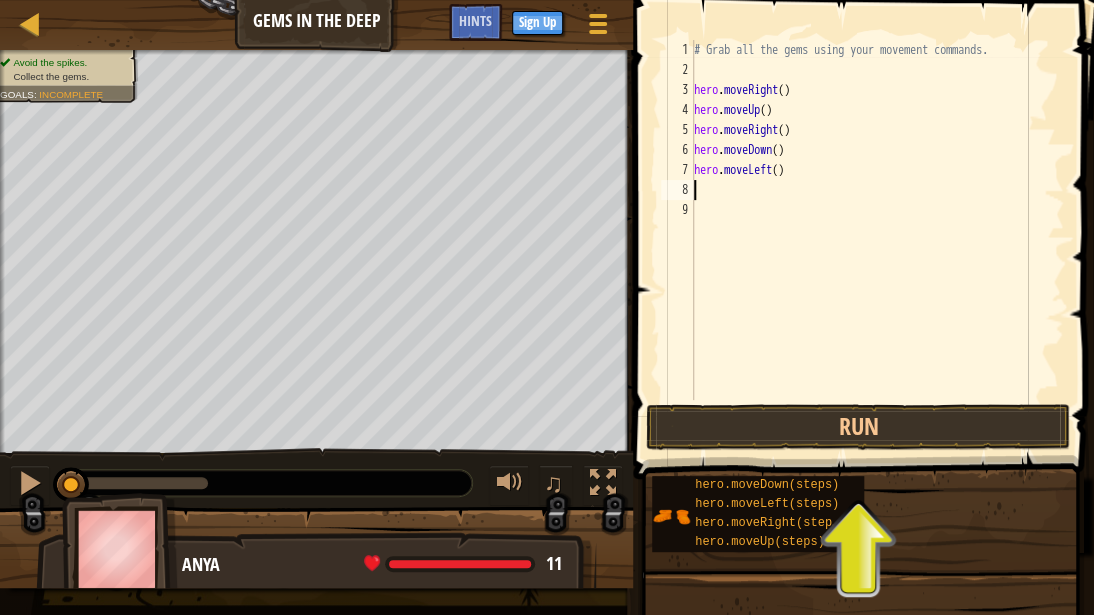 type on "h" 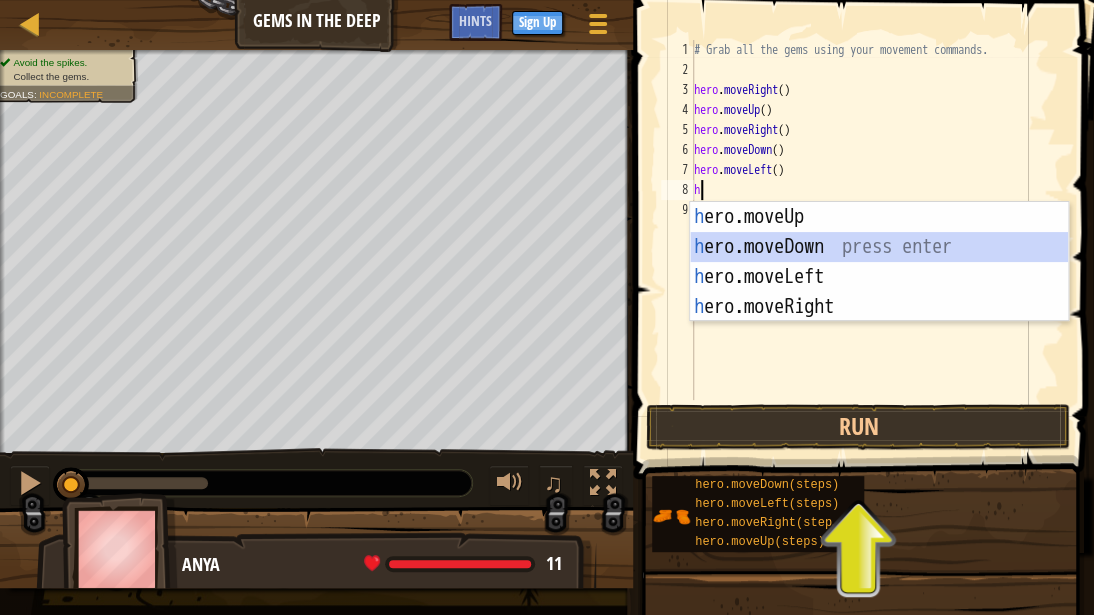 click on "h ero.moveUp press enter h ero.moveDown press enter h ero.moveLeft press enter h ero.moveRight press enter" at bounding box center [879, 292] 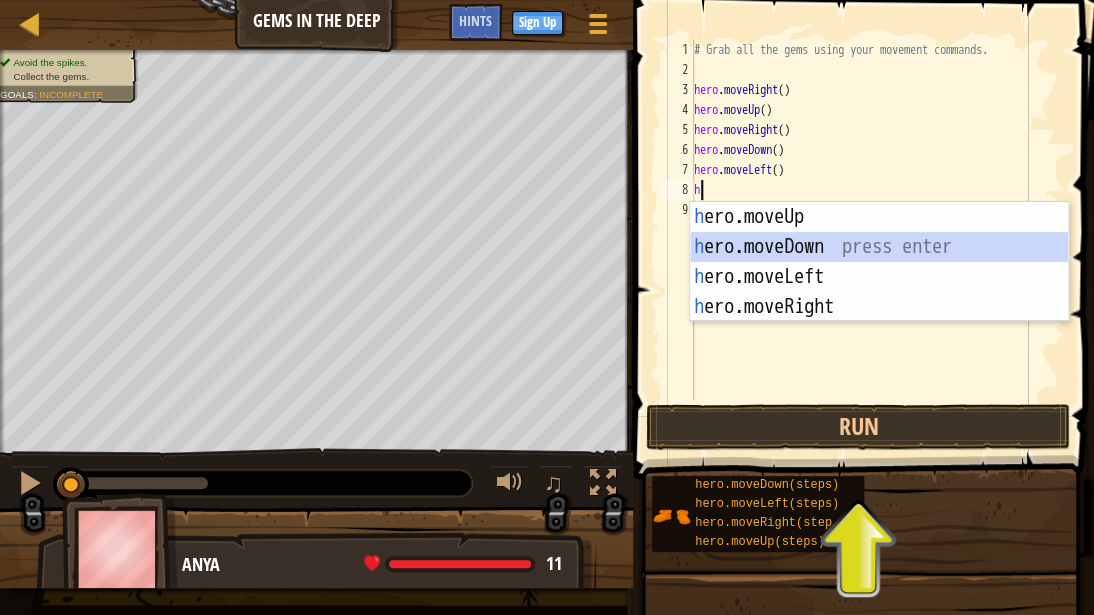 type 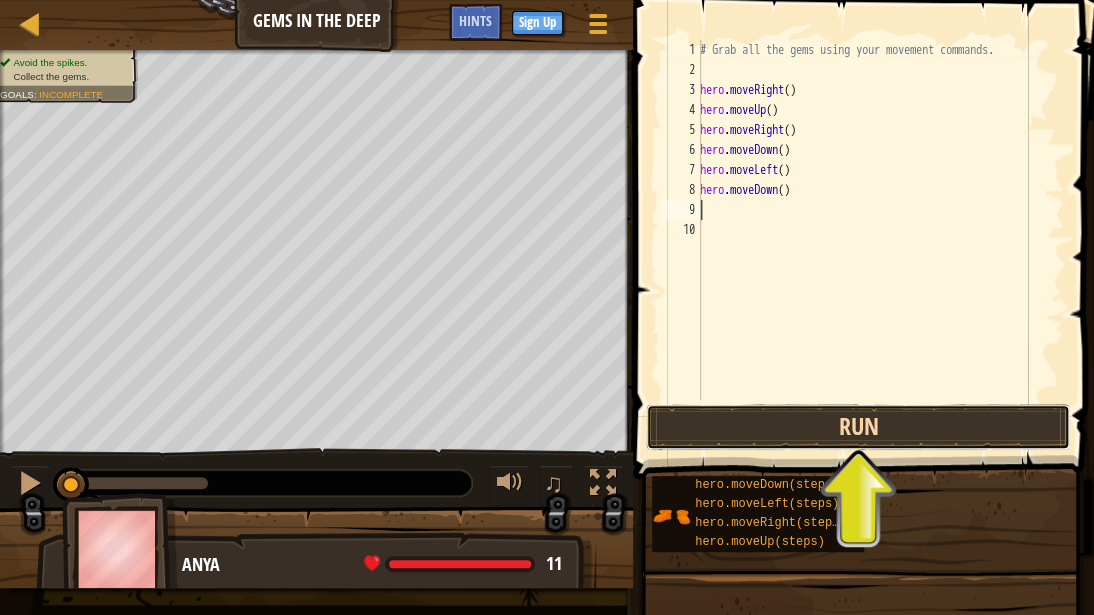 click on "Run" at bounding box center (858, 427) 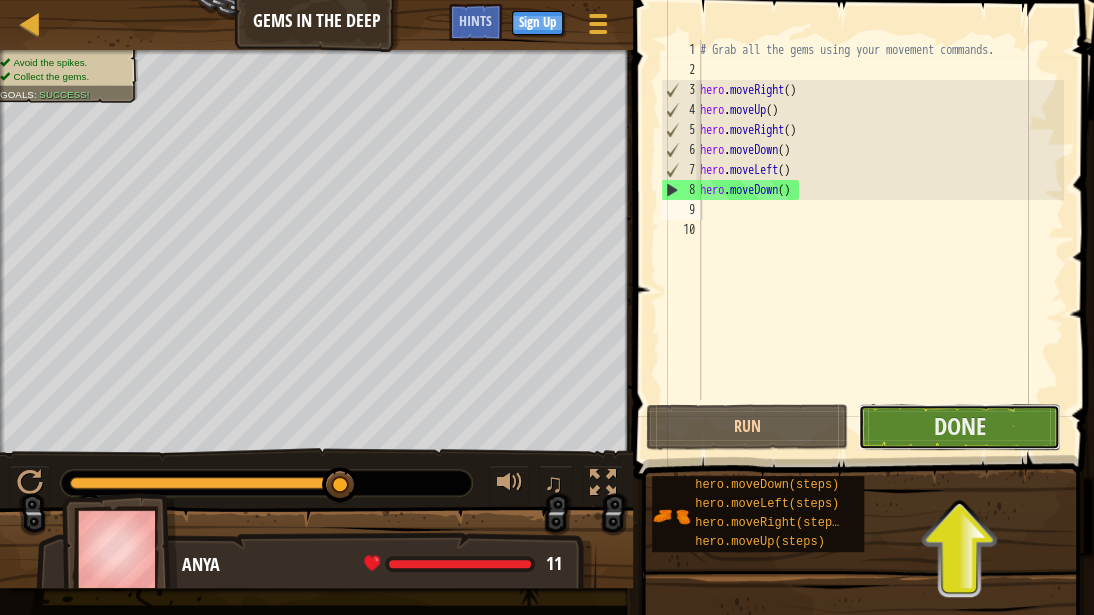 click on "Done" at bounding box center (959, 427) 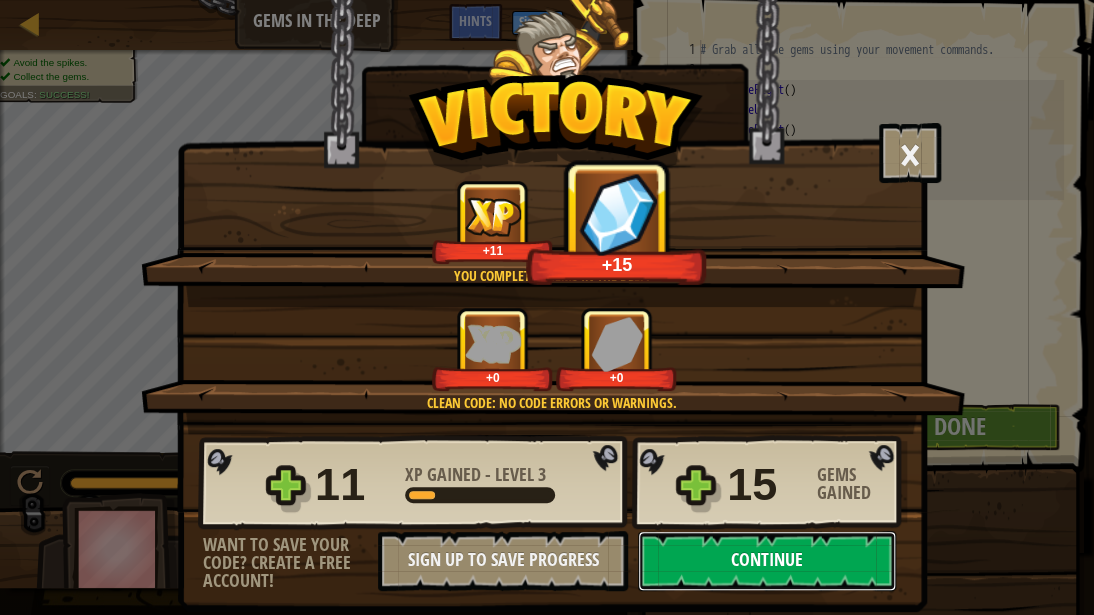 click on "Continue" at bounding box center (767, 561) 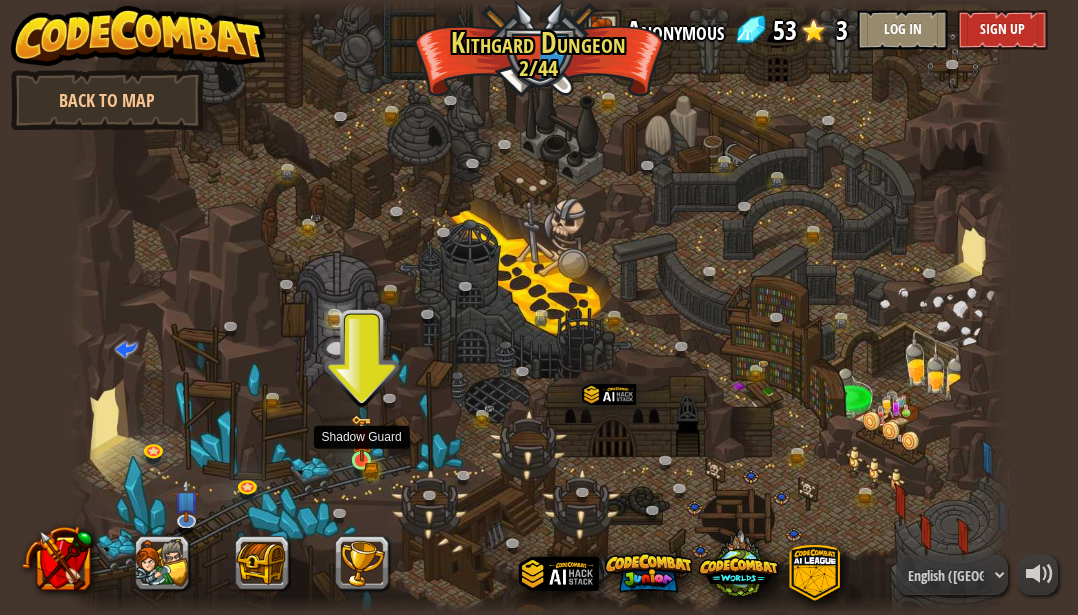 click at bounding box center (362, 439) 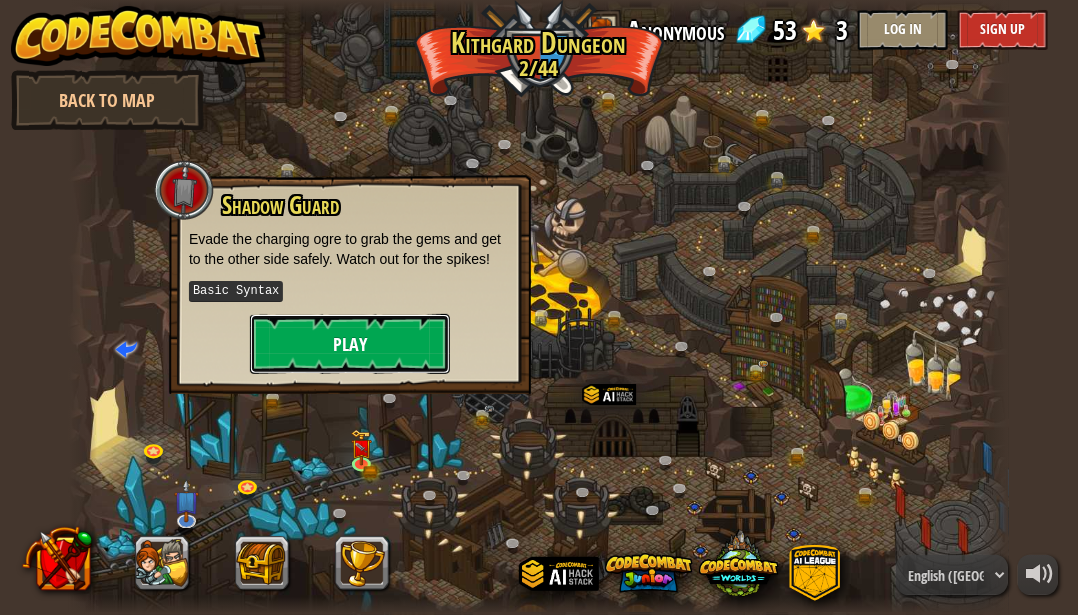 click on "Play" at bounding box center [350, 344] 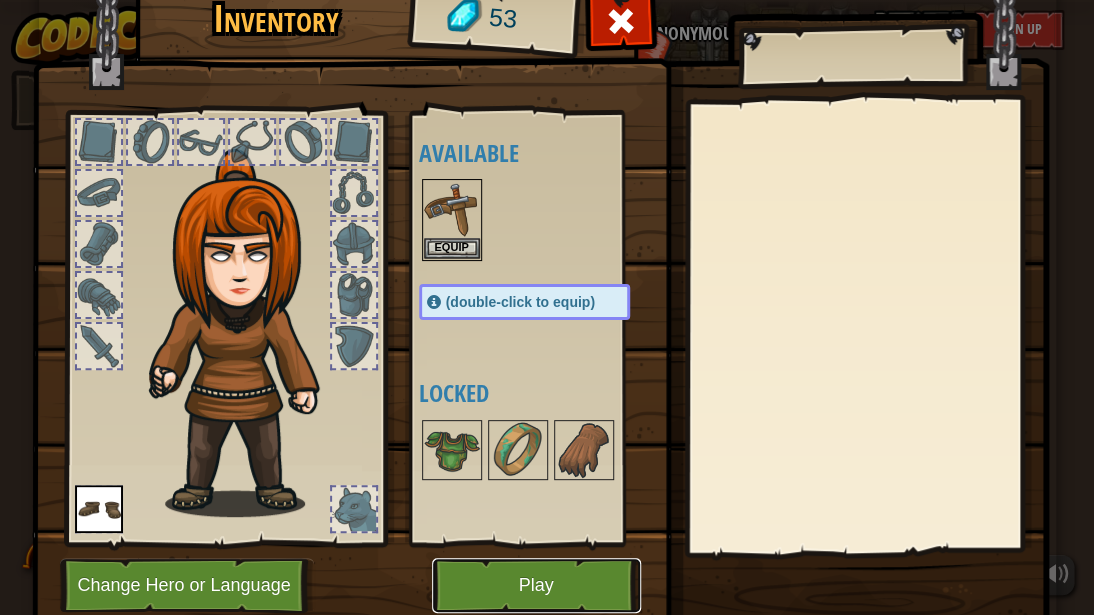 click on "Play" at bounding box center (536, 585) 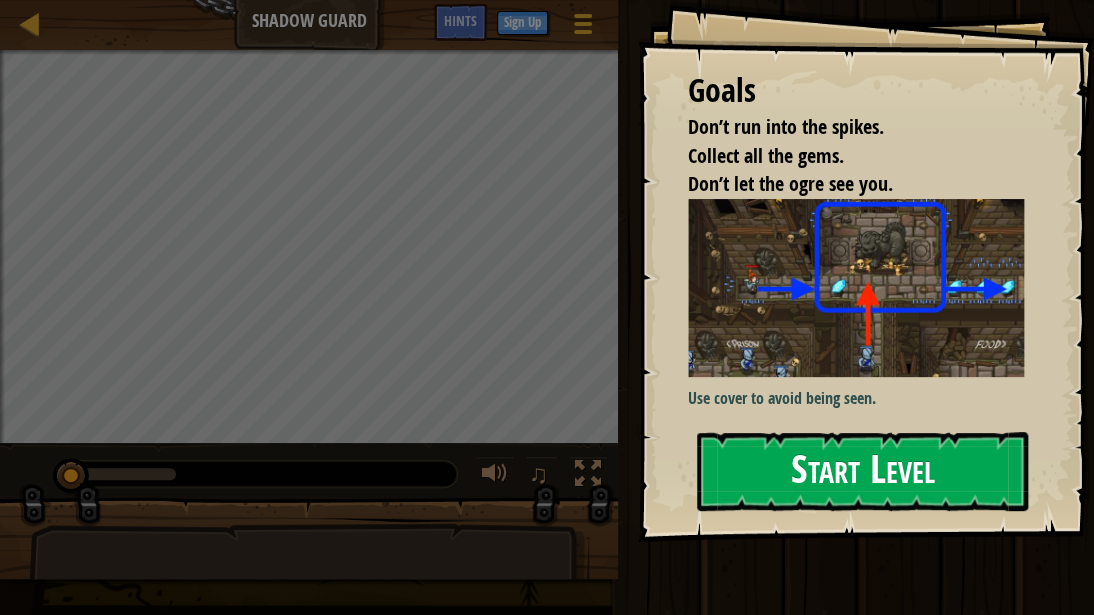 click on "Start Level" at bounding box center [862, 471] 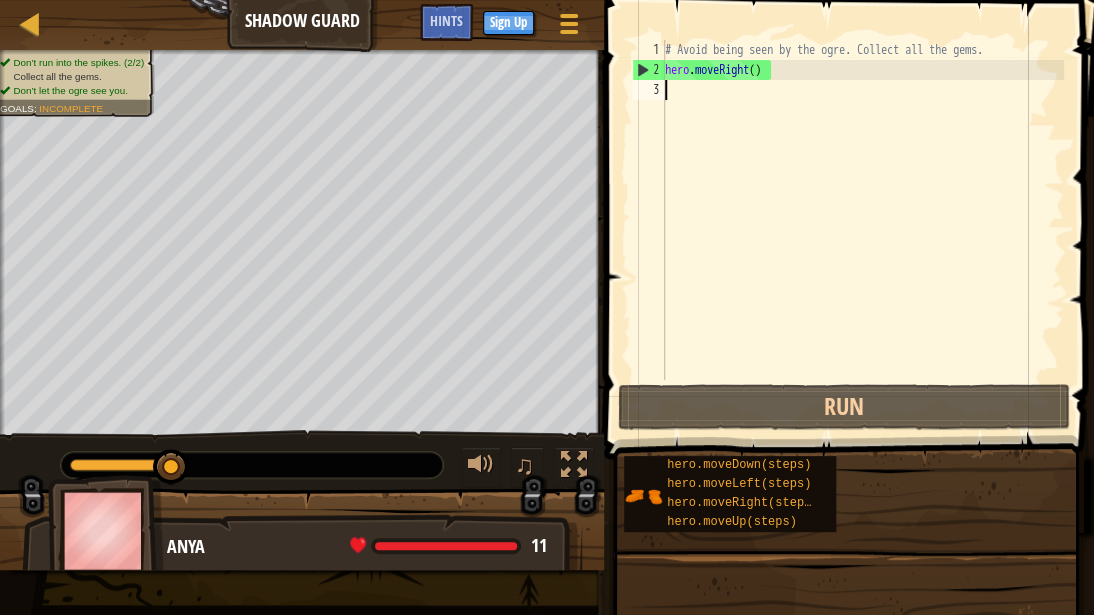 type on "h" 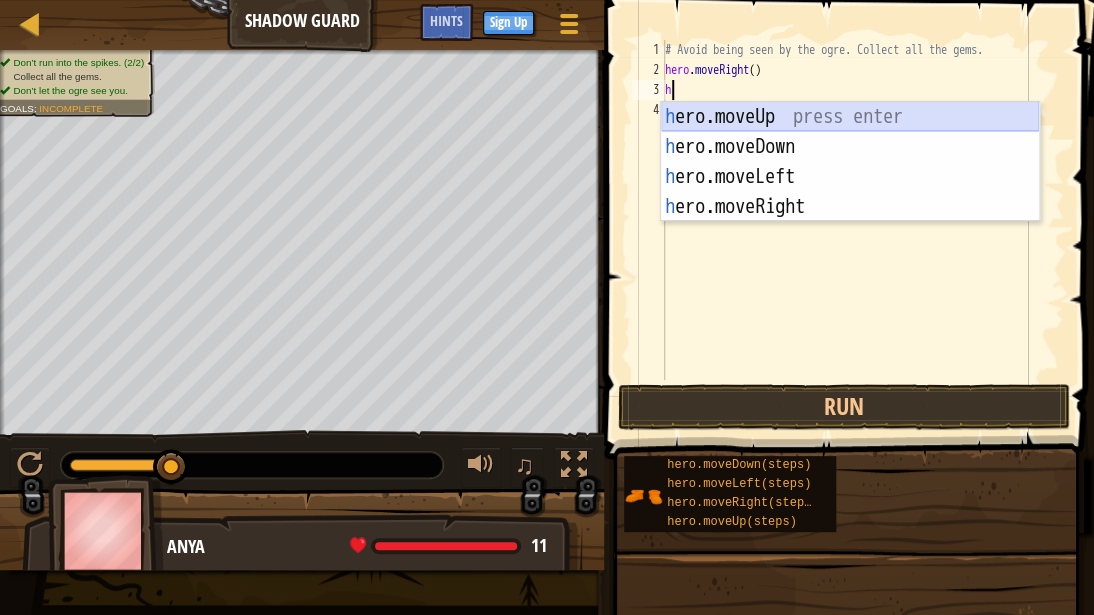 click on "h ero.moveUp press enter h ero.moveDown press enter h ero.moveLeft press enter h ero.moveRight press enter" at bounding box center (850, 192) 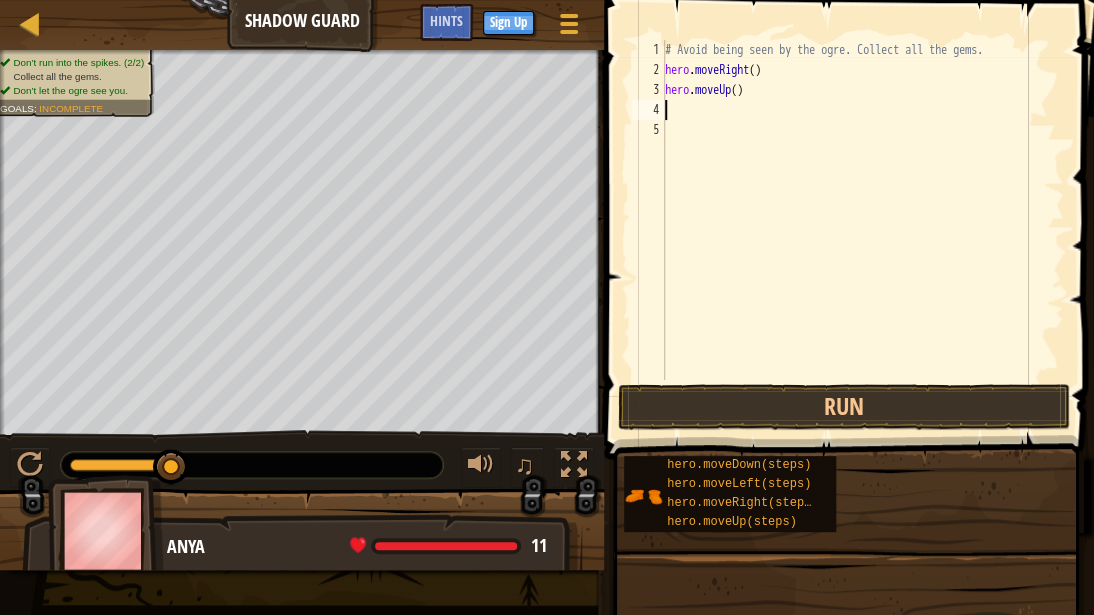 type on "h" 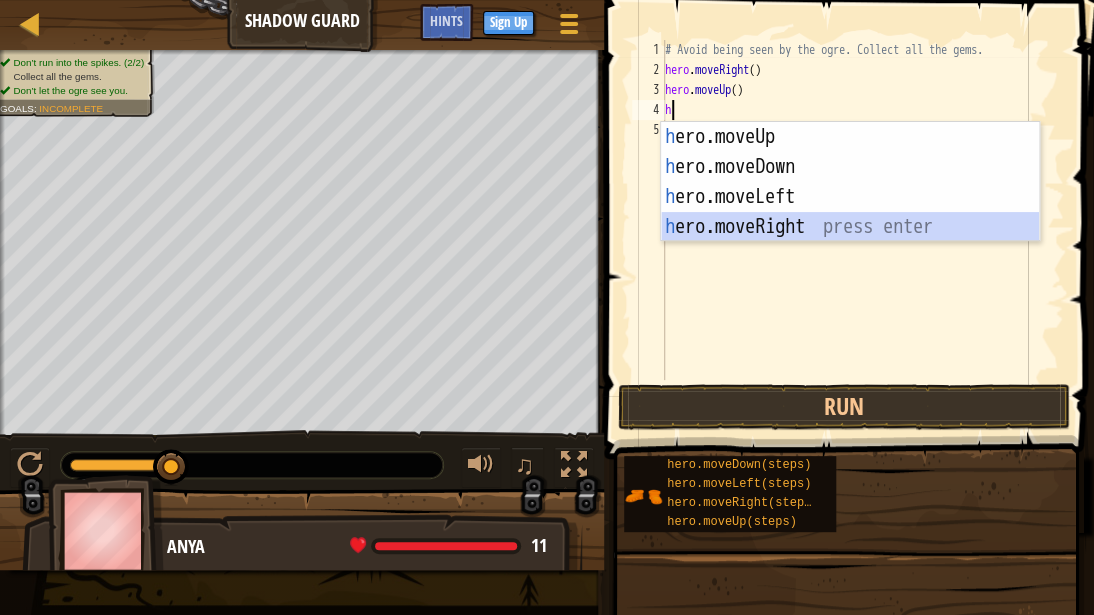 click on "h ero.moveUp press enter h ero.moveDown press enter h ero.moveLeft press enter h ero.moveRight press enter" at bounding box center [850, 212] 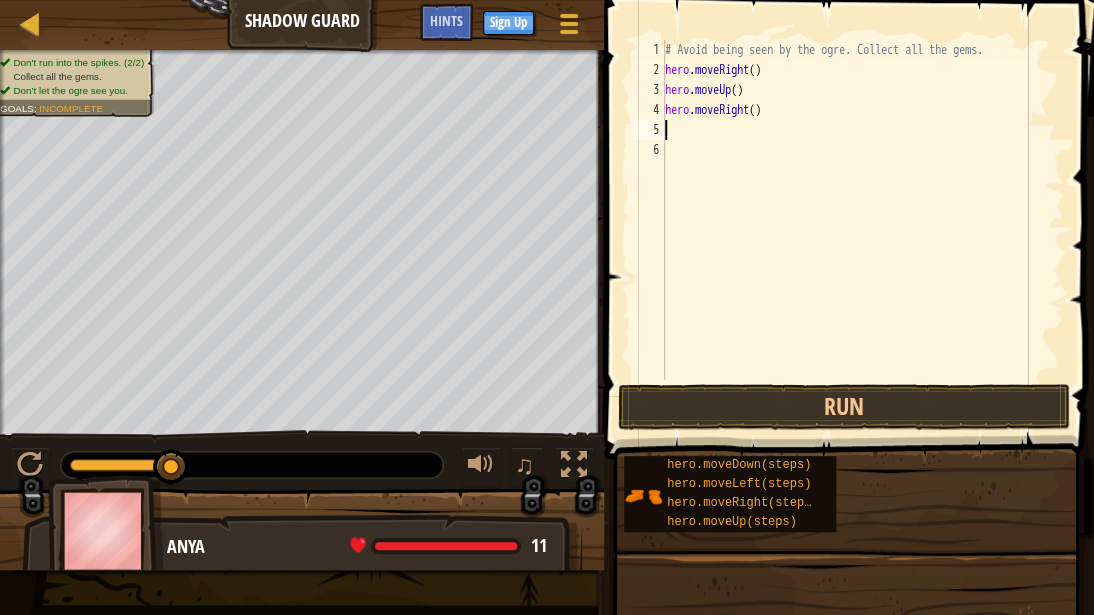 type on "h" 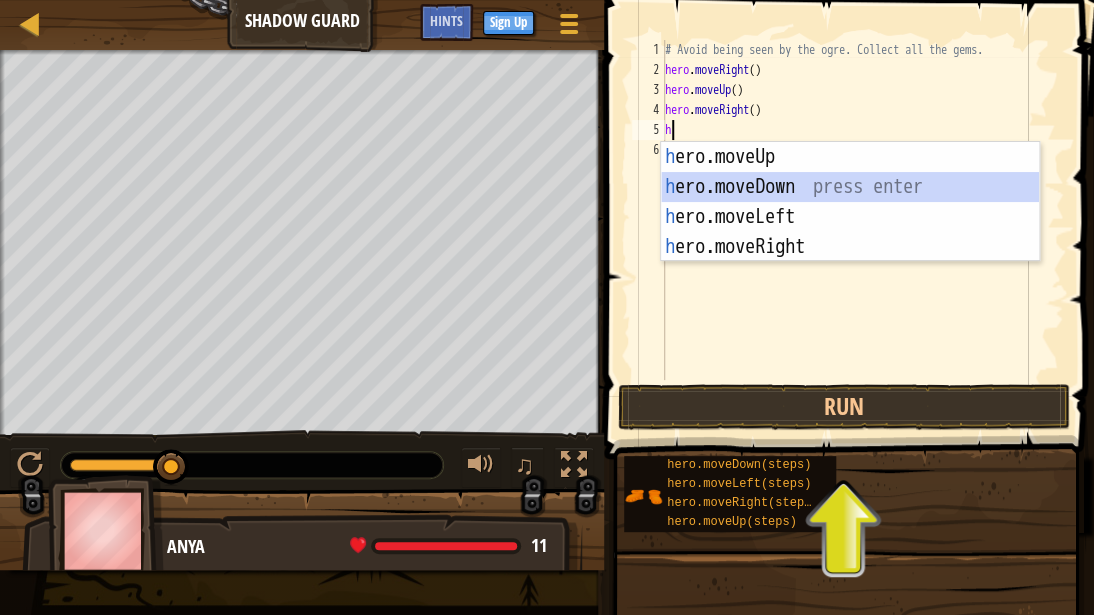 click on "h ero.moveUp press enter h ero.moveDown press enter h ero.moveLeft press enter h ero.moveRight press enter" at bounding box center [850, 232] 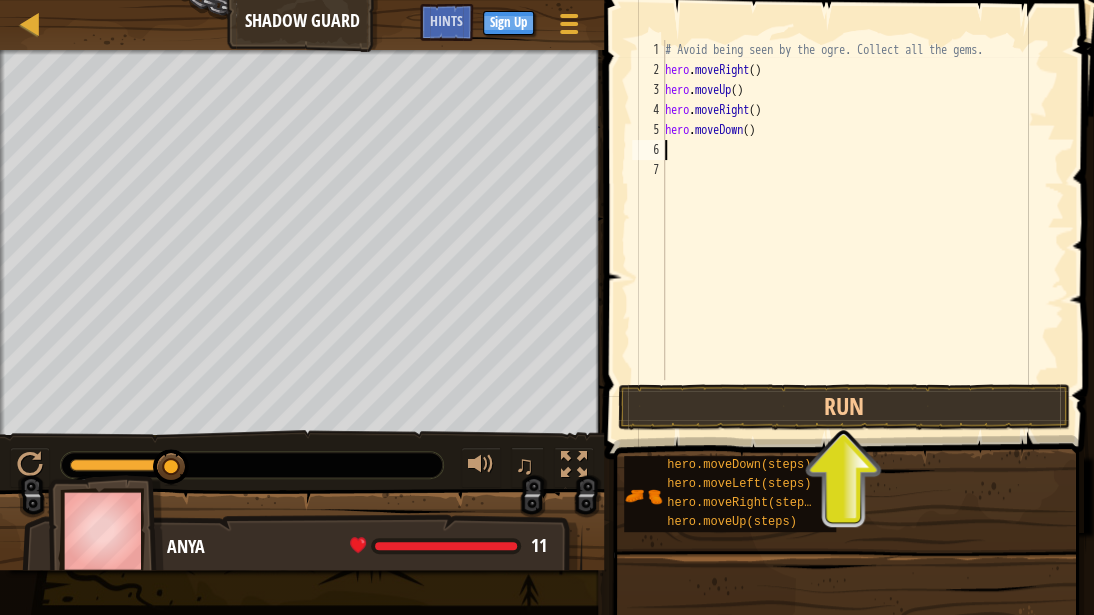 type on "h" 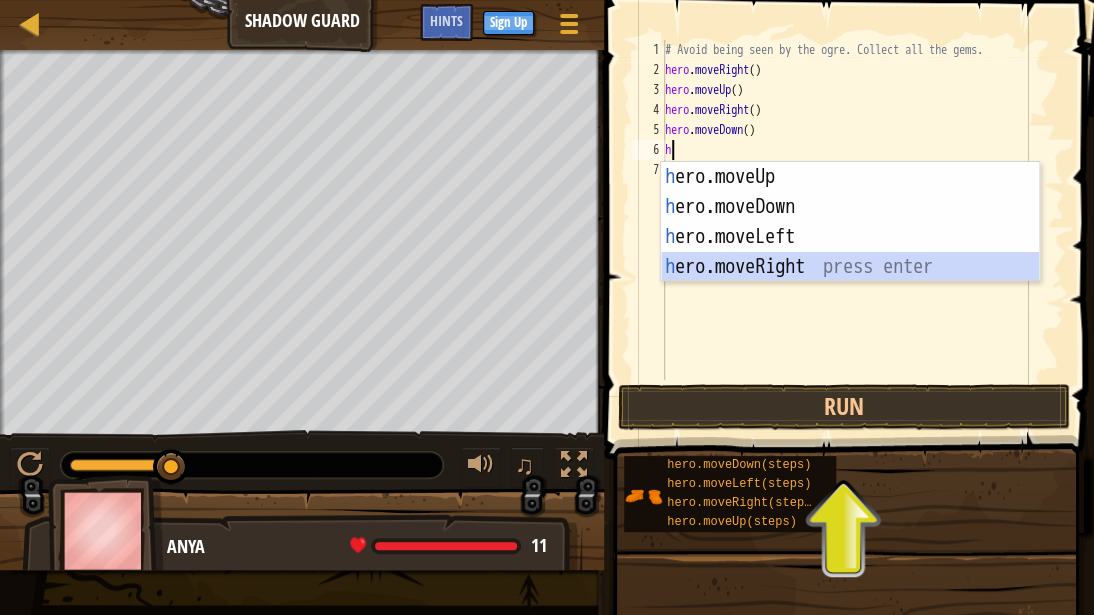 click on "h ero.moveUp press enter h ero.moveDown press enter h ero.moveLeft press enter h ero.moveRight press enter" at bounding box center (850, 252) 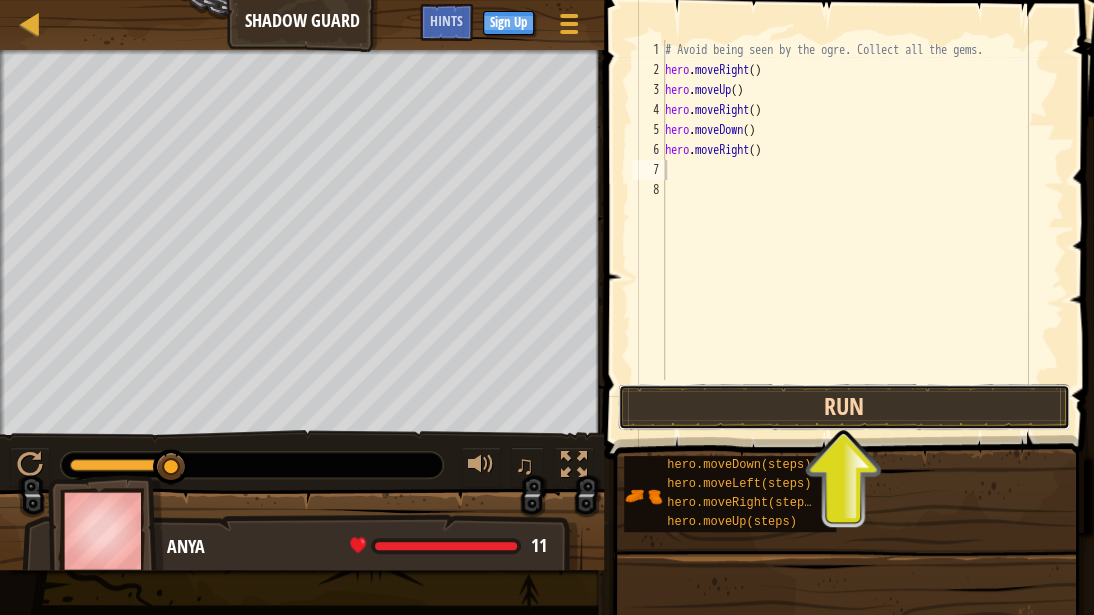 click on "Run" at bounding box center (844, 407) 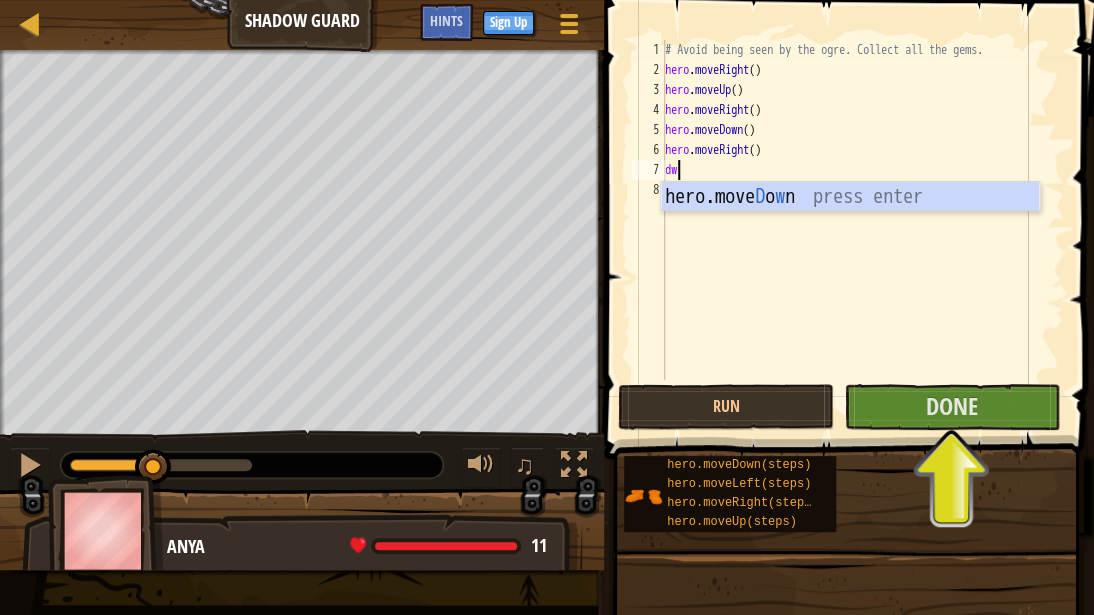 type on "d" 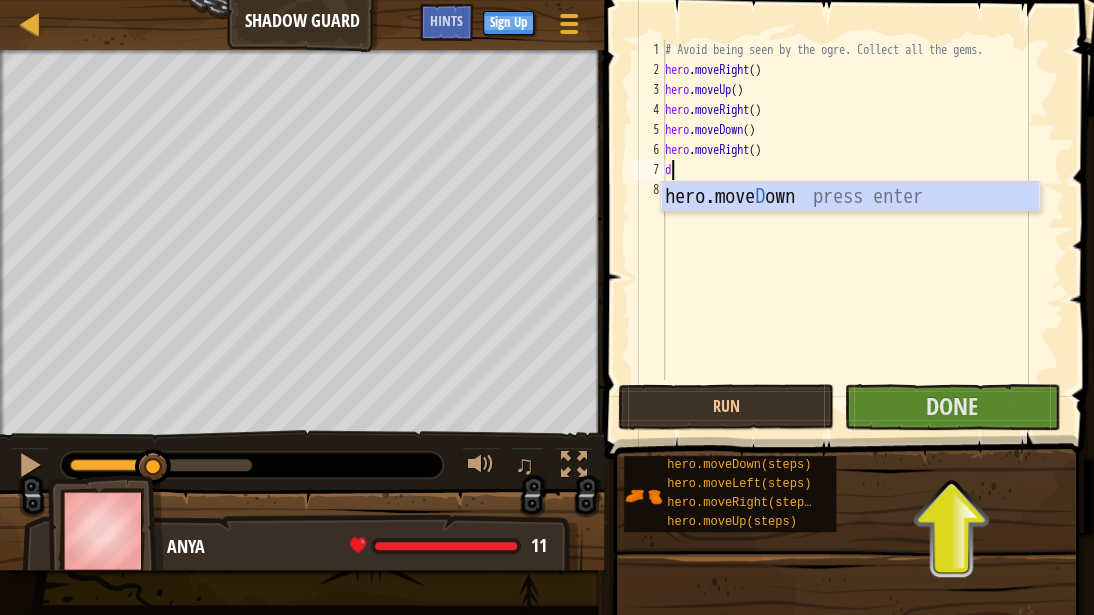 type 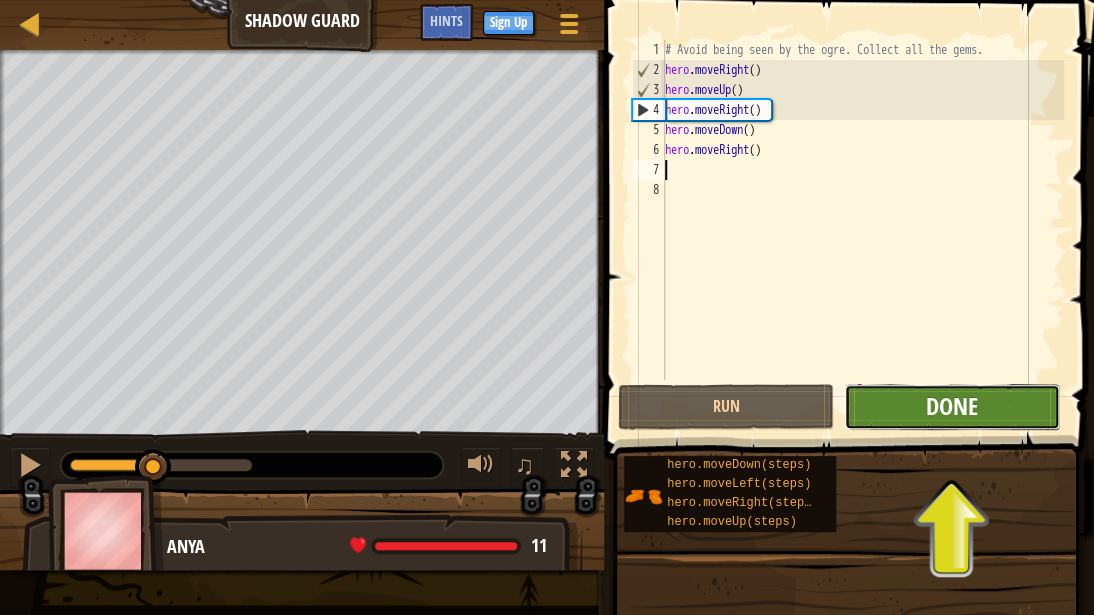 click on "Done" at bounding box center (952, 406) 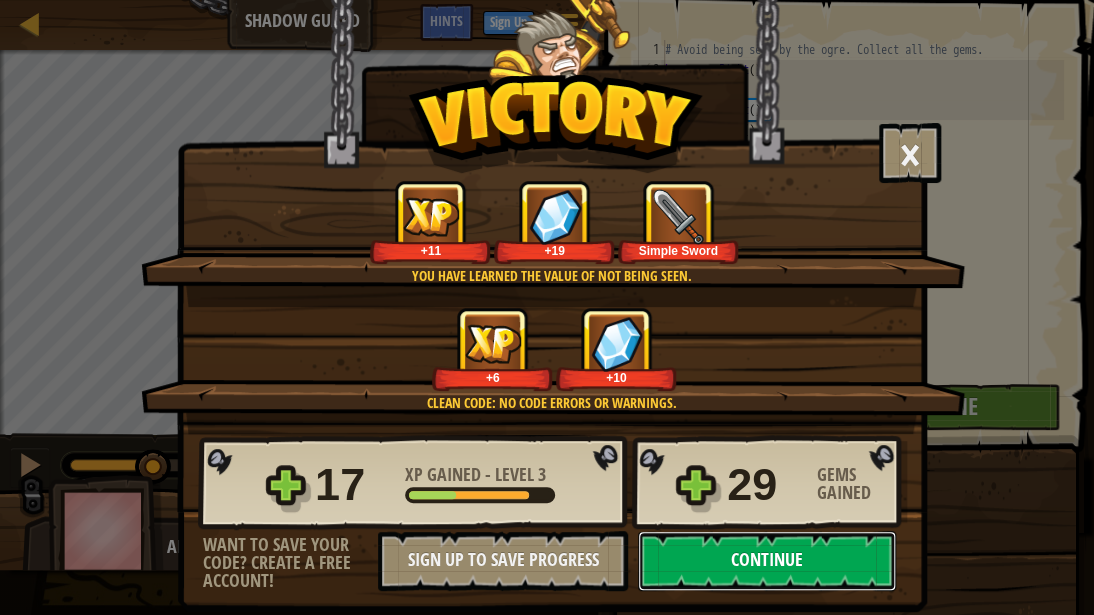 click on "Continue" at bounding box center (767, 561) 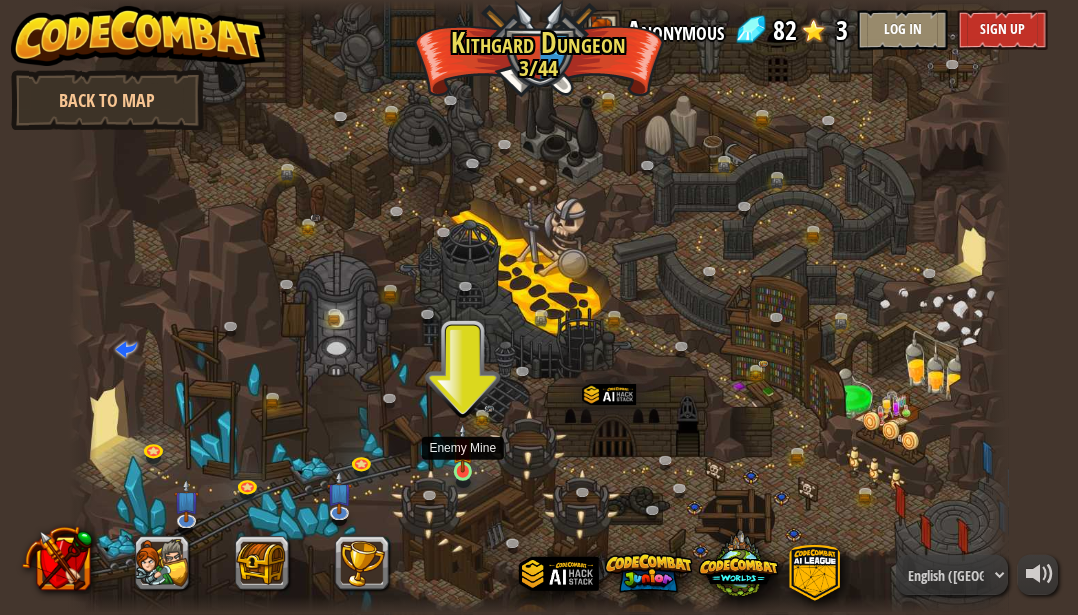 click at bounding box center [463, 448] 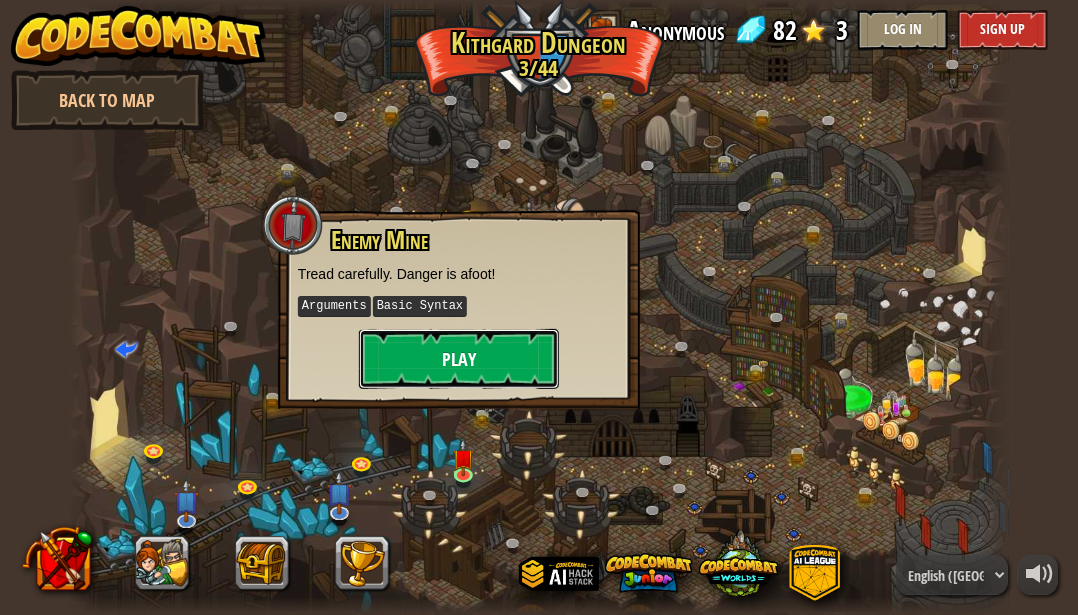 click on "Play" at bounding box center (459, 359) 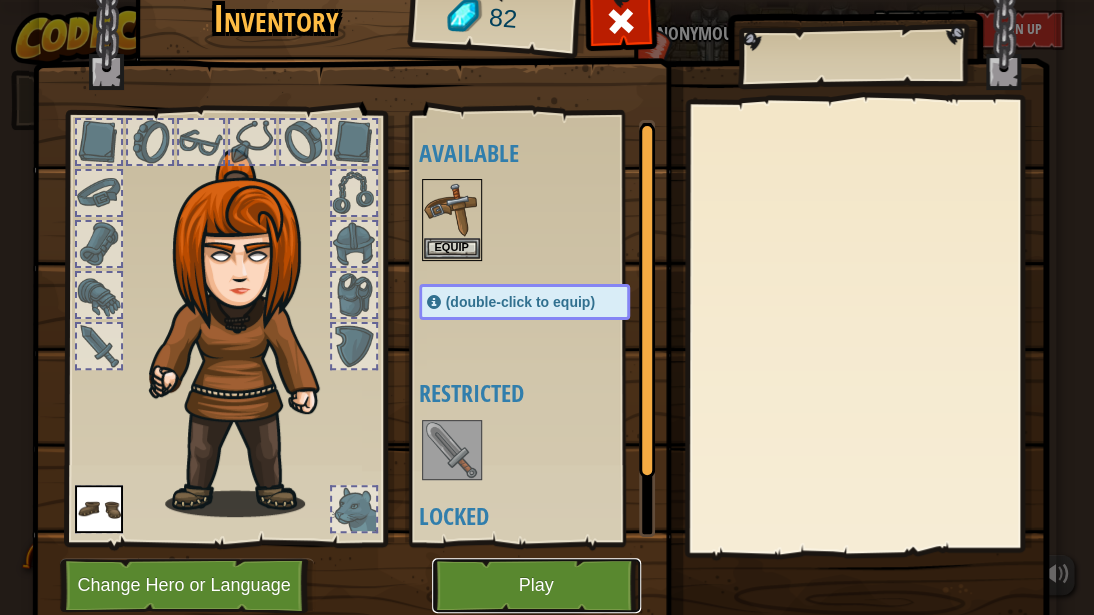 click on "Play" at bounding box center (536, 585) 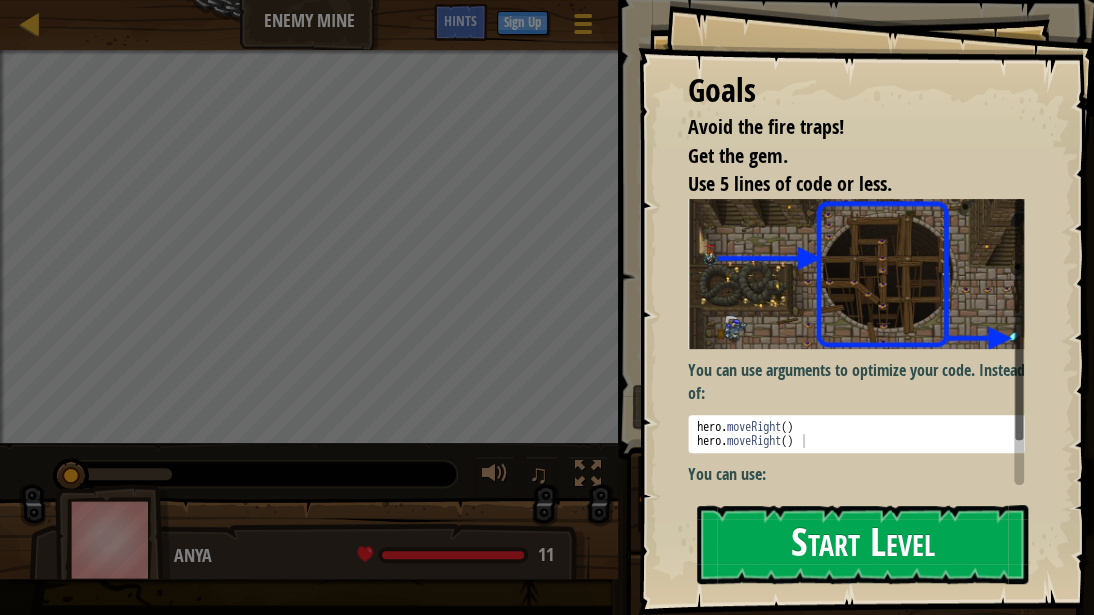 click on "Start Level" at bounding box center (862, 544) 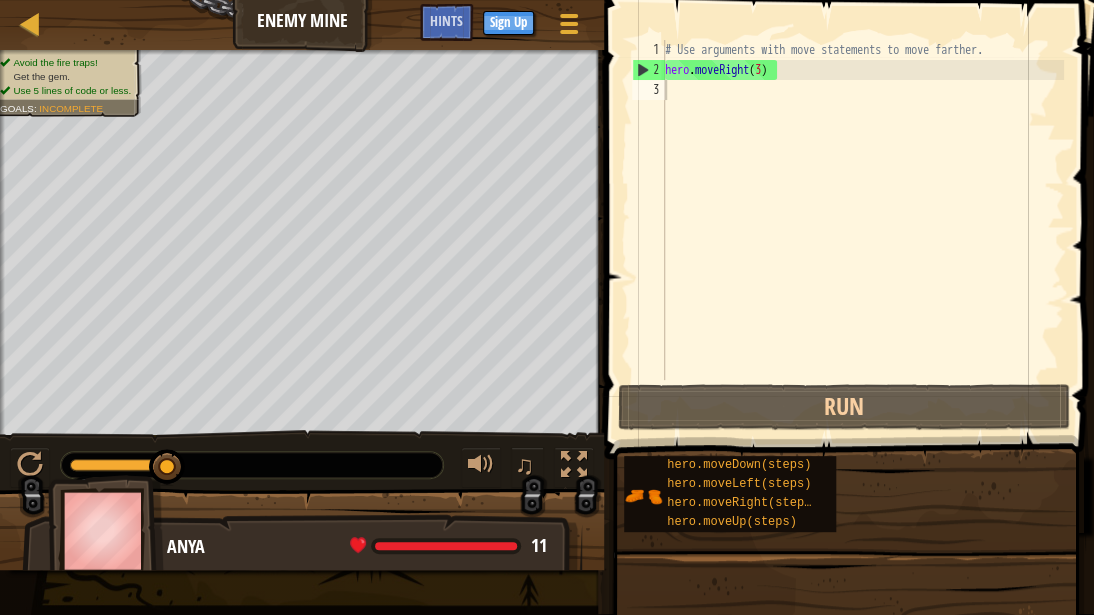 click on "# Use arguments with move statements to move farther. hero . moveRight ( 3 )" at bounding box center (862, 230) 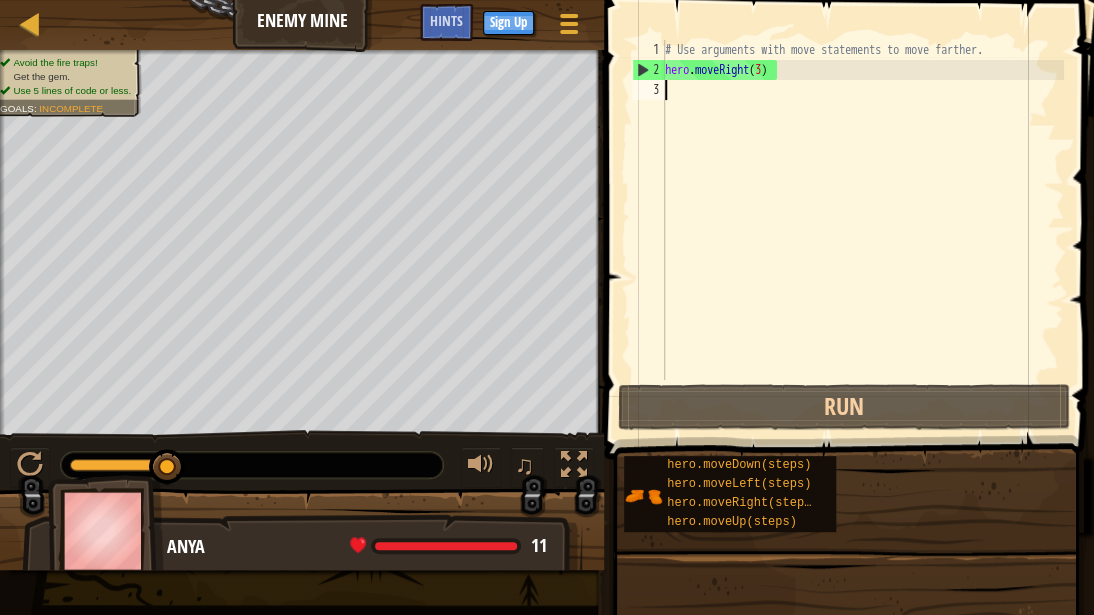 type on "h" 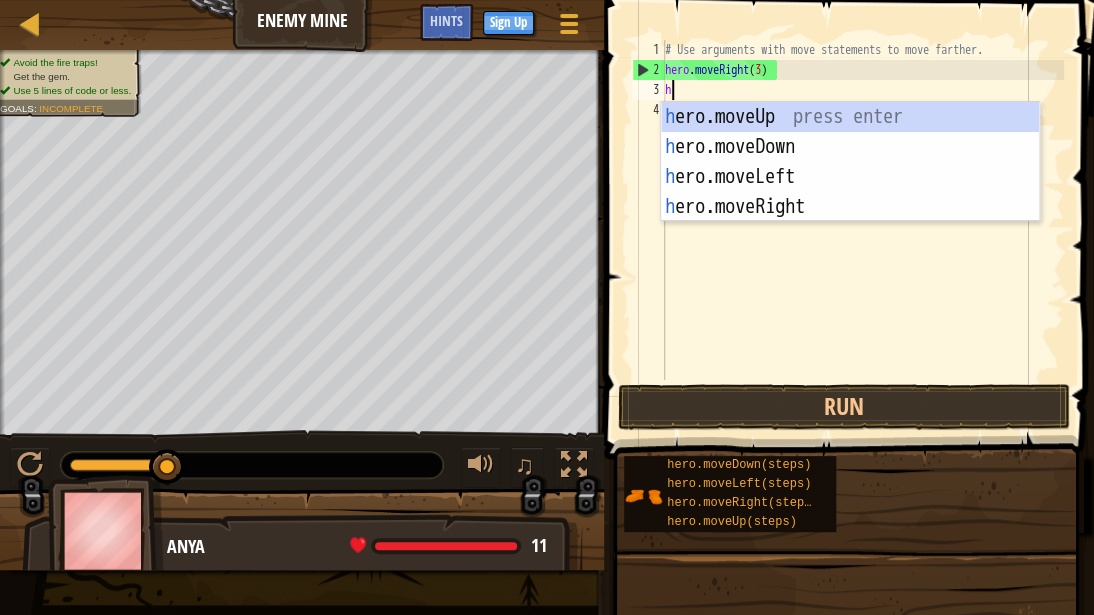 scroll, scrollTop: 9, scrollLeft: 0, axis: vertical 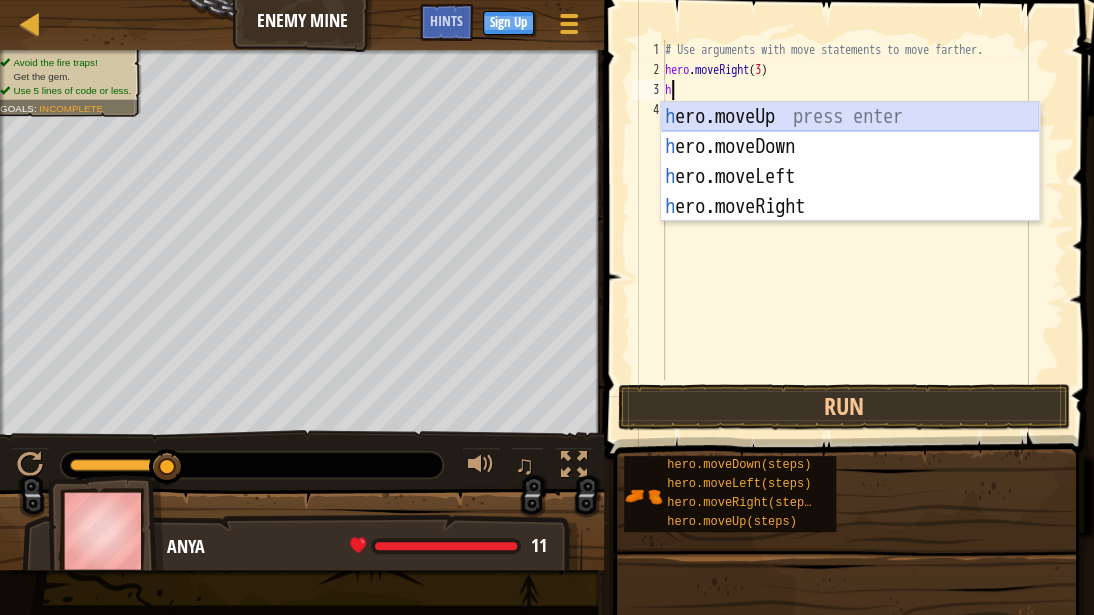 click on "h ero.moveUp press enter h ero.moveDown press enter h ero.moveLeft press enter h ero.moveRight press enter" at bounding box center (850, 192) 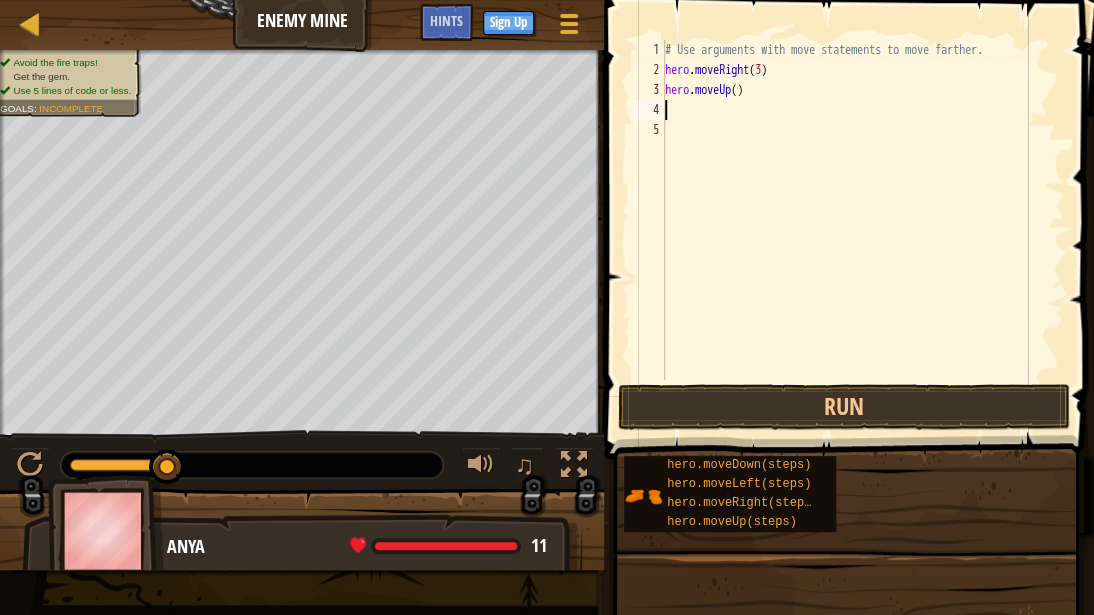 type on "h" 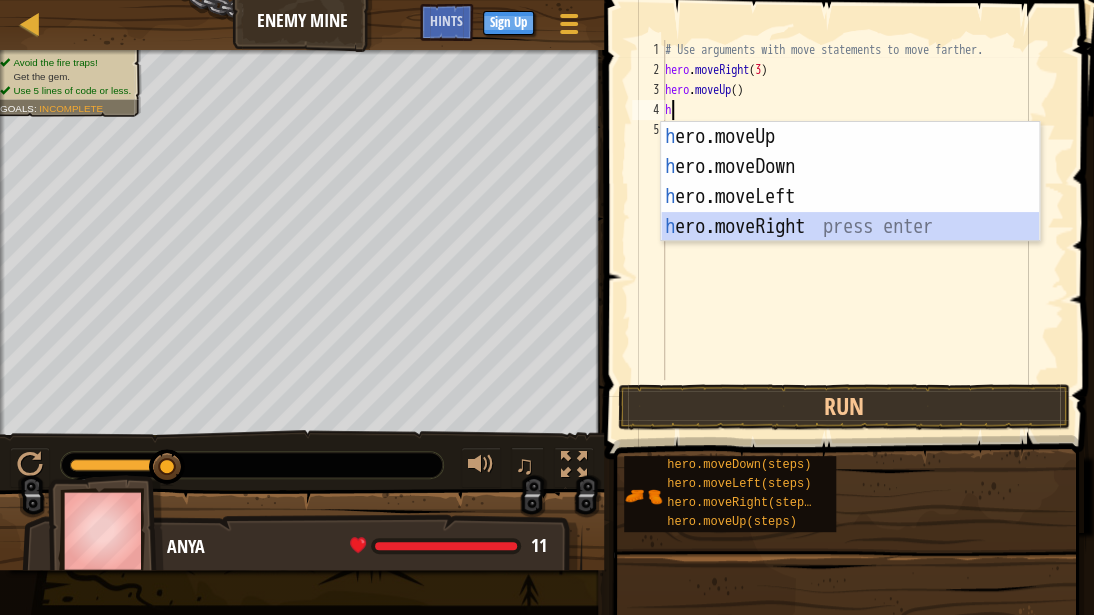 click on "h ero.moveUp press enter h ero.moveDown press enter h ero.moveLeft press enter h ero.moveRight press enter" at bounding box center [850, 212] 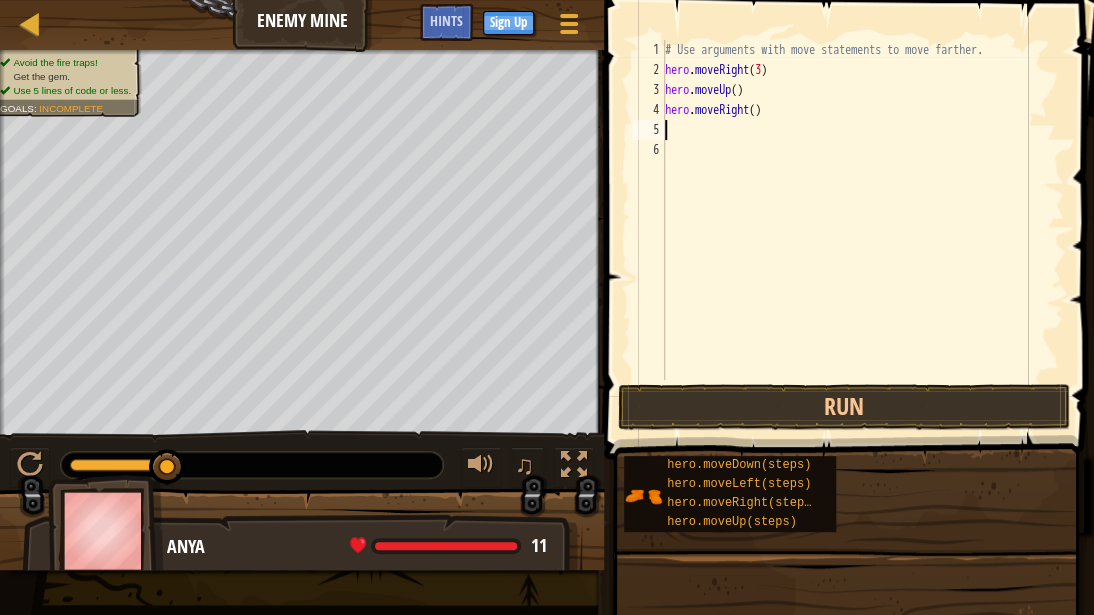 type on "h" 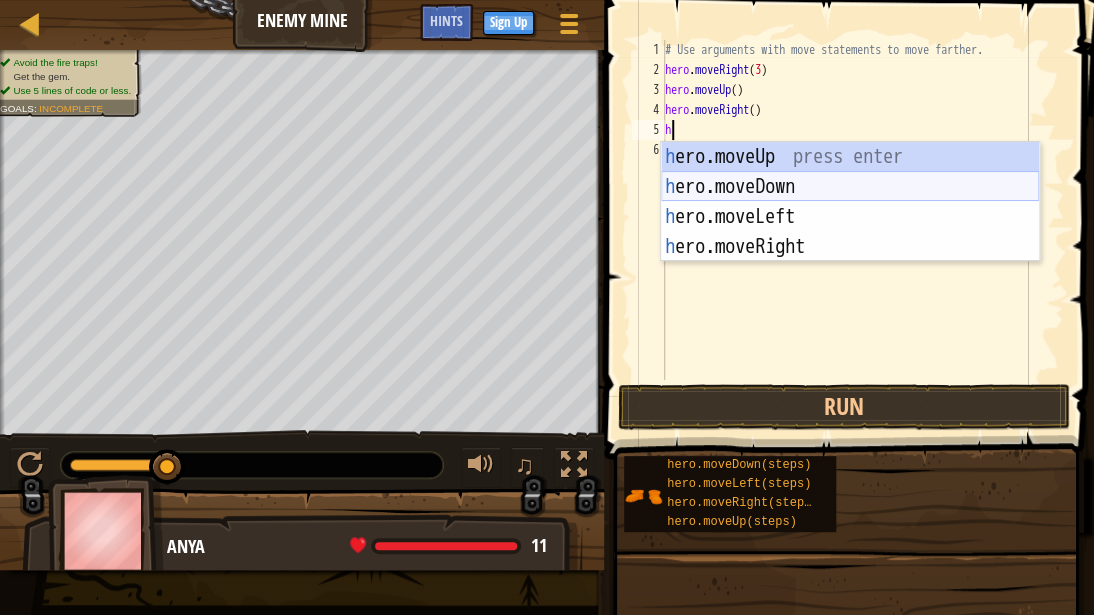click on "h ero.moveUp press enter h ero.moveDown press enter h ero.moveLeft press enter h ero.moveRight press enter" at bounding box center (850, 232) 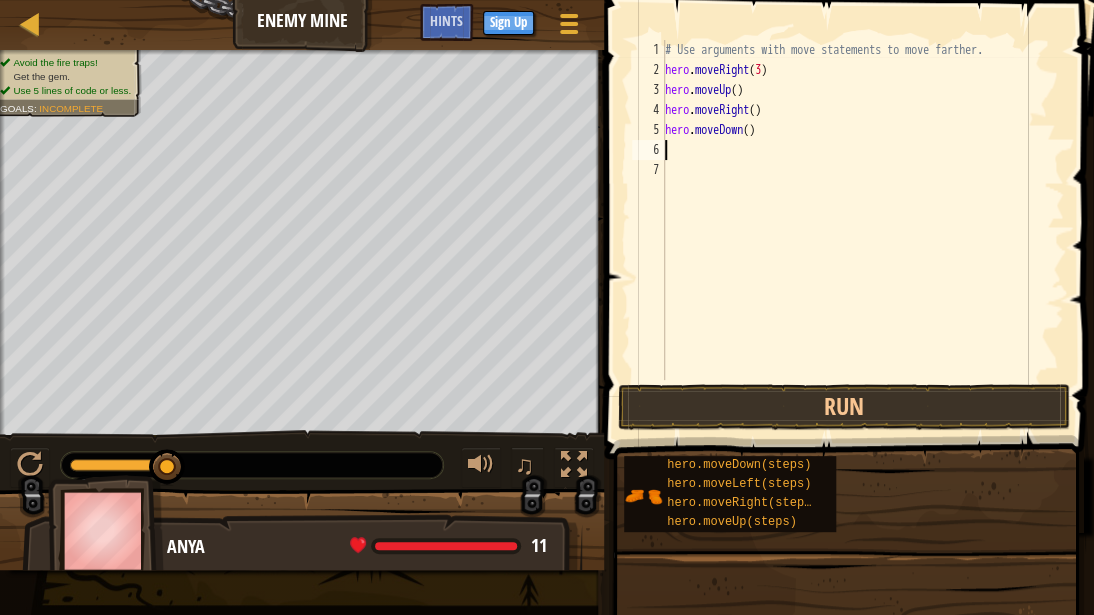 type on "h" 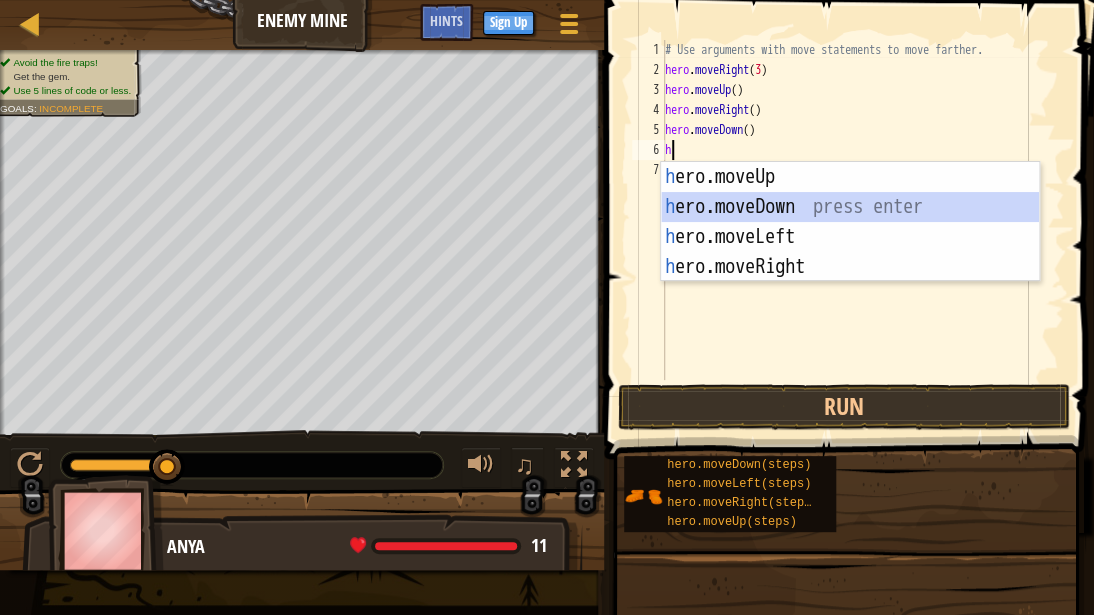 click on "h ero.moveUp press enter h ero.moveDown press enter h ero.moveLeft press enter h ero.moveRight press enter" at bounding box center (850, 252) 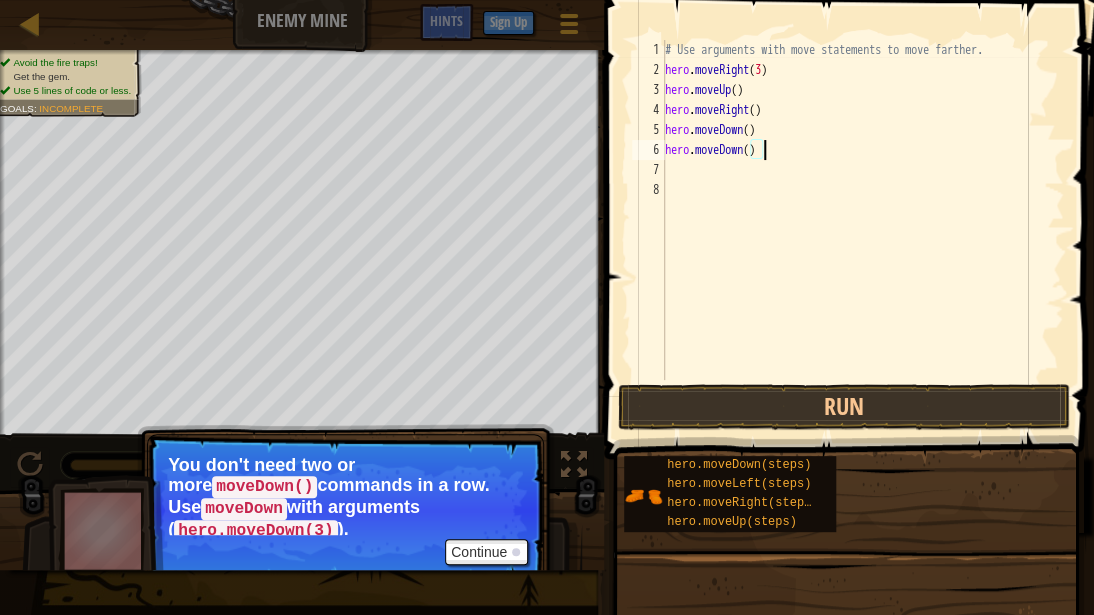 click on "# Use arguments with move statements to move farther. hero . moveRight ( 3 ) hero . moveUp ( ) hero . moveRight ( ) hero . moveDown ( ) hero . moveDown ( )" at bounding box center [862, 230] 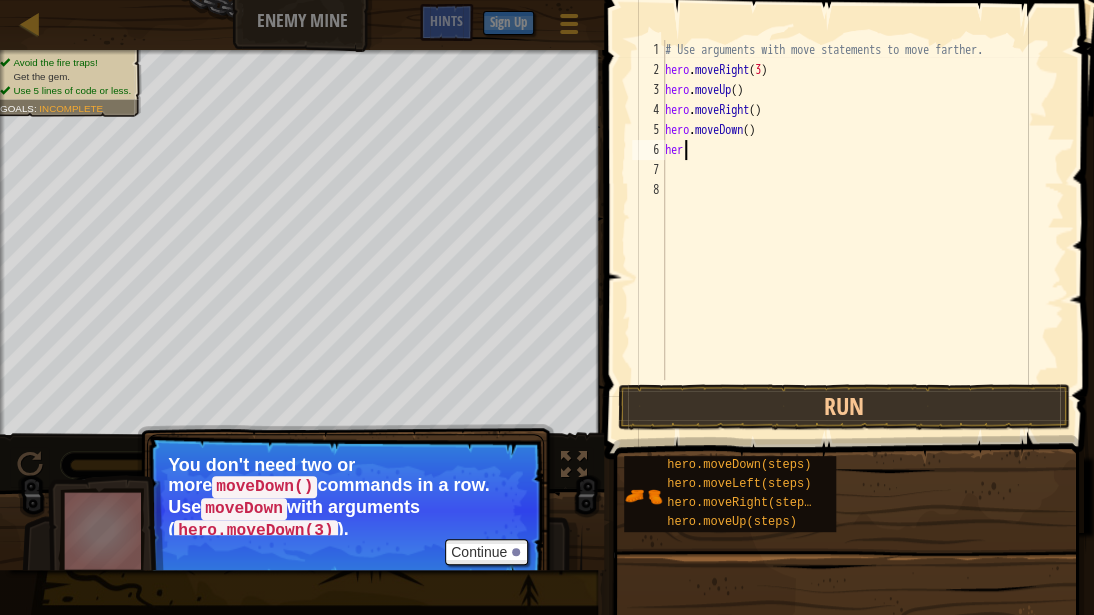 type on "h" 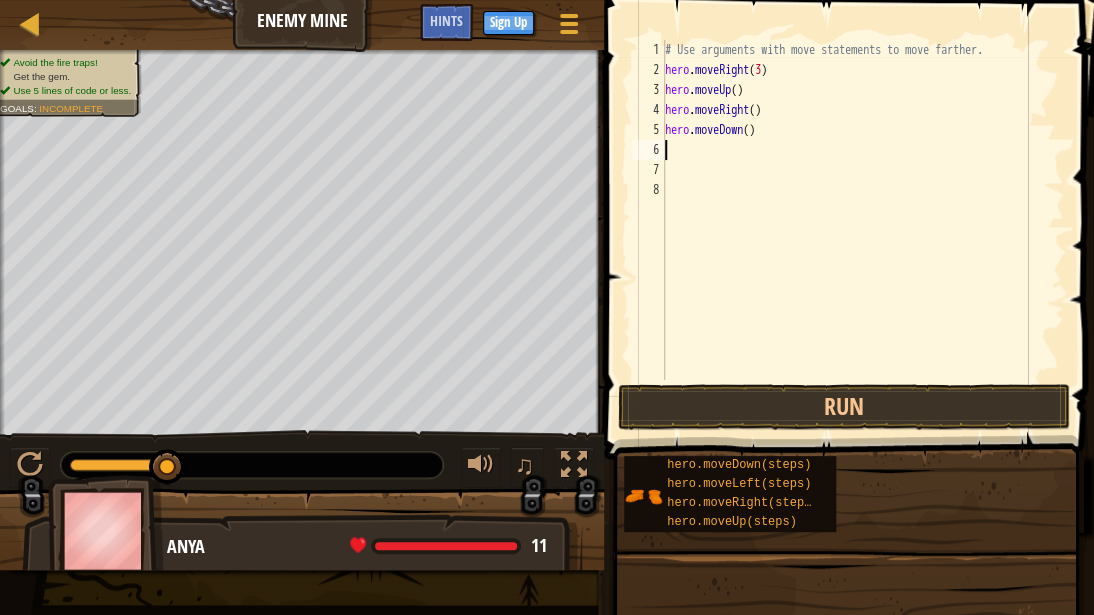click on "# Use arguments with move statements to move farther. hero . moveRight ( 3 ) hero . moveUp ( ) hero . moveRight ( ) hero . moveDown ( )" at bounding box center [862, 230] 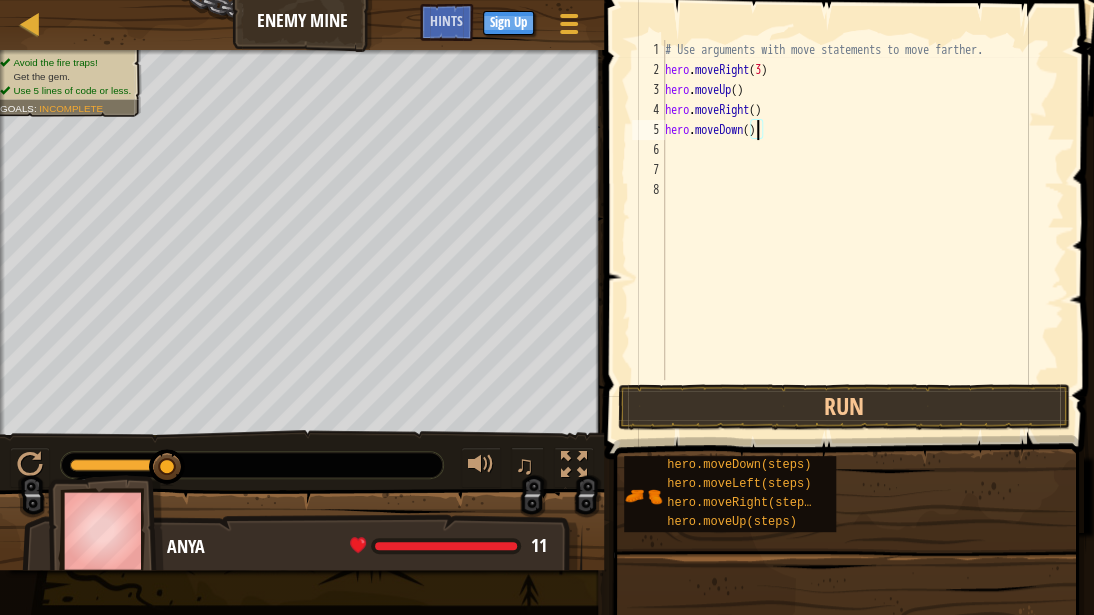 type on "hero.moveDown(2)" 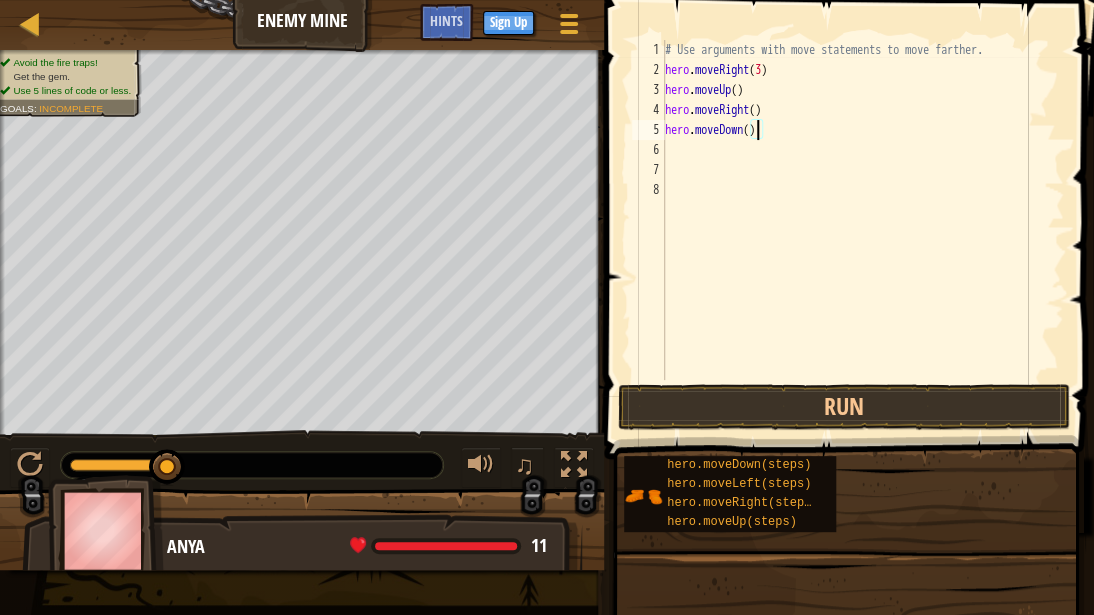 scroll, scrollTop: 9, scrollLeft: 7, axis: both 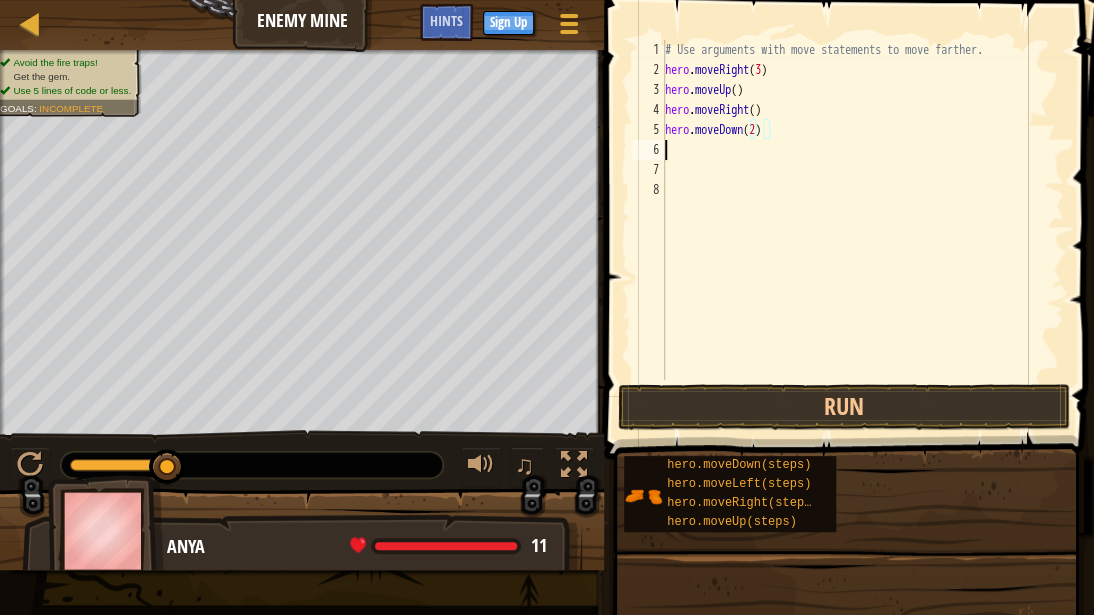 click on "# Use arguments with move statements to move farther. hero . moveRight ( 3 ) hero . moveUp ( ) hero . moveRight ( ) hero . moveDown ( 2 )" at bounding box center (862, 230) 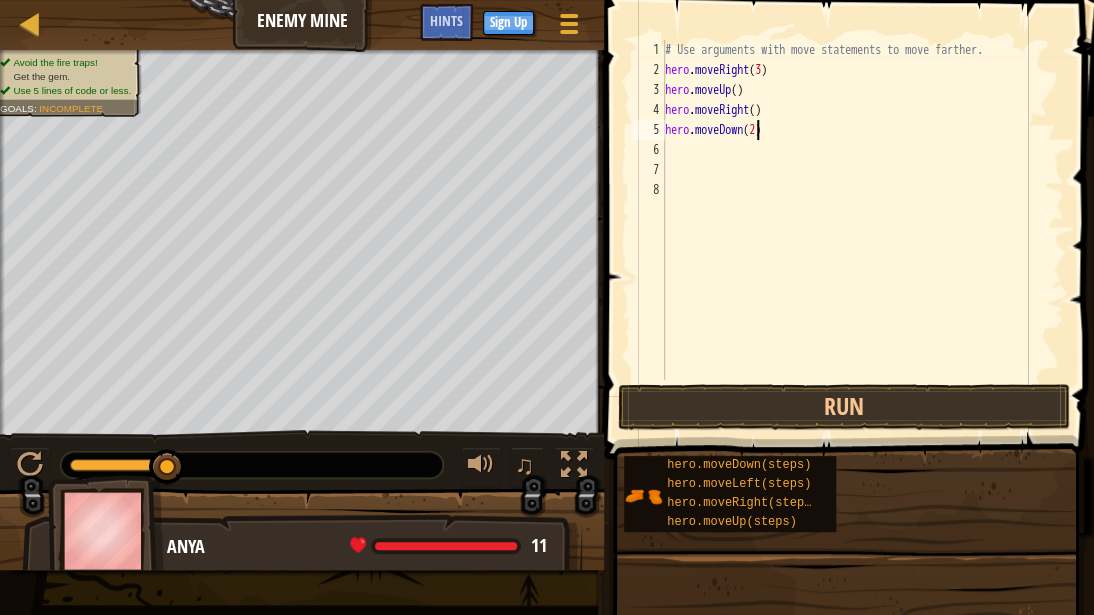 drag, startPoint x: 760, startPoint y: 128, endPoint x: 791, endPoint y: 168, distance: 50.606323 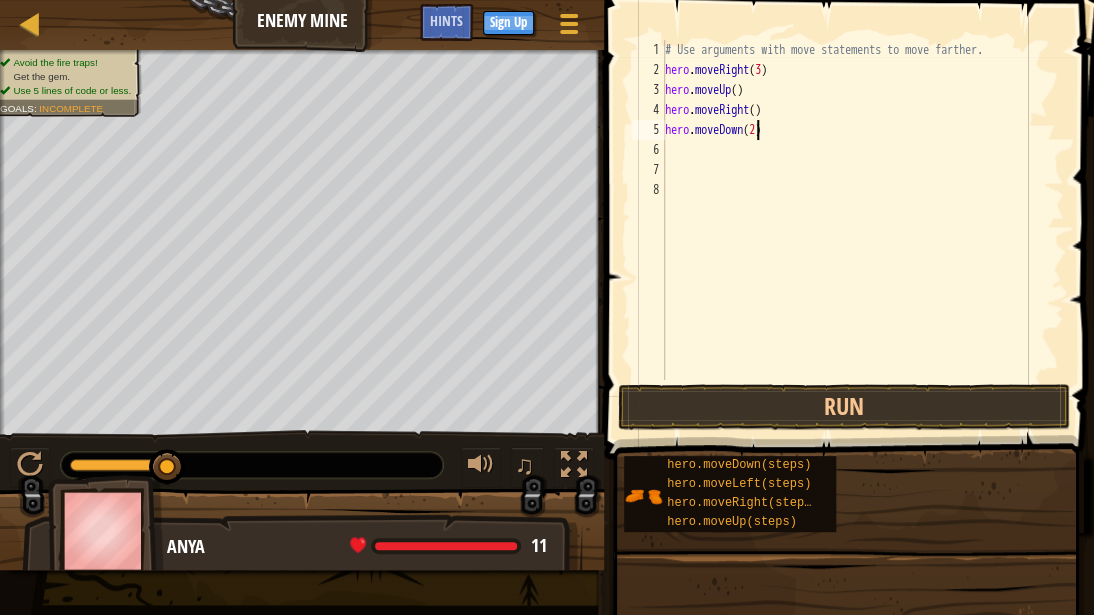 click on "# Use arguments with move statements to move farther. hero . moveRight ( 3 ) hero . moveUp ( ) hero . moveRight ( ) hero . moveDown ( 2 )" at bounding box center (862, 230) 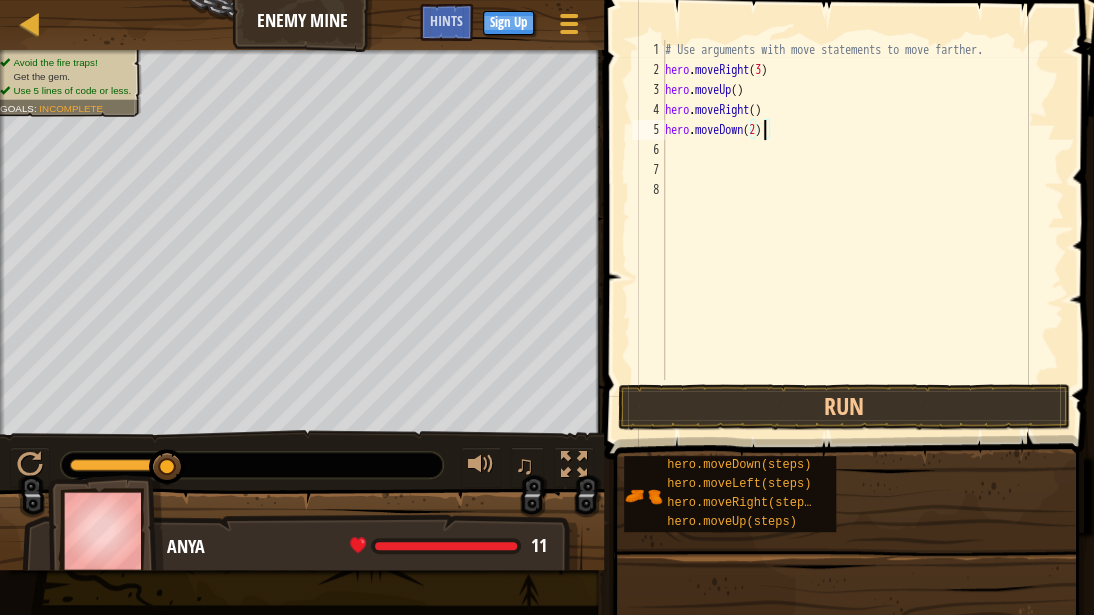 click on "# Use arguments with move statements to move farther. hero . moveRight ( 3 ) hero . moveUp ( ) hero . moveRight ( ) hero . moveDown ( 2 )" at bounding box center (862, 230) 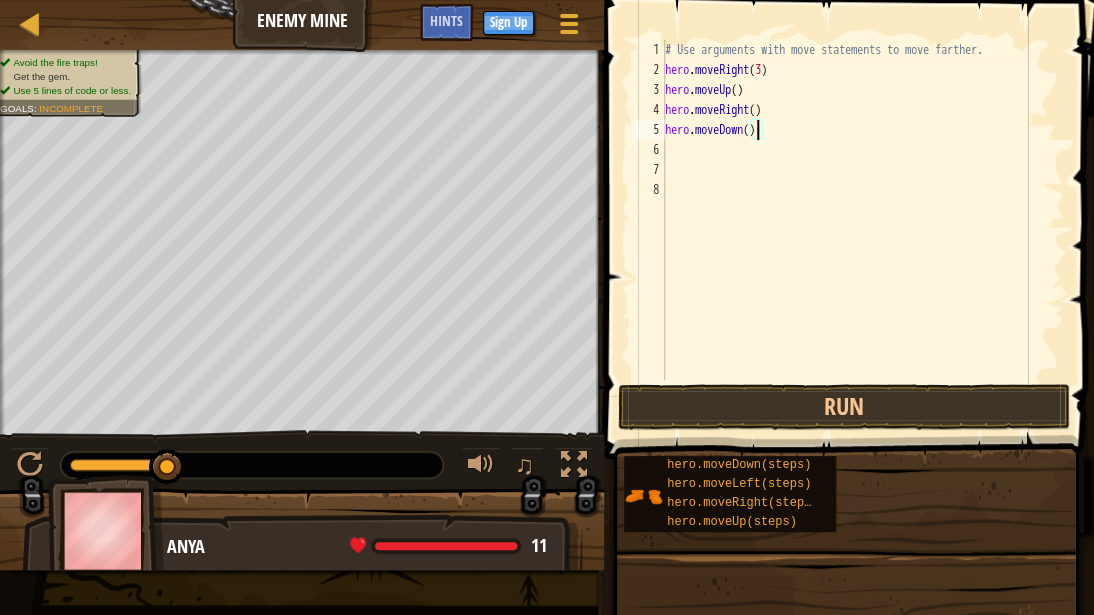 type on "hero.moveDown(3)" 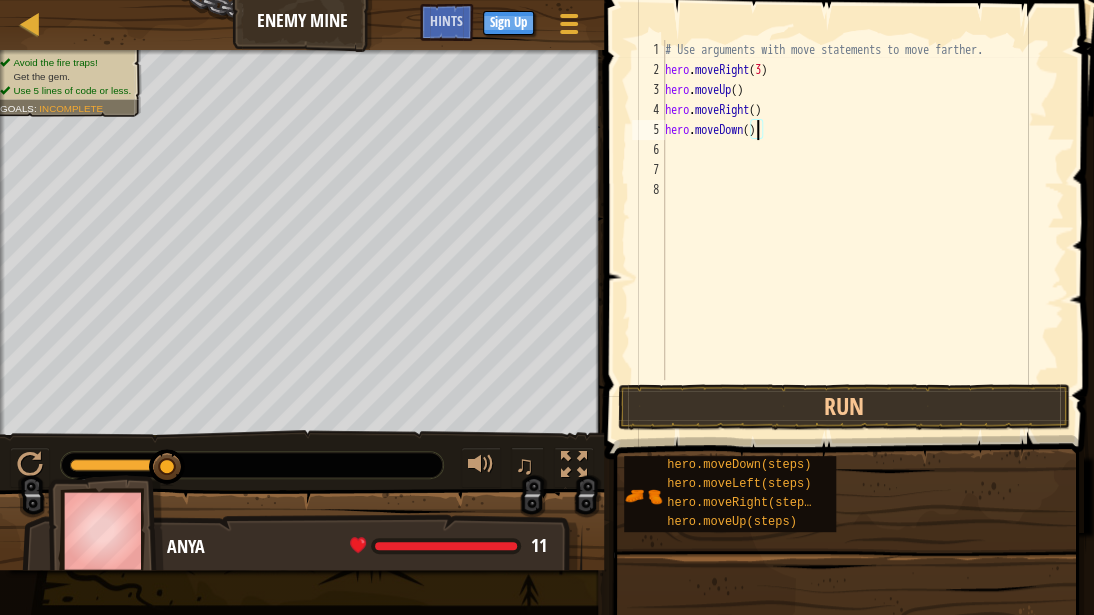 scroll, scrollTop: 9, scrollLeft: 7, axis: both 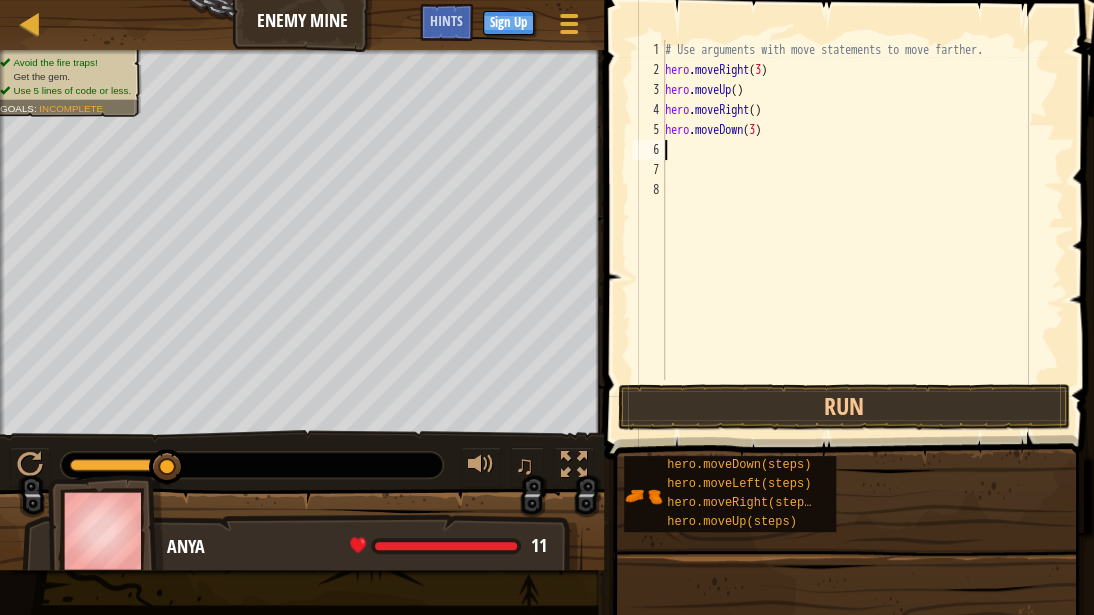 click on "# Use arguments with move statements to move farther. hero . moveRight ( 3 ) hero . moveUp ( ) hero . moveRight ( ) hero . moveDown ( 3 )" at bounding box center (862, 230) 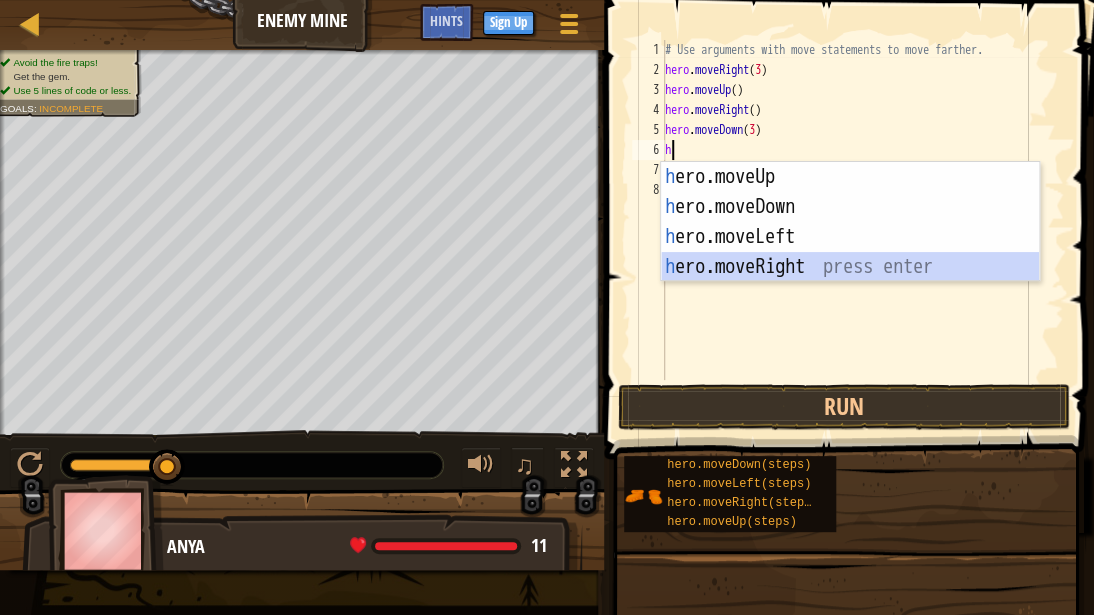 click on "h ero.moveUp press enter h ero.moveDown press enter h ero.moveLeft press enter h ero.moveRight press enter" at bounding box center (850, 252) 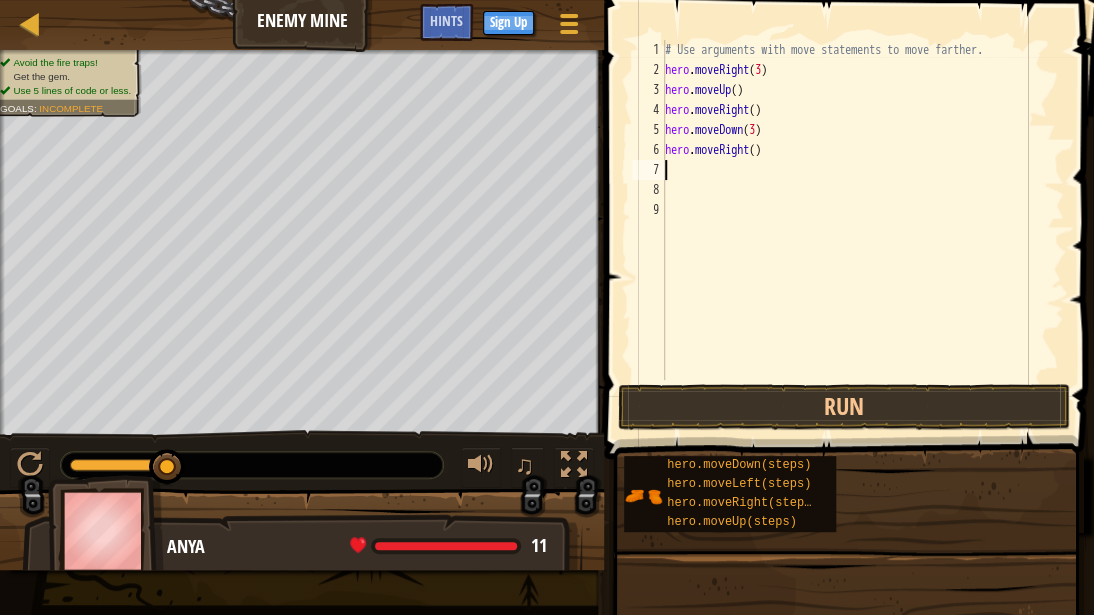 click on "# Use arguments with move statements to move farther. hero . moveRight ( 3 ) hero . moveUp ( ) hero . moveRight ( ) hero . moveDown ( 3 ) hero . moveRight ( )" at bounding box center (862, 230) 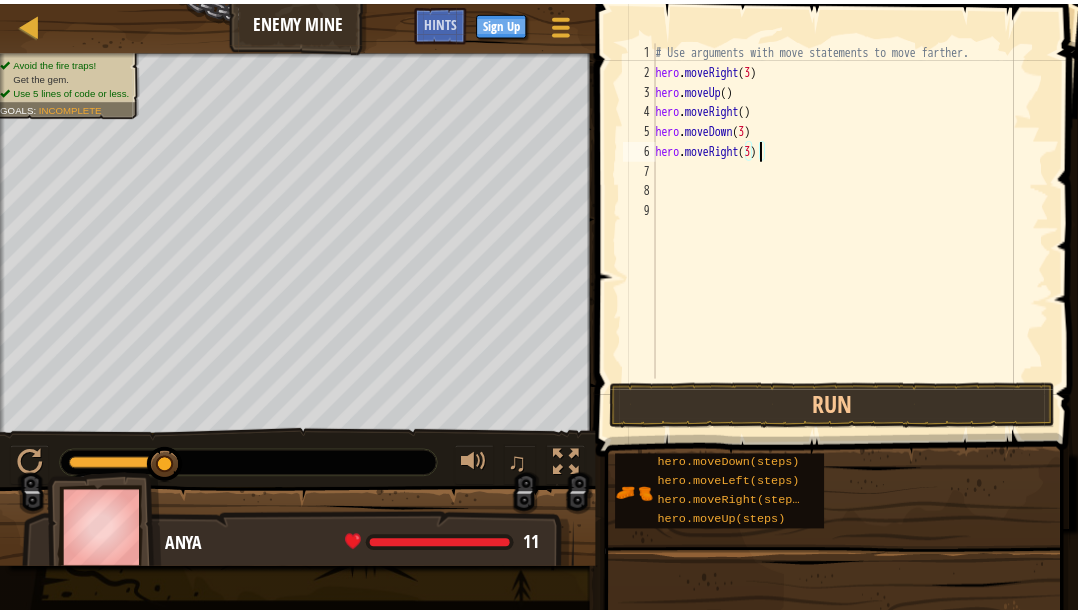 scroll, scrollTop: 9, scrollLeft: 8, axis: both 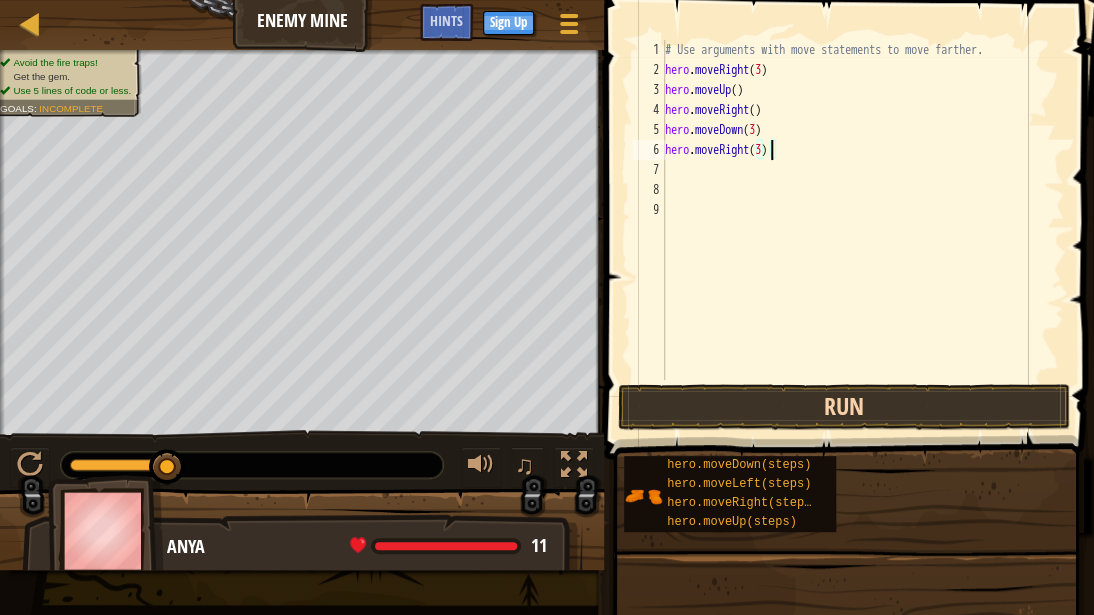 type on "hero.moveRight(3)" 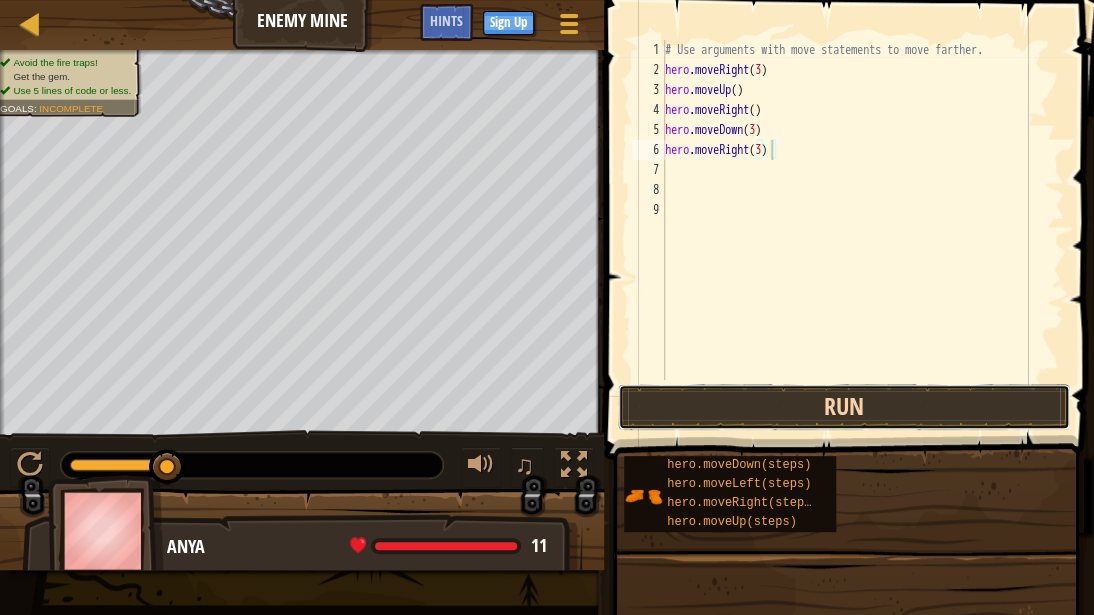 click on "Run" at bounding box center [844, 407] 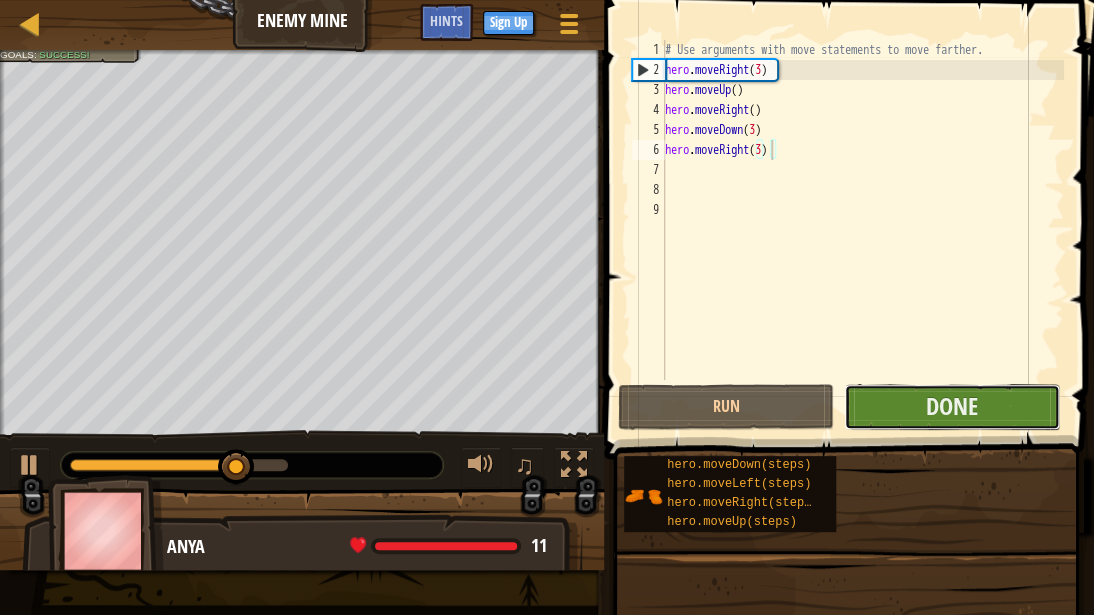 click on "Done" at bounding box center [952, 407] 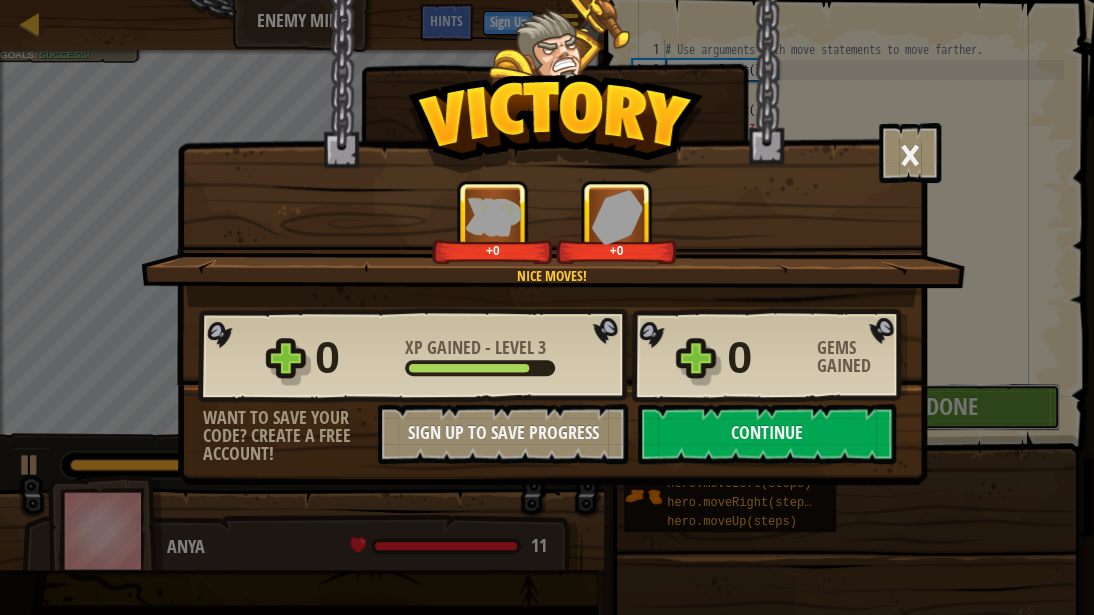 type 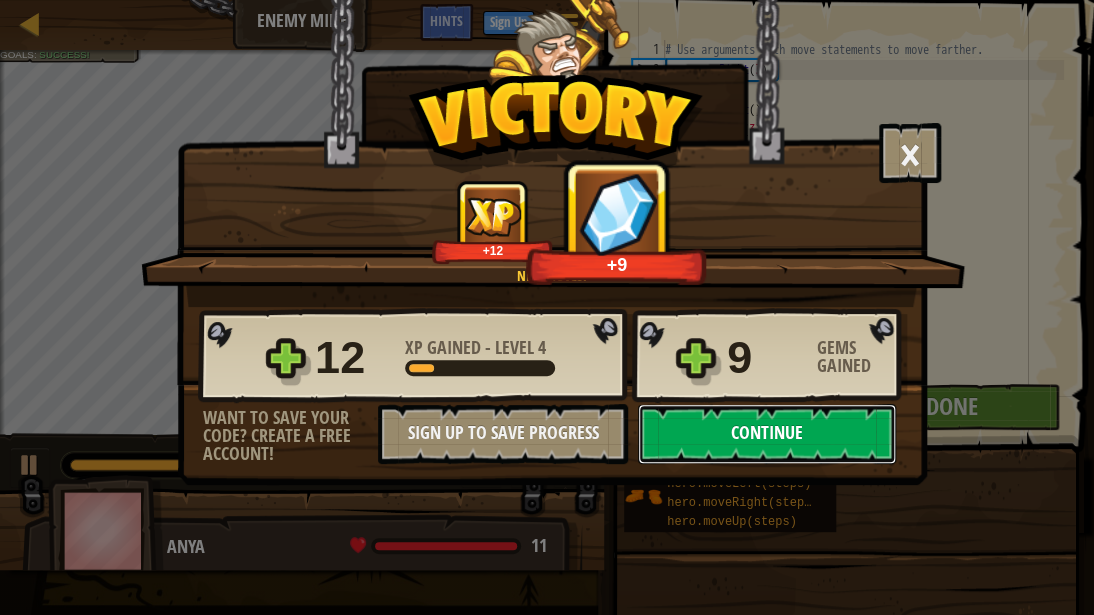 click on "Continue" at bounding box center [767, 434] 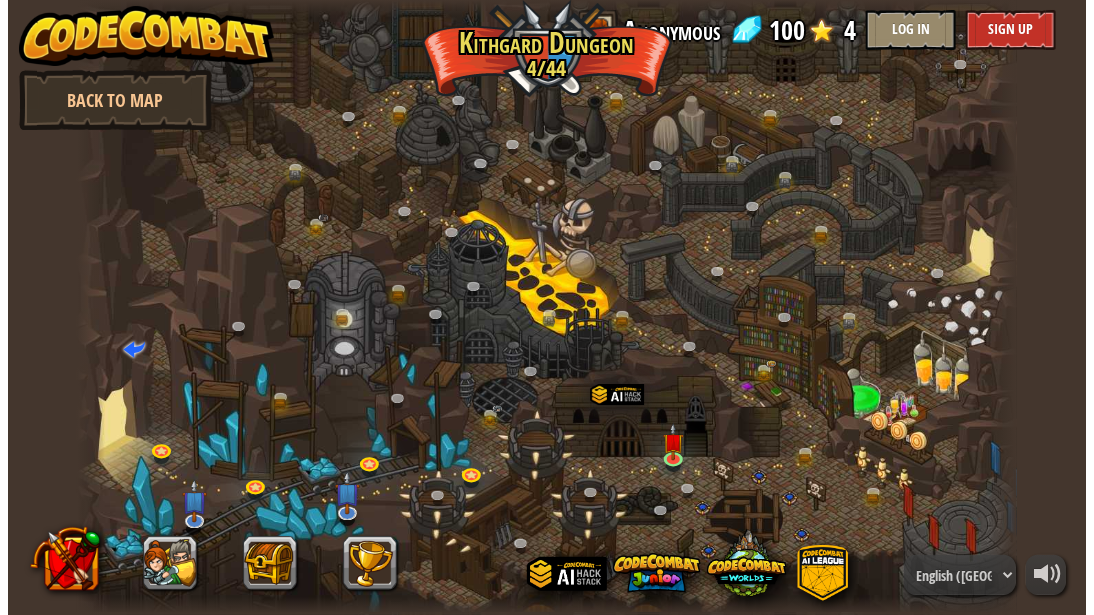 scroll, scrollTop: 1, scrollLeft: 0, axis: vertical 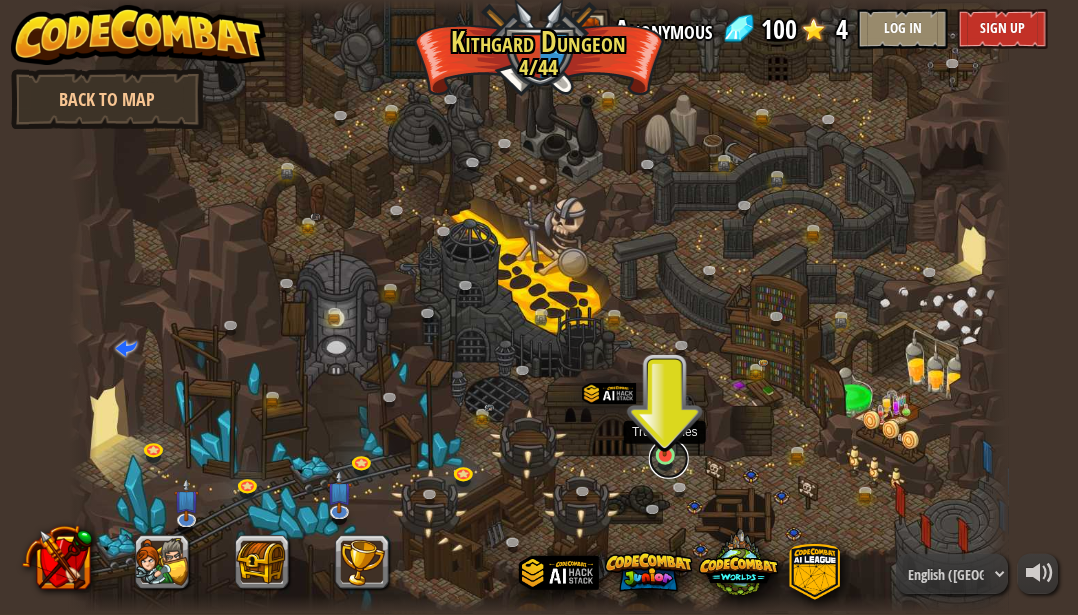 click at bounding box center (669, 459) 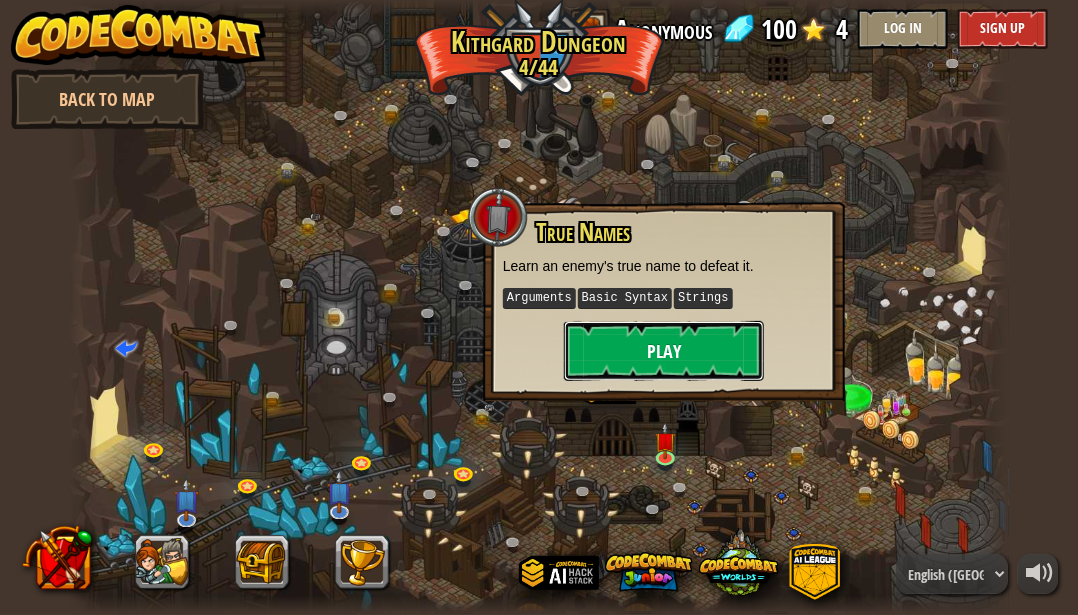 click on "Play" at bounding box center (664, 351) 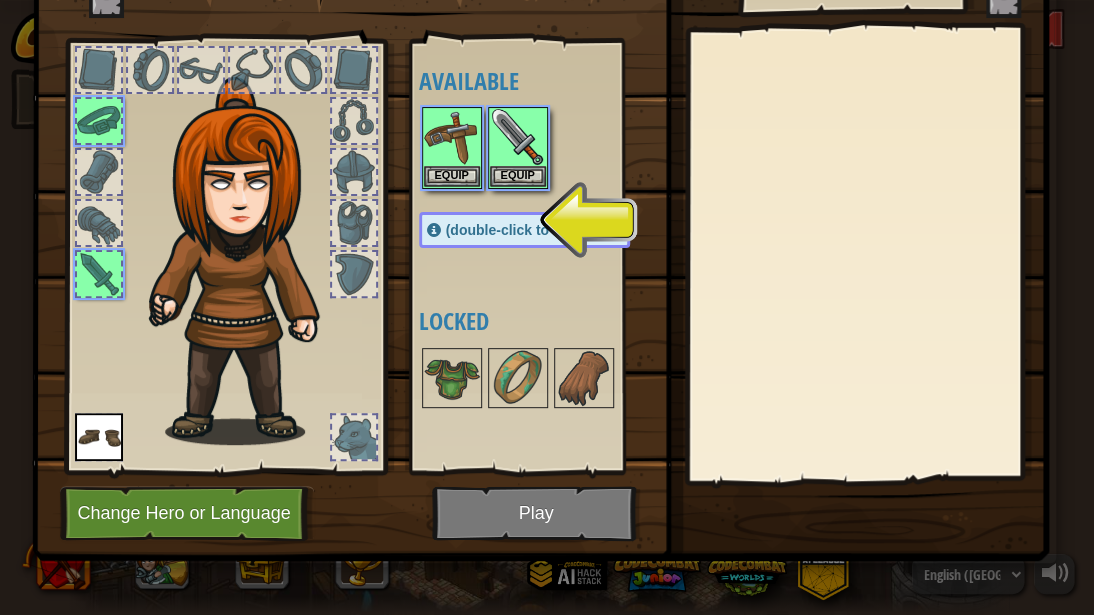 scroll, scrollTop: 75, scrollLeft: 0, axis: vertical 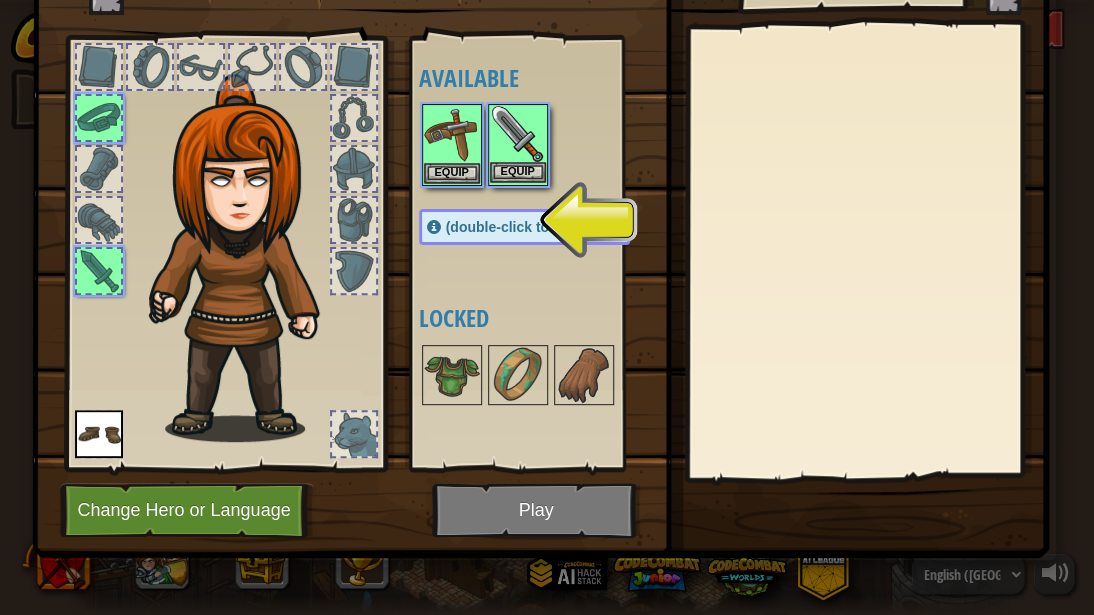 click at bounding box center (518, 134) 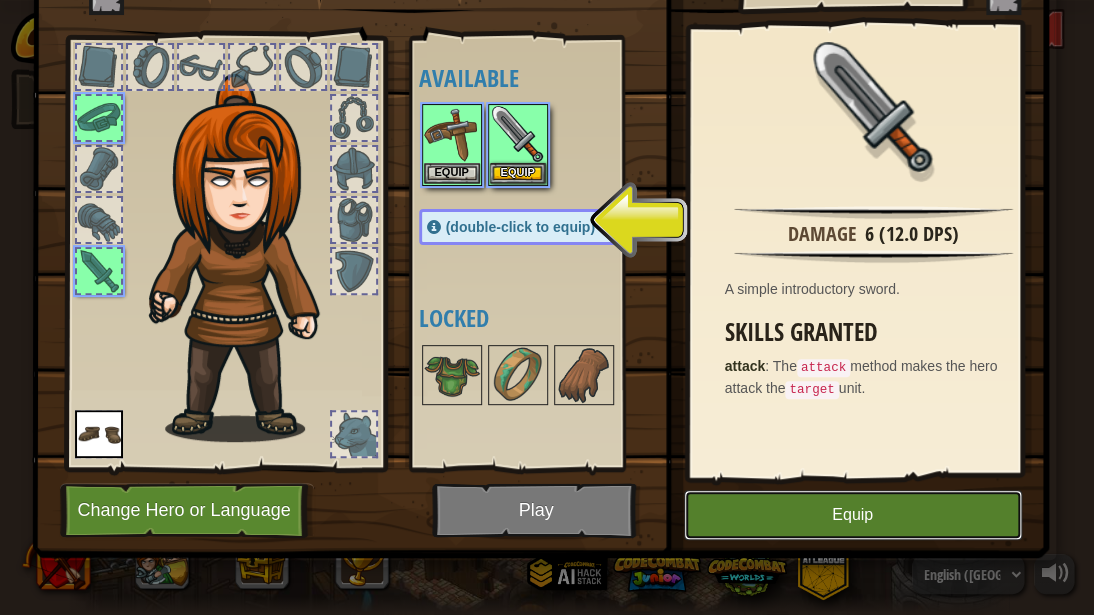 click on "Equip" at bounding box center (853, 515) 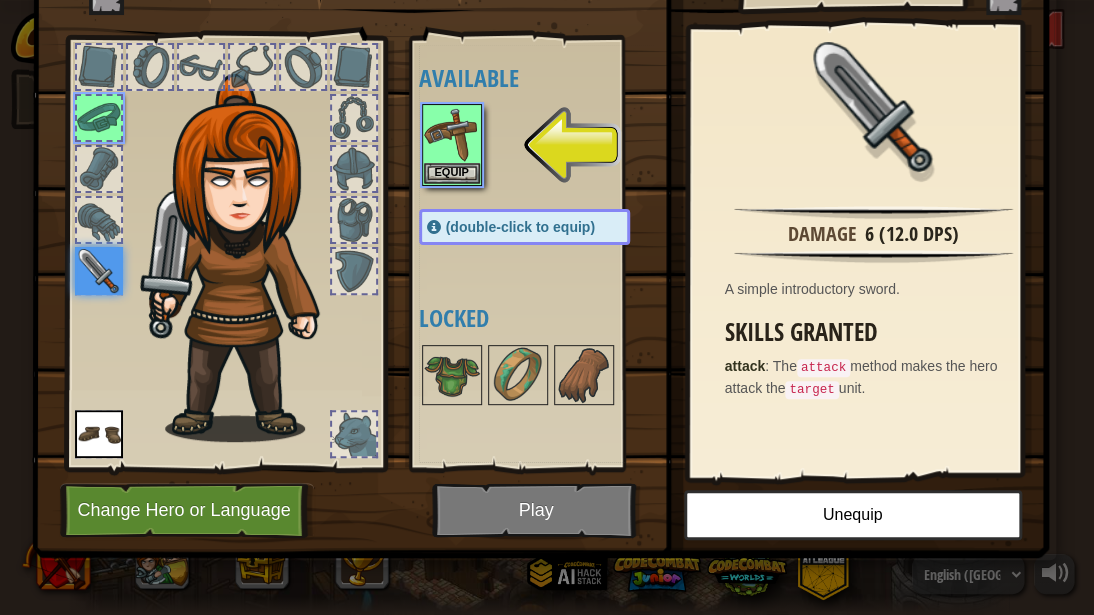 click on "(double-click to equip)" at bounding box center [520, 227] 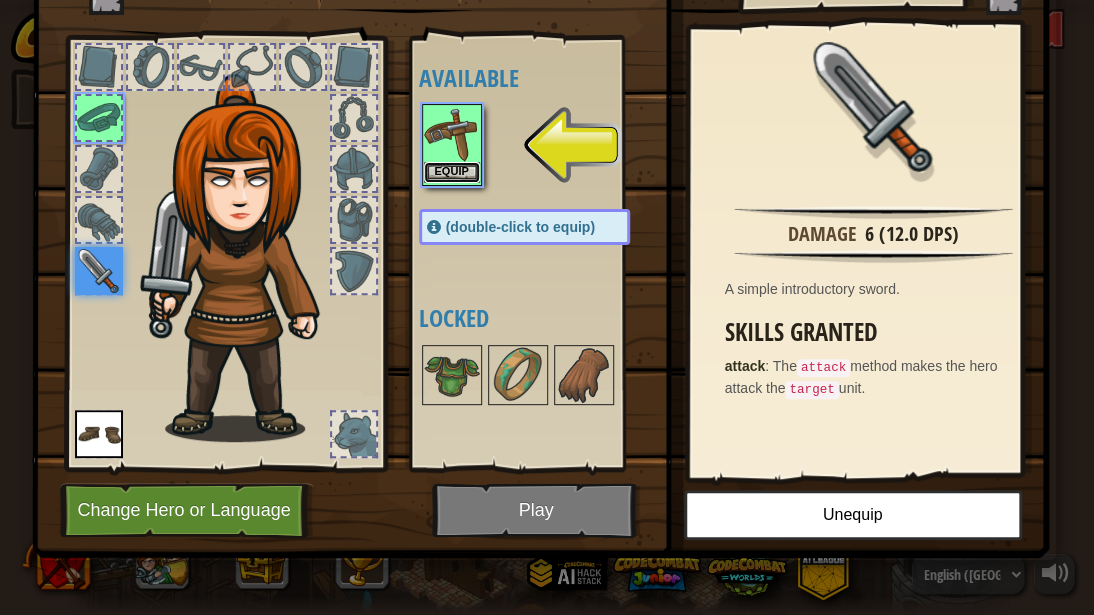 click on "Equip" at bounding box center (452, 172) 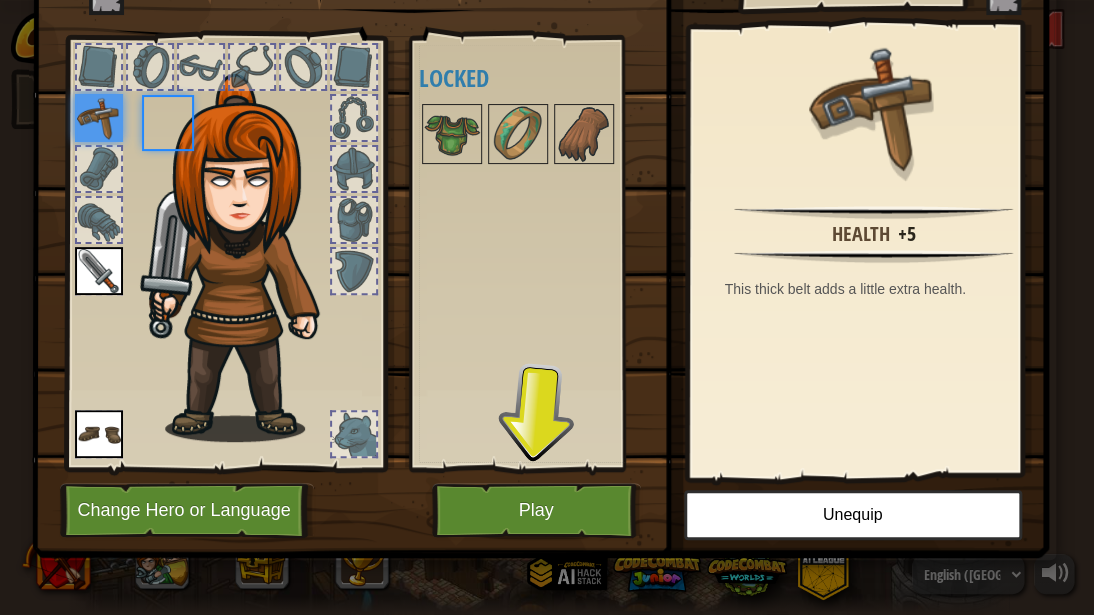 click at bounding box center [452, 134] 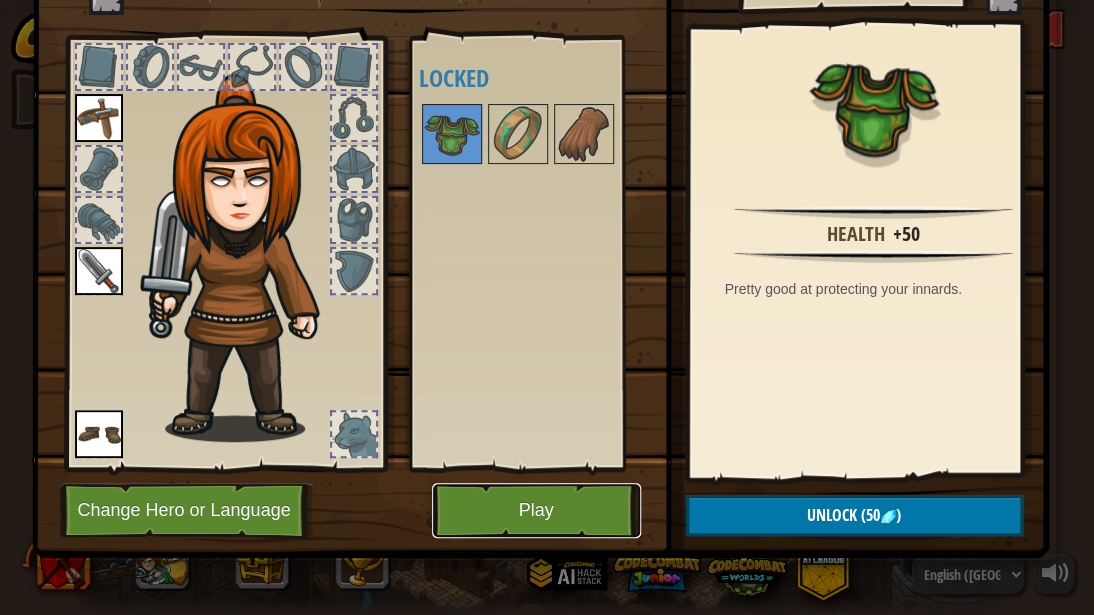 click on "Play" at bounding box center [536, 510] 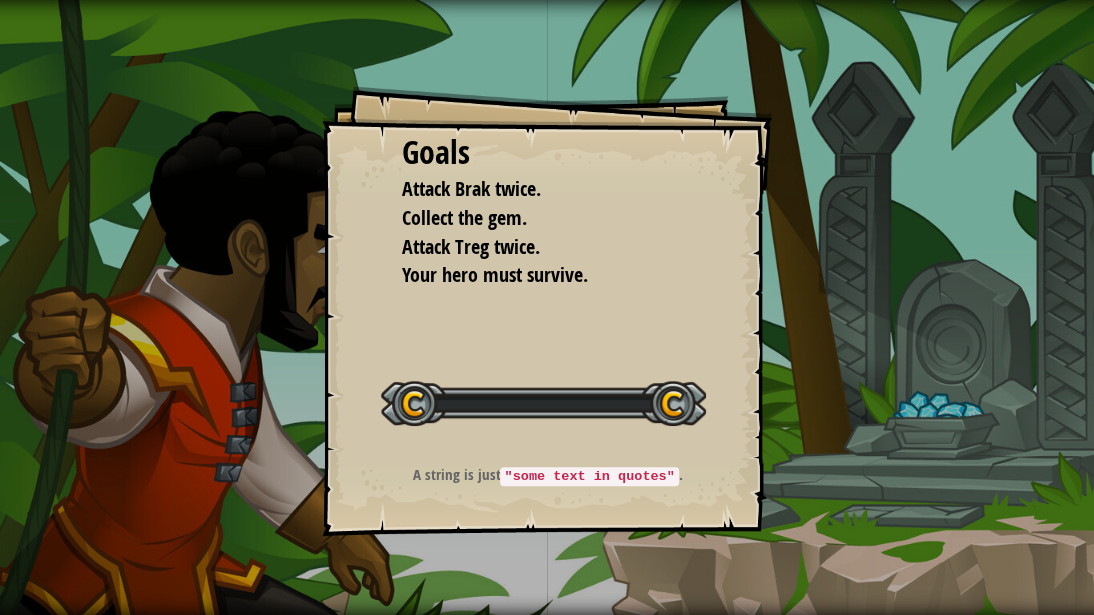 scroll, scrollTop: 0, scrollLeft: 0, axis: both 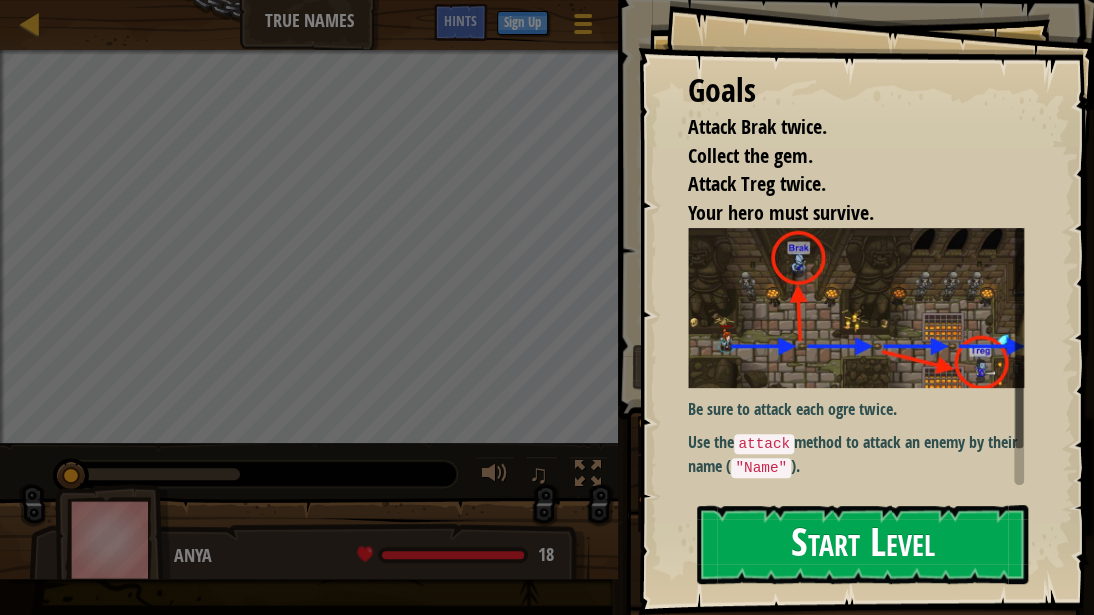 click on "Start Level" at bounding box center (862, 544) 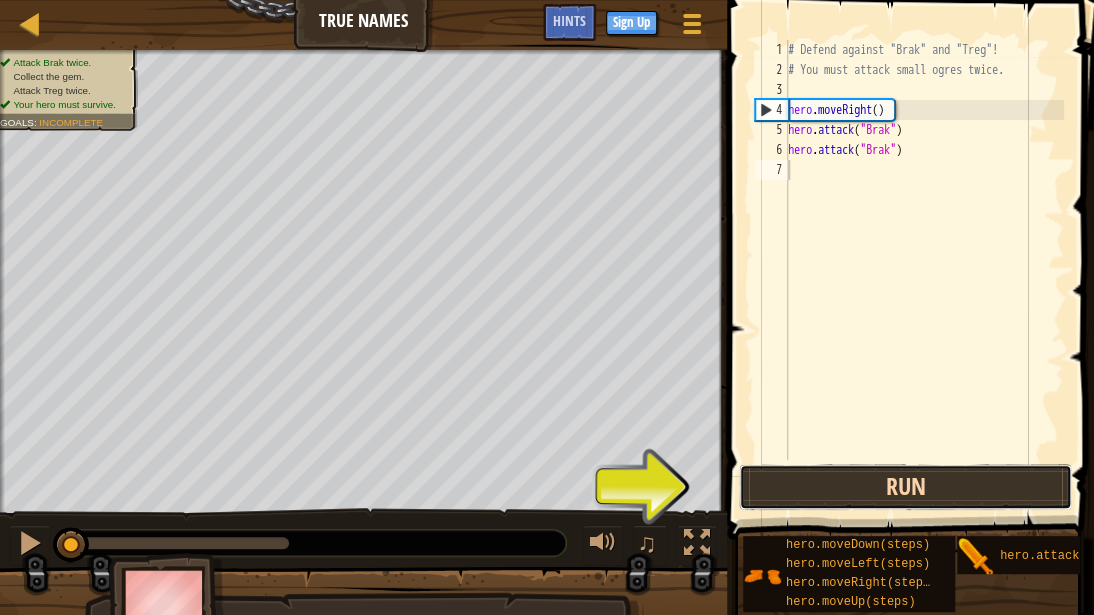 click on "Run" at bounding box center (905, 487) 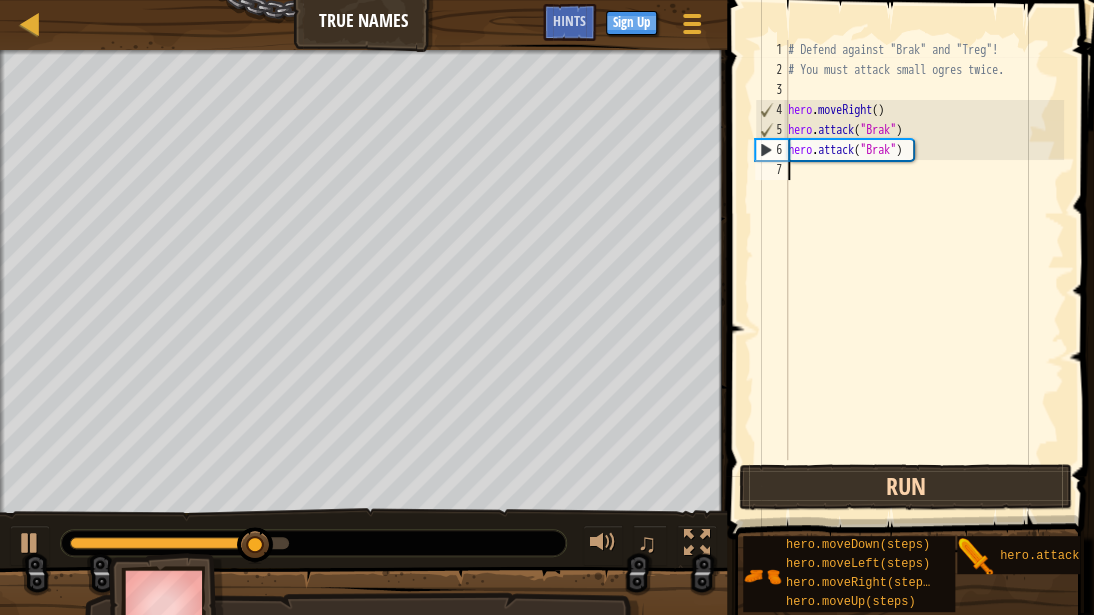 type on "h" 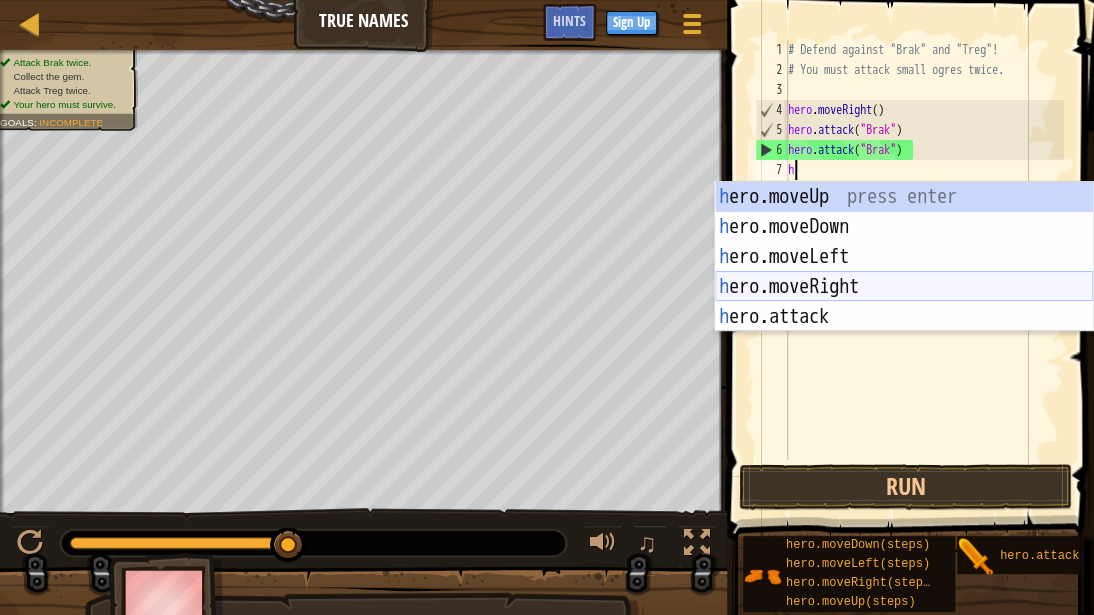 click on "h ero.moveUp press enter h ero.moveDown press enter h ero.moveLeft press enter h ero.moveRight press enter h ero.attack press enter" at bounding box center [904, 287] 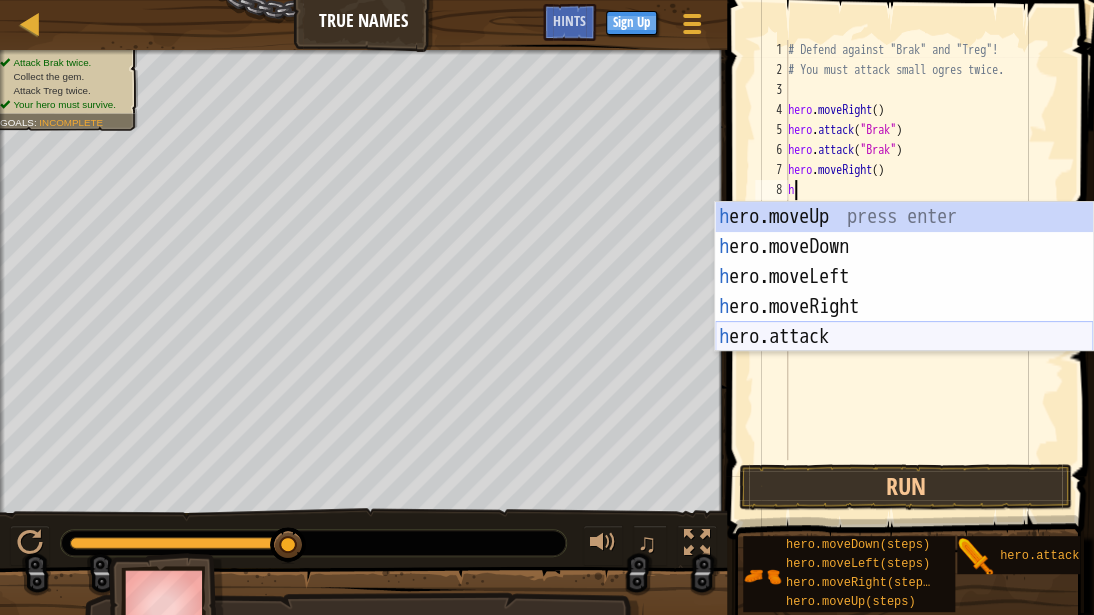 click on "h ero.moveUp press enter h ero.moveDown press enter h ero.moveLeft press enter h ero.moveRight press enter h ero.attack press enter" at bounding box center (904, 307) 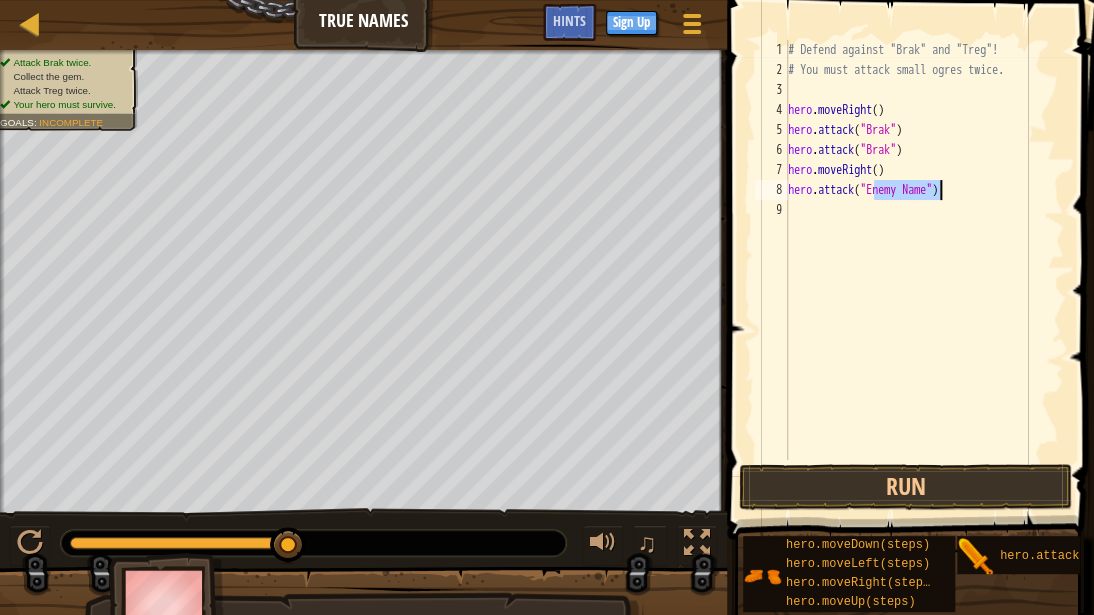 click on "# Defend against "Brak" and "Treg"! # You must attack small ogres twice. hero . moveRight ( ) hero . attack ( "Brak" ) hero . attack ( "Brak" ) hero . moveRight ( ) hero . attack ( "Enemy Name" )" at bounding box center (924, 250) 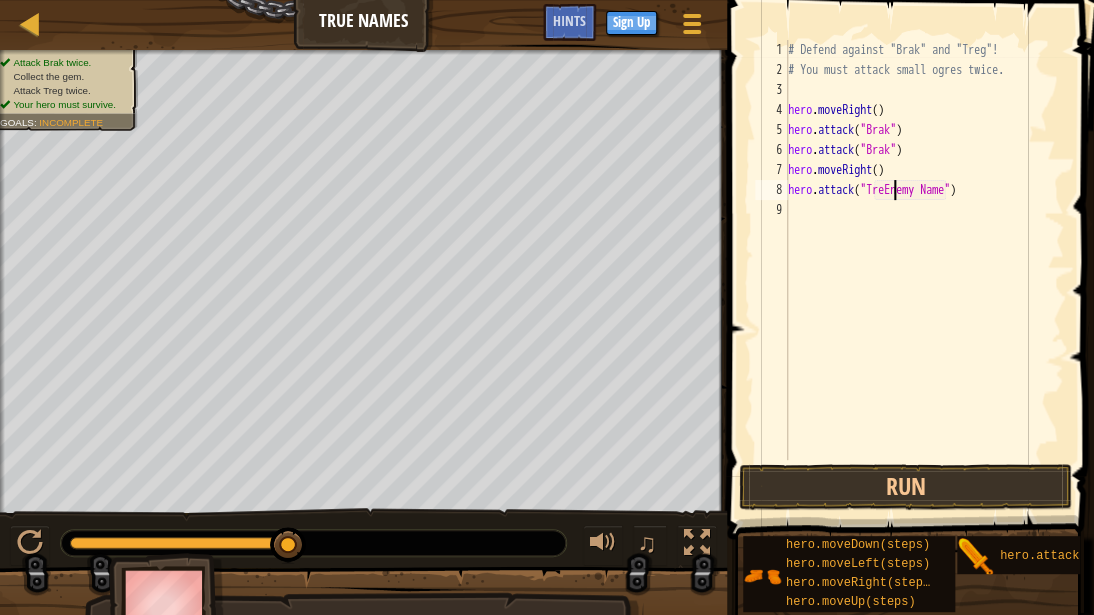 scroll, scrollTop: 9, scrollLeft: 8, axis: both 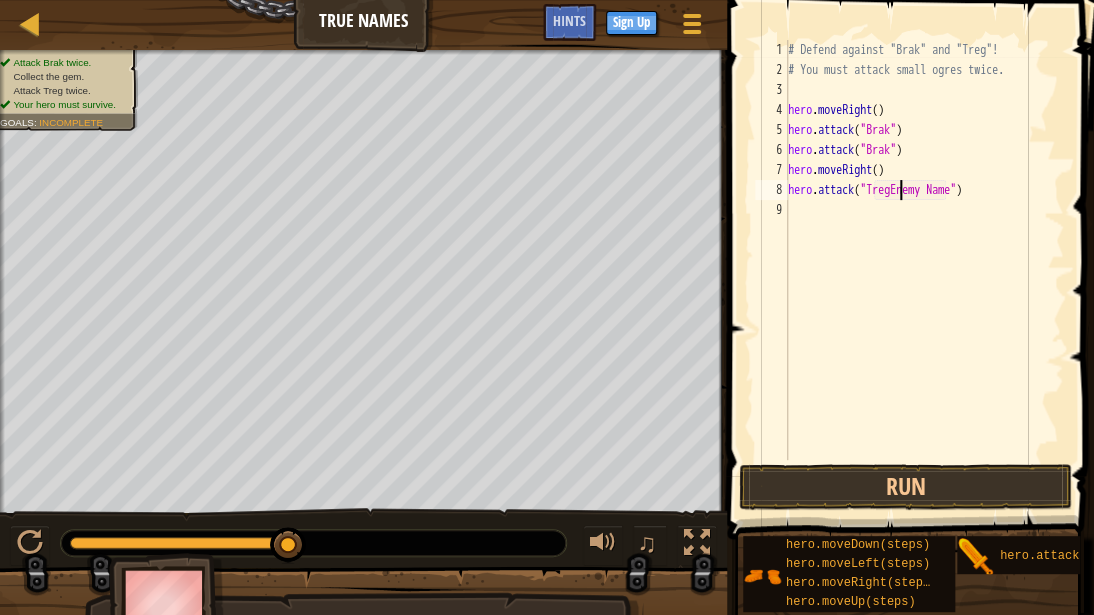 click on "# Defend against "Brak" and "Treg"! # You must attack small ogres twice. hero . moveRight ( ) hero . attack ( "Brak" ) hero . attack ( "Brak" ) hero . moveRight ( ) hero . attack ( "[GEOGRAPHIC_DATA] Name" )" at bounding box center [924, 270] 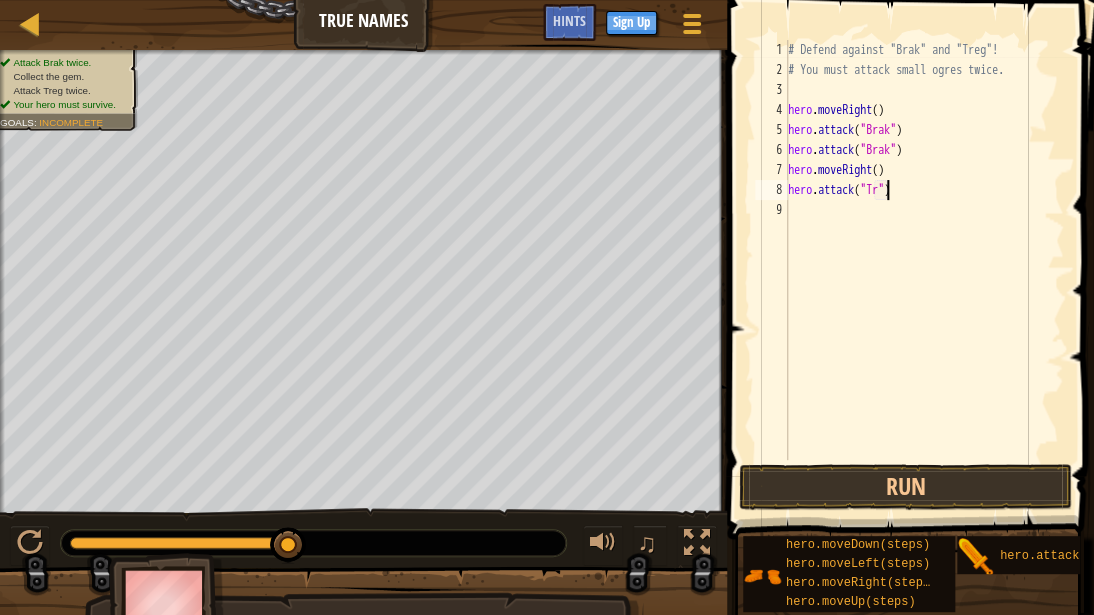 scroll, scrollTop: 9, scrollLeft: 8, axis: both 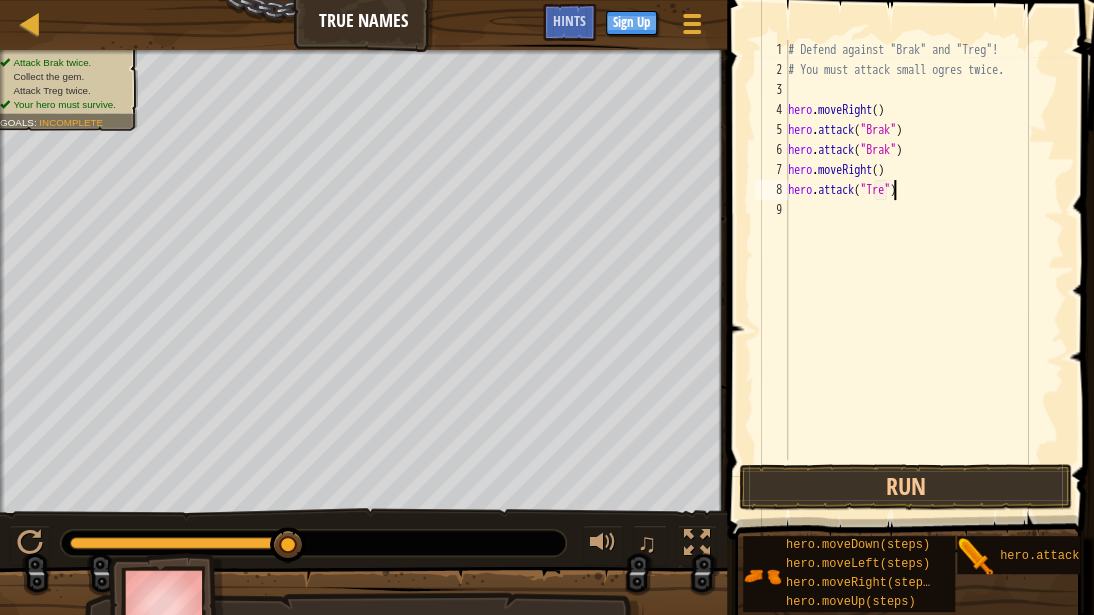 type on "hero.attack("Treg")" 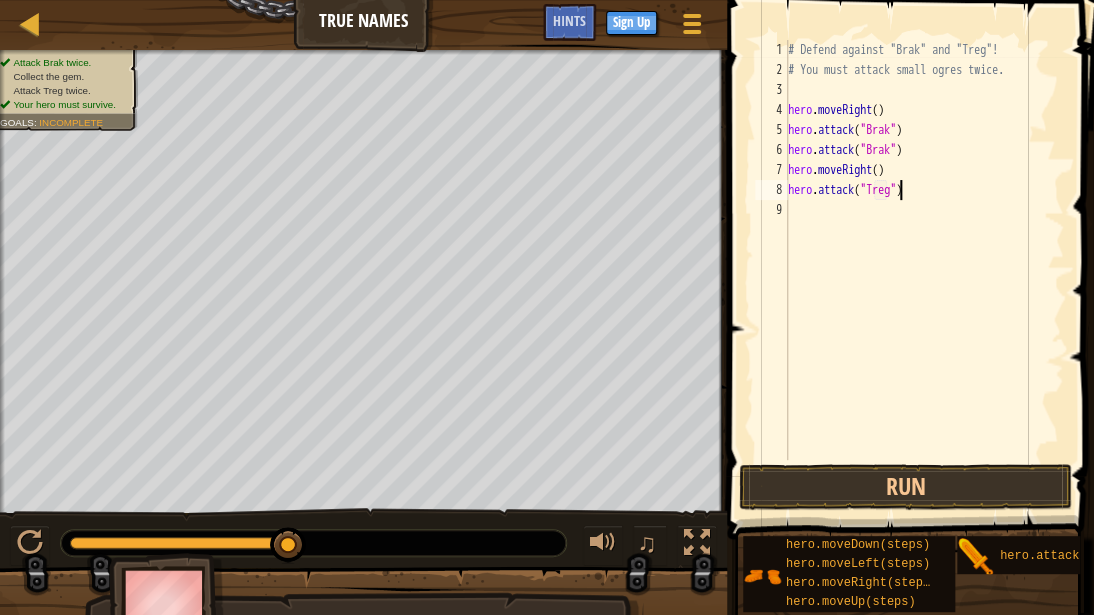 scroll, scrollTop: 9, scrollLeft: 8, axis: both 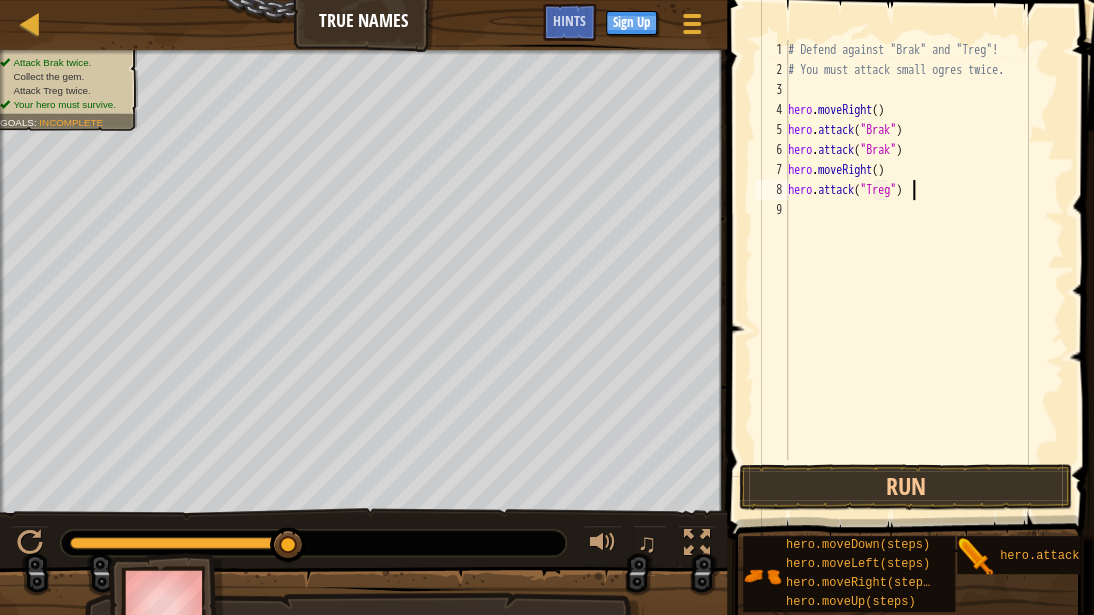 click on "# Defend against "Brak" and "Treg"! # You must attack small ogres twice. hero . moveRight ( ) hero . attack ( "Brak" ) hero . attack ( "Brak" ) hero . moveRight ( ) hero . attack ( "Treg" )" at bounding box center [924, 270] 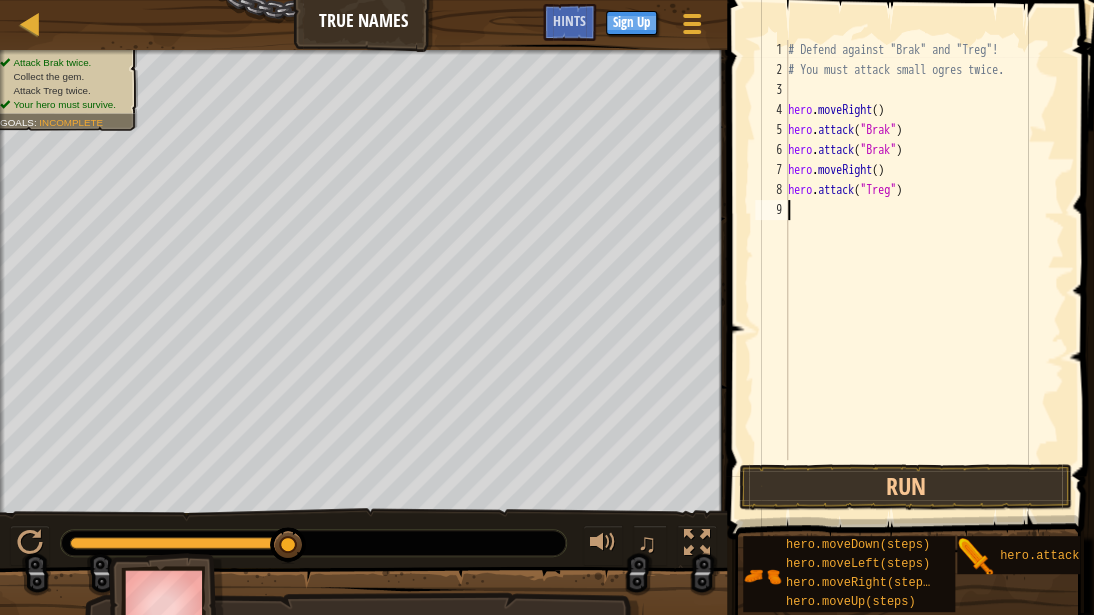 click on "# Defend against "Brak" and "Treg"! # You must attack small ogres twice. hero . moveRight ( ) hero . attack ( "Brak" ) hero . attack ( "Brak" ) hero . moveRight ( ) hero . attack ( "Treg" )" at bounding box center (924, 270) 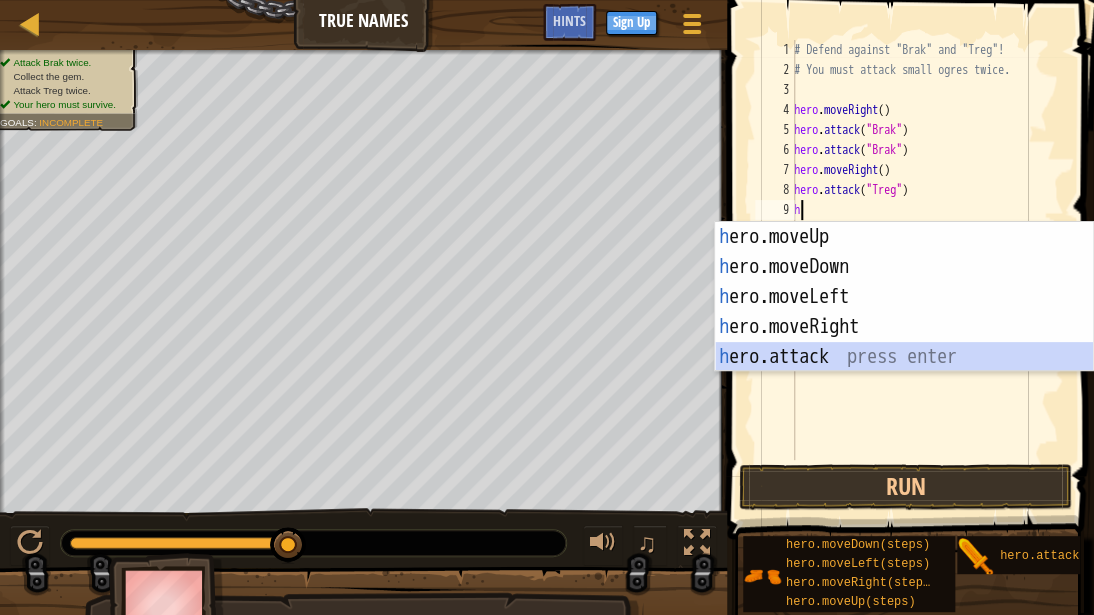 click on "h ero.moveUp press enter h ero.moveDown press enter h ero.moveLeft press enter h ero.moveRight press enter h ero.attack press enter" at bounding box center (904, 327) 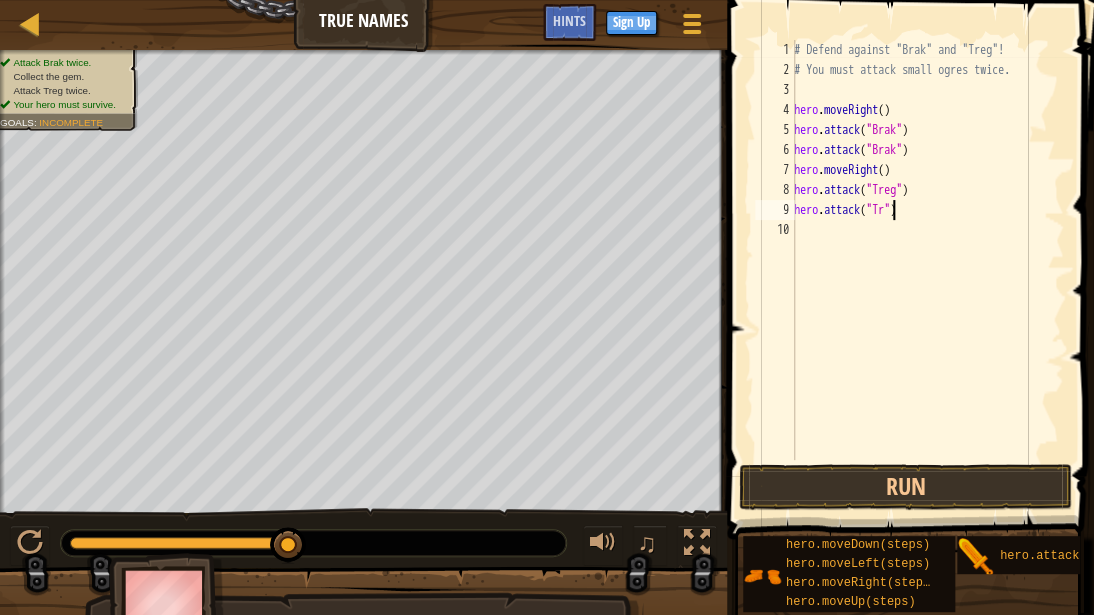 scroll, scrollTop: 9, scrollLeft: 8, axis: both 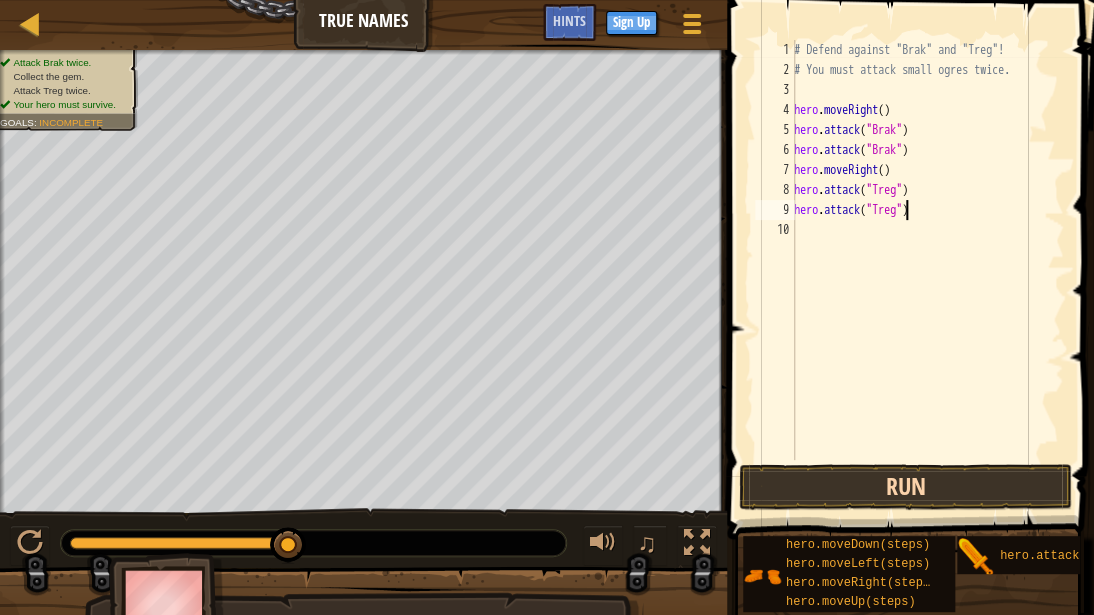 type on "hero.attack("Treg")" 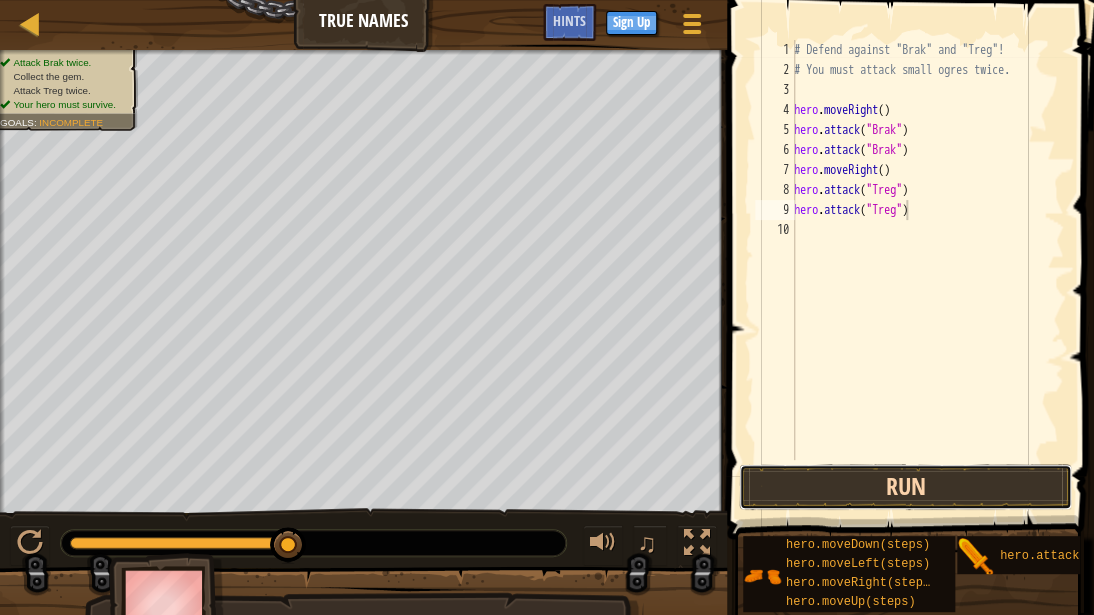 click on "Run" at bounding box center (905, 487) 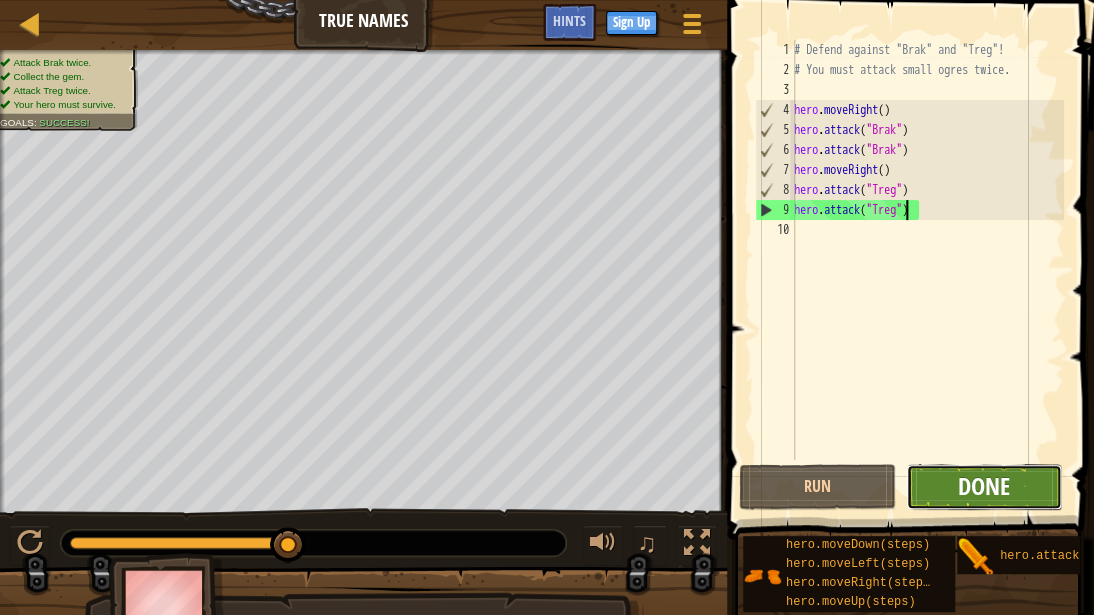 click on "Done" at bounding box center (984, 486) 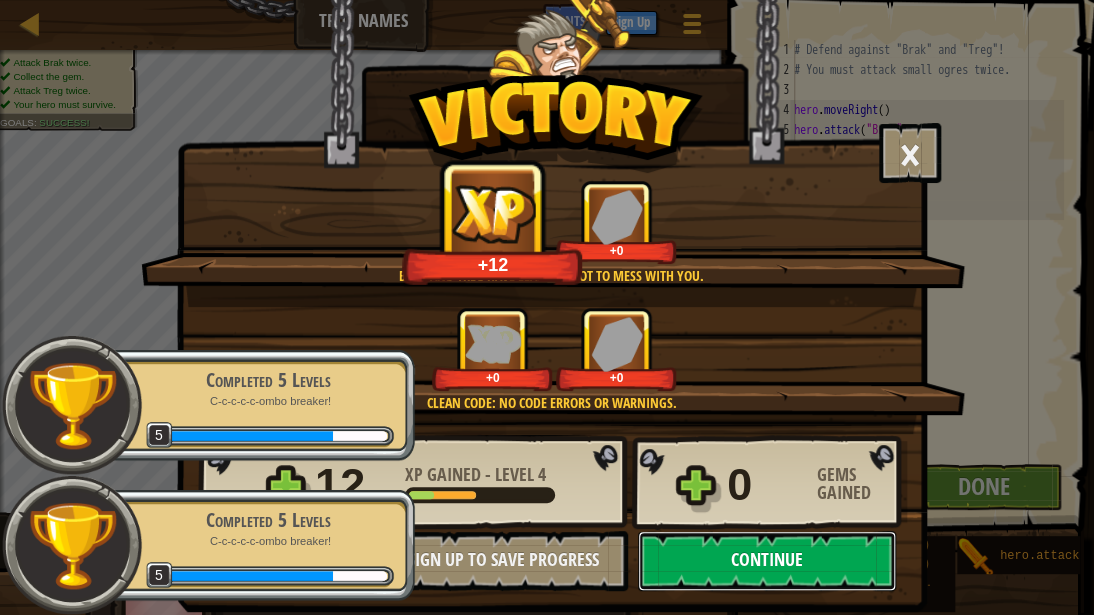 click on "Continue" at bounding box center (767, 561) 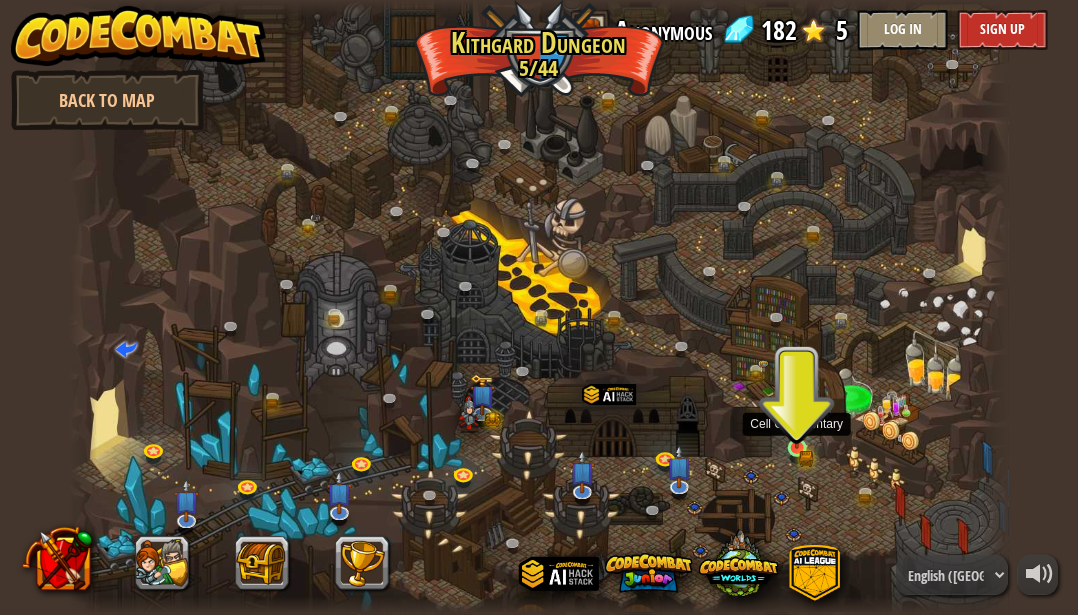 click at bounding box center [797, 426] 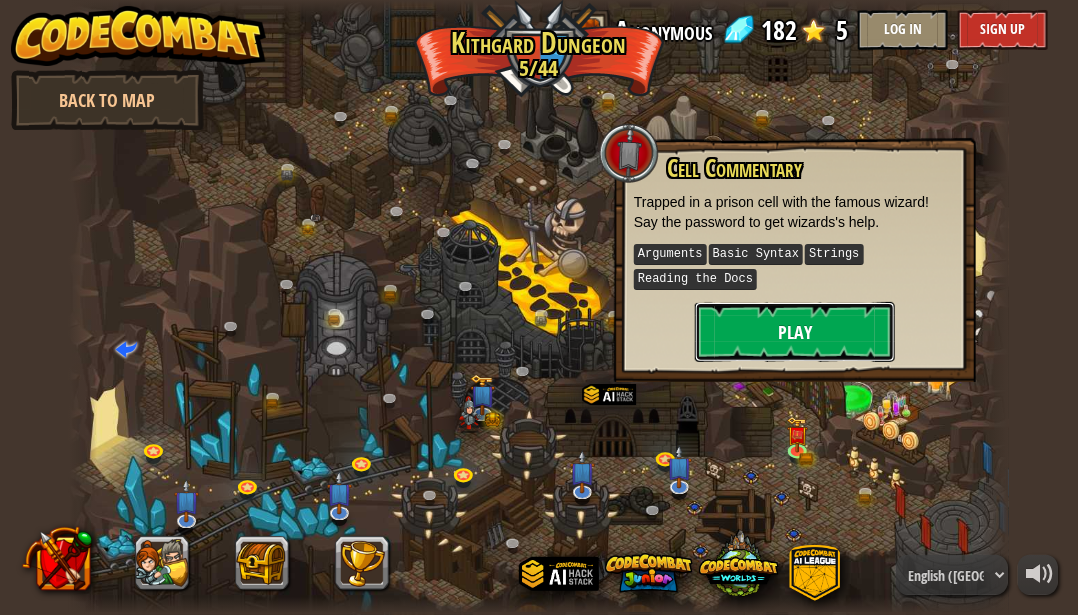 click on "Play" at bounding box center (795, 332) 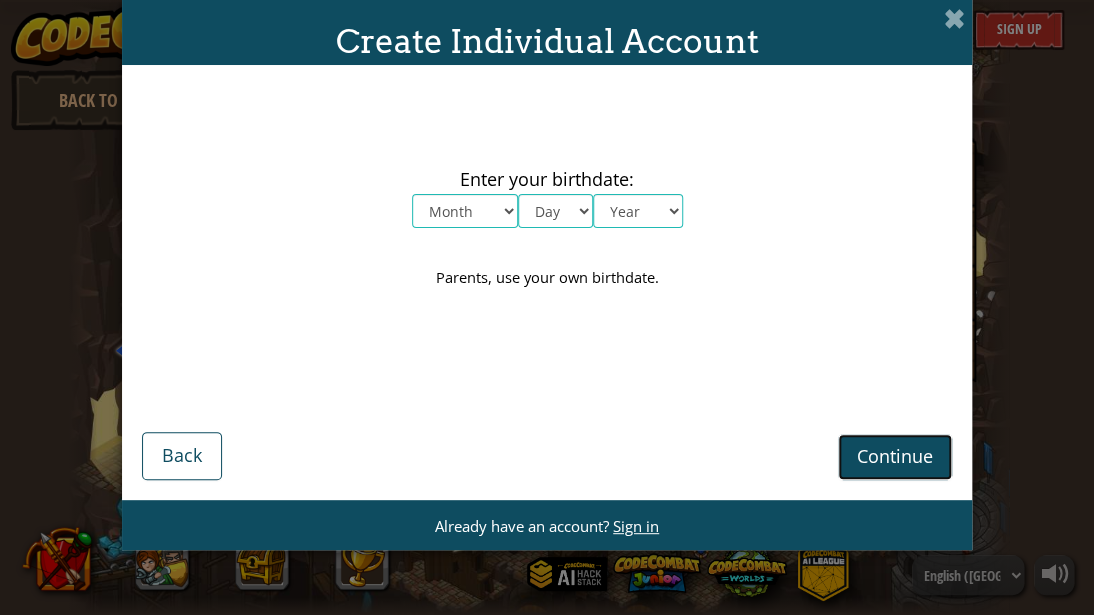 click on "Continue" at bounding box center (895, 457) 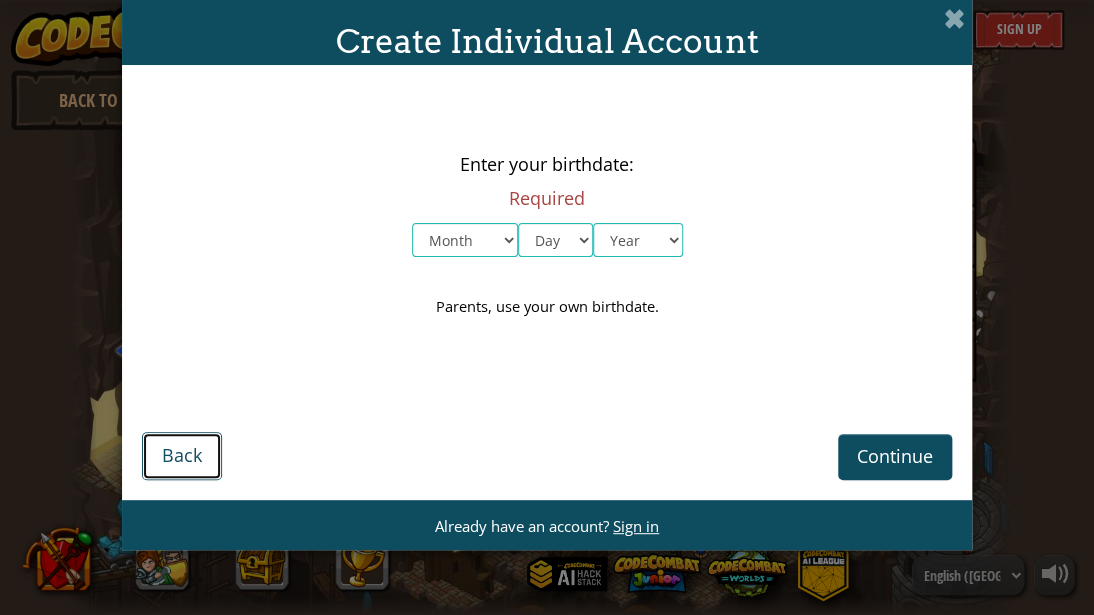 click on "Back" at bounding box center (182, 456) 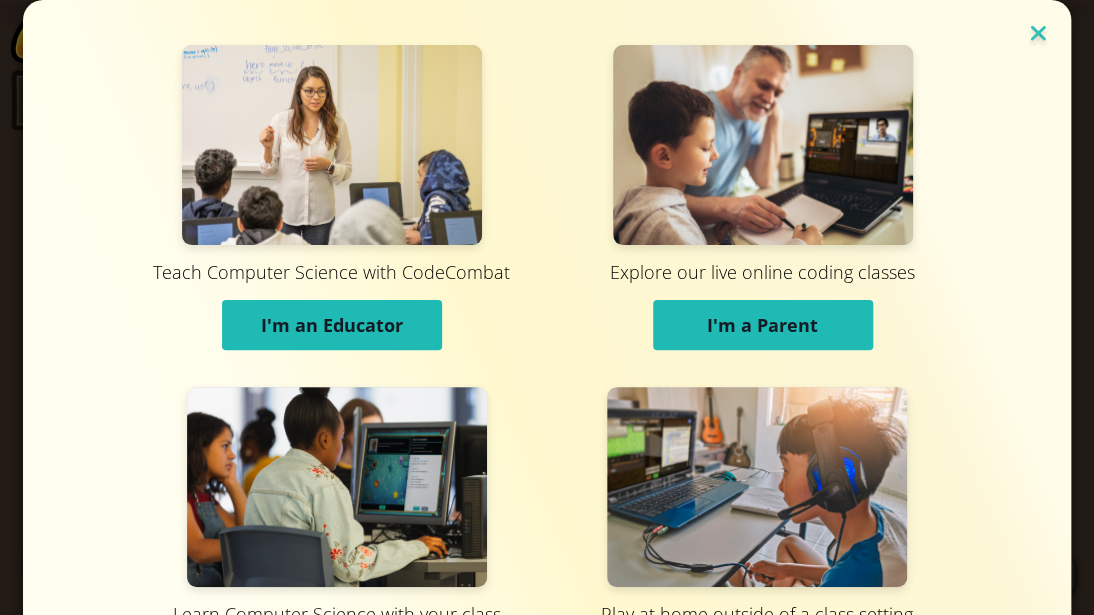 click at bounding box center (1038, 35) 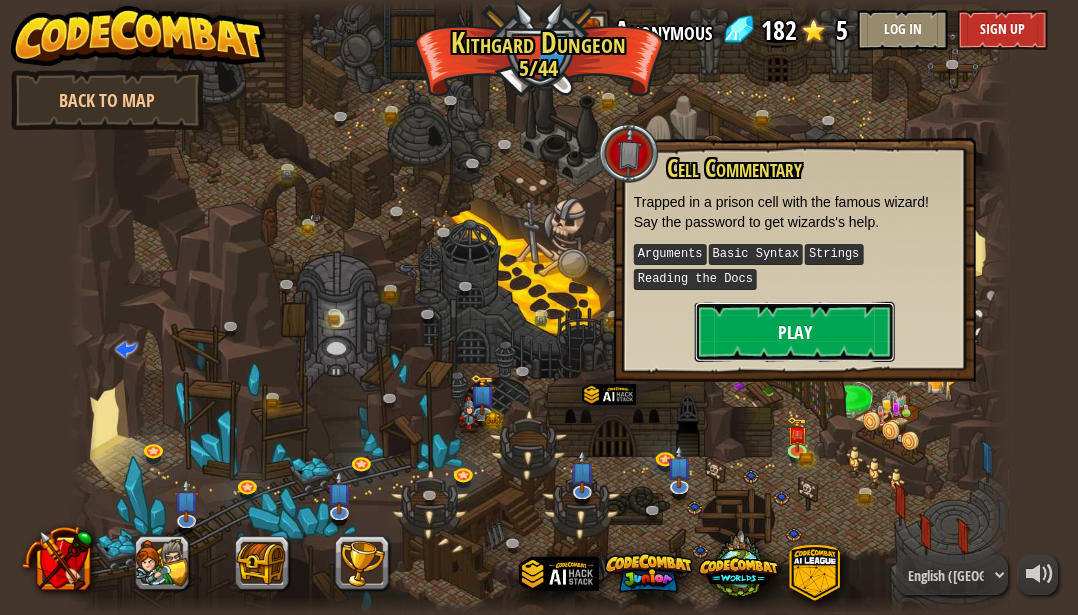click on "Play" at bounding box center [795, 332] 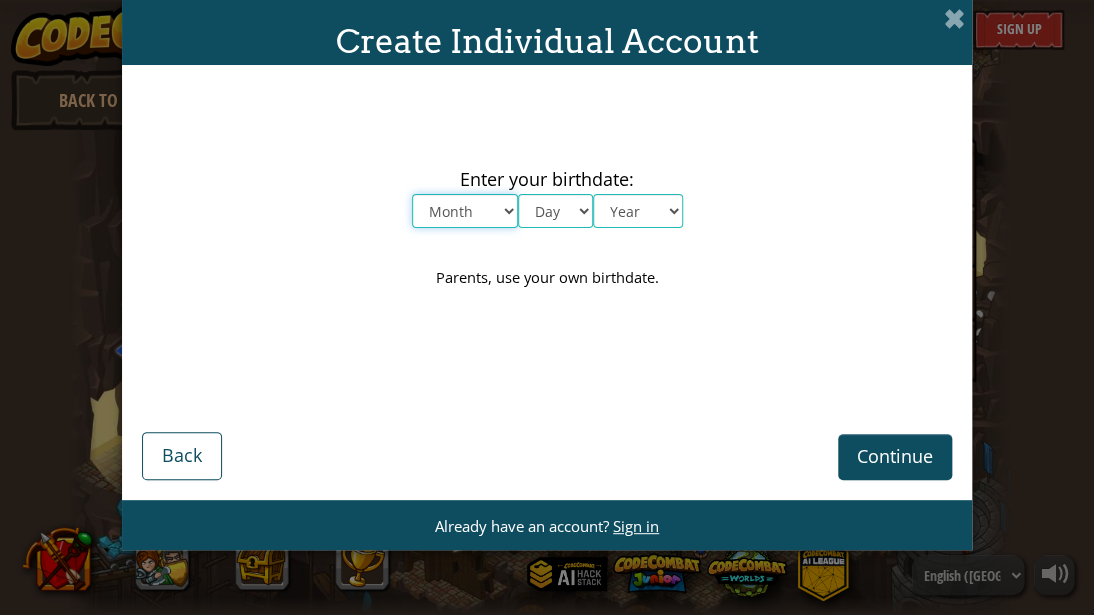 click on "Month January February March April May June July August September October November December" at bounding box center [465, 211] 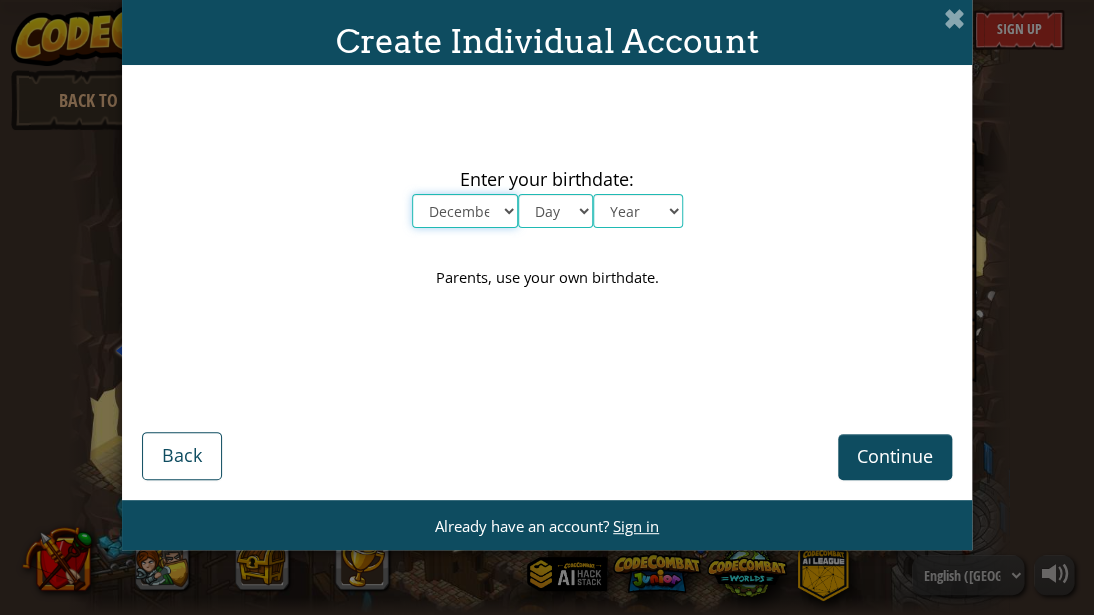 click on "Month January February March April May June July August September October November December" at bounding box center (465, 211) 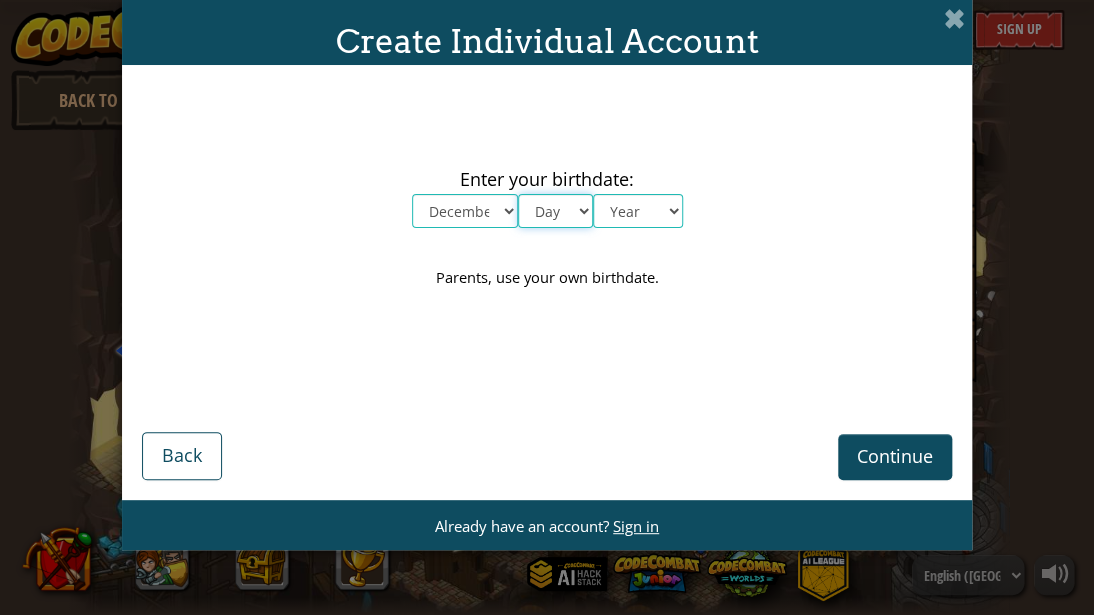 click on "Day 1 2 3 4 5 6 7 8 9 10 11 12 13 14 15 16 17 18 19 20 21 22 23 24 25 26 27 28 29 30 31" at bounding box center [555, 211] 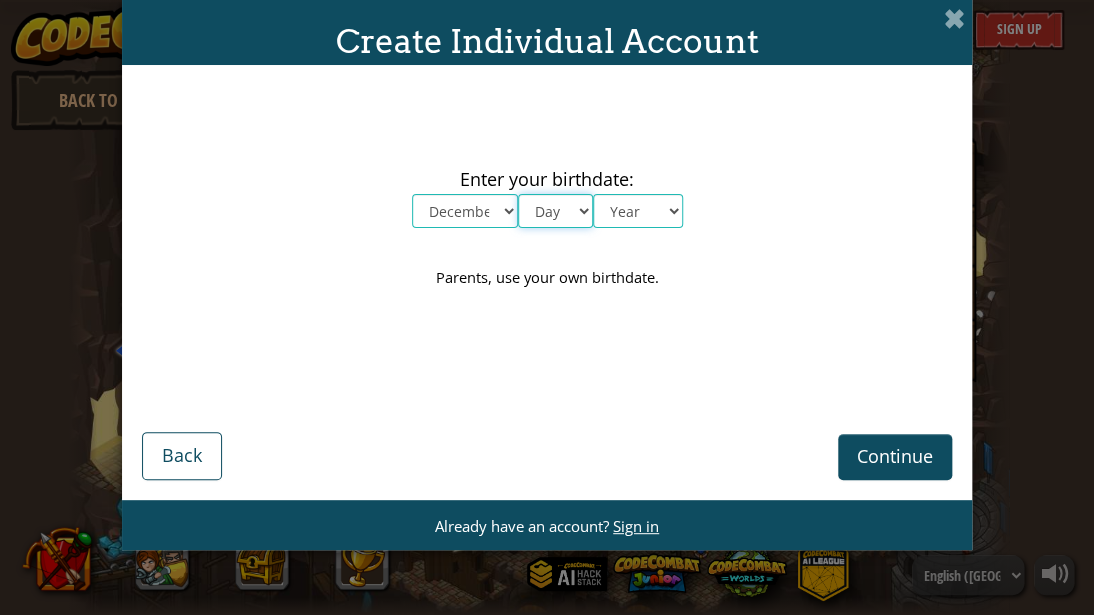 select on "1" 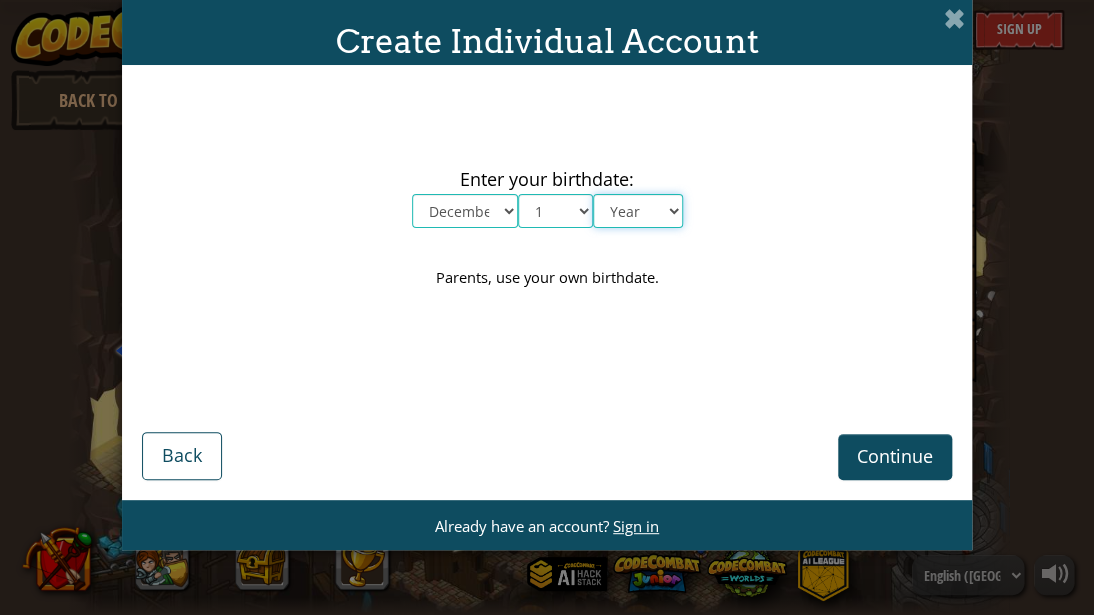 click on "Year [DATE] 2024 2023 2022 2021 2020 2019 2018 2017 2016 2015 2014 2013 2012 2011 2010 2009 2008 2007 2006 2005 2004 2003 2002 2001 2000 1999 1998 1997 1996 1995 1994 1993 1992 1991 1990 1989 1988 1987 1986 1985 1984 1983 1982 1981 1980 1979 1978 1977 1976 1975 1974 1973 1972 1971 1970 1969 1968 1967 1966 1965 1964 1963 1962 1961 1960 1959 1958 1957 1956 1955 1954 1953 1952 1951 1950 1949 1948 1947 1946 1945 1944 1943 1942 1941 1940 1939 1938 1937 1936 1935 1934 1933 1932 1931 1930 1929 1928 1927 1926" at bounding box center [638, 211] 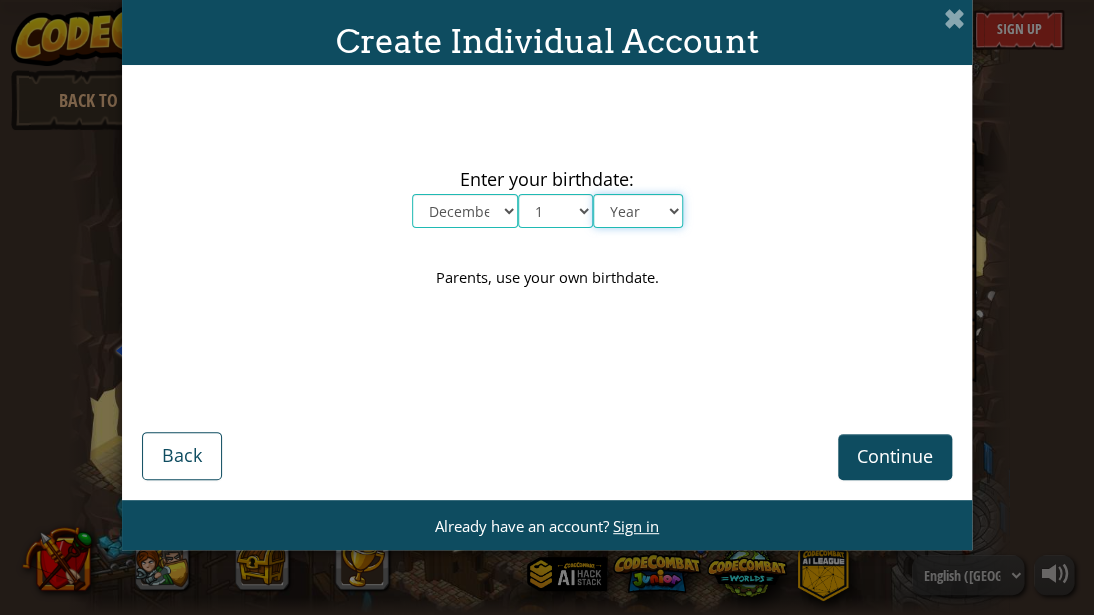 select on "1969" 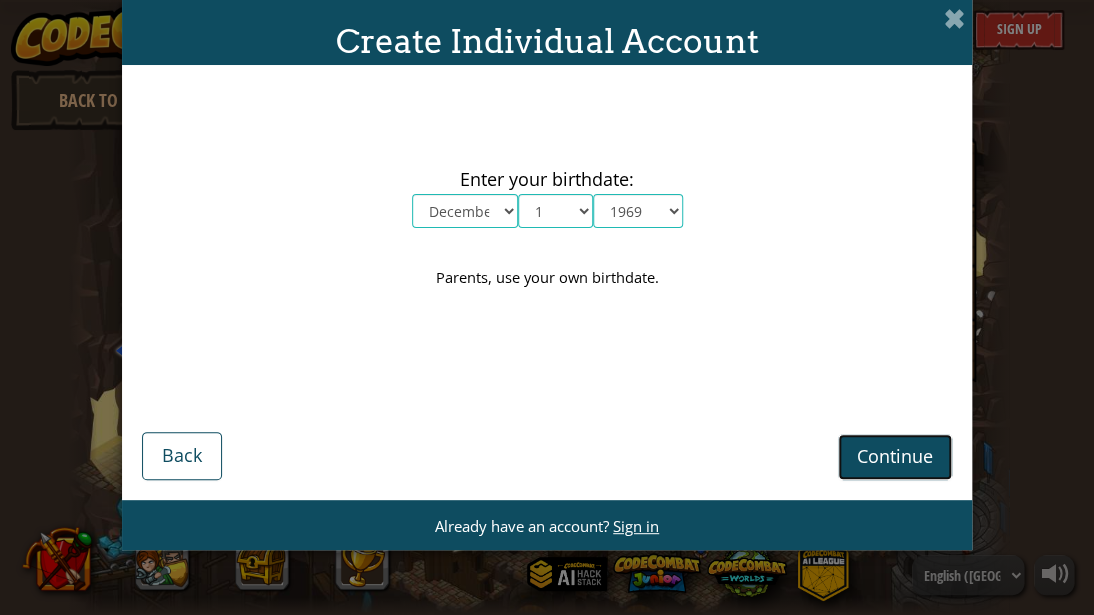 click on "Continue" at bounding box center (895, 456) 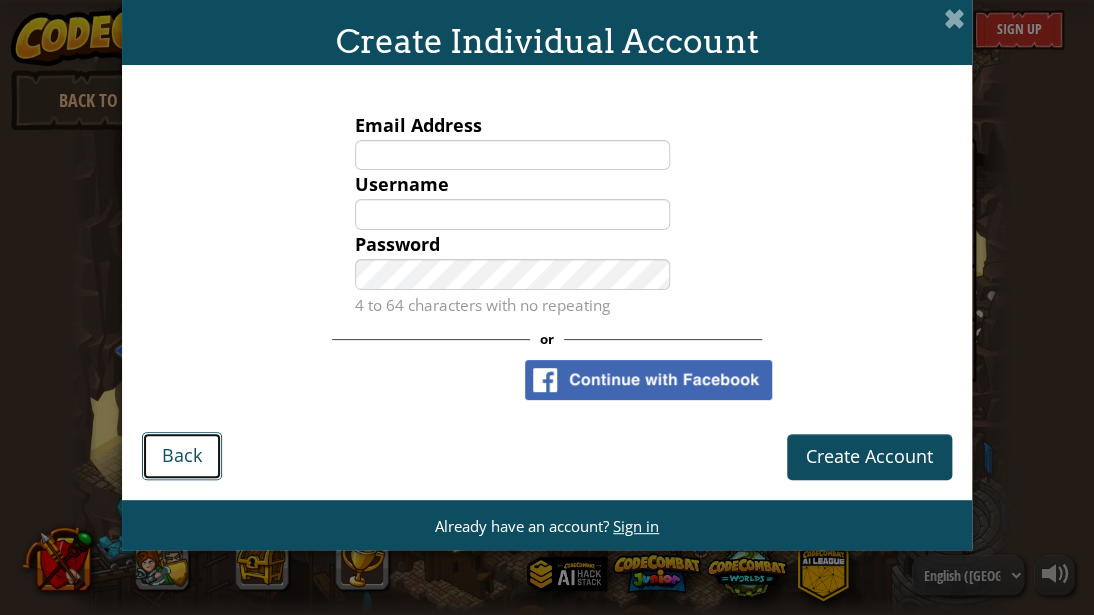 click on "Back" at bounding box center (182, 456) 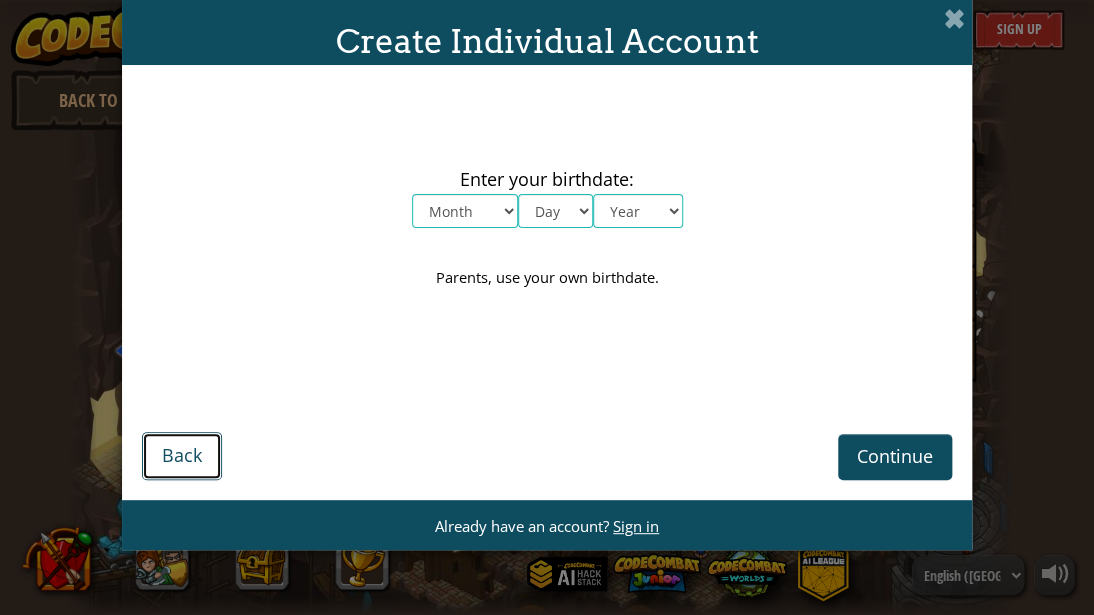 click on "Back" at bounding box center [182, 456] 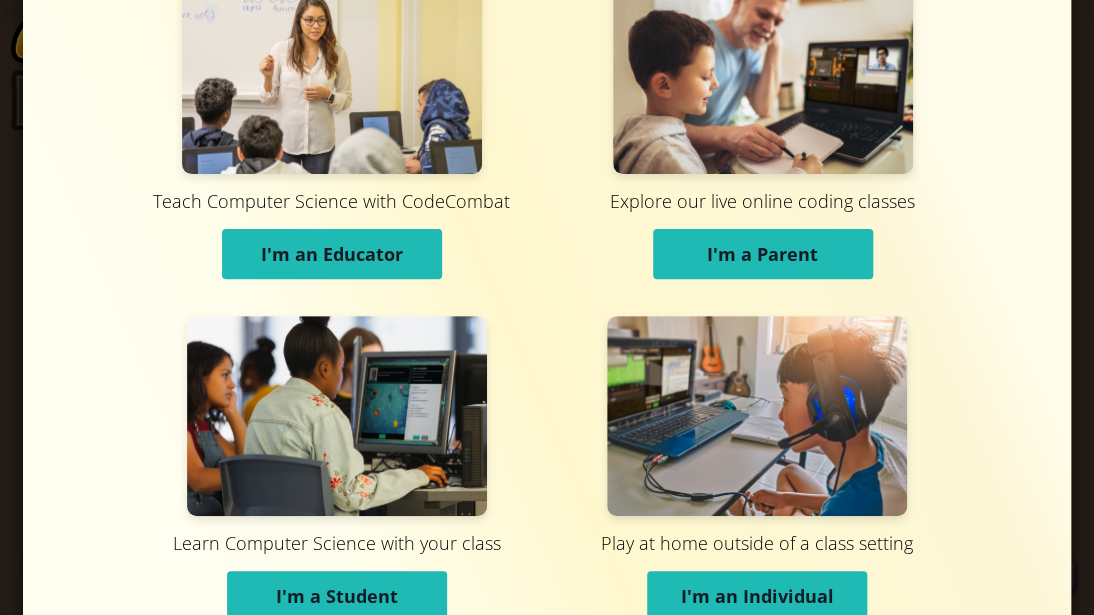 scroll, scrollTop: 71, scrollLeft: 0, axis: vertical 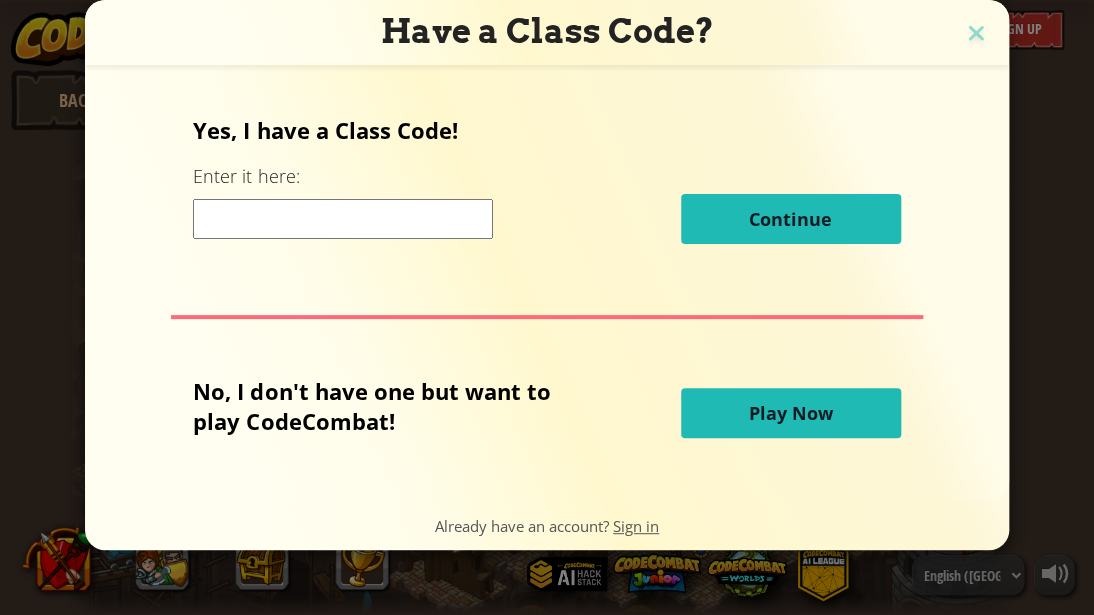 click on "Play Now" at bounding box center (791, 413) 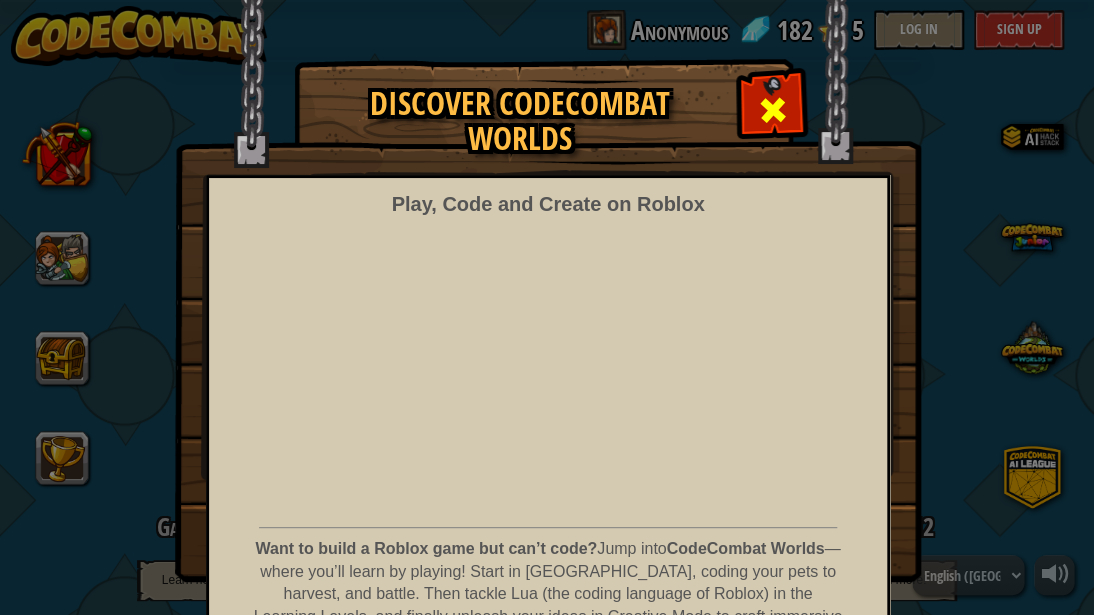 click at bounding box center [773, 110] 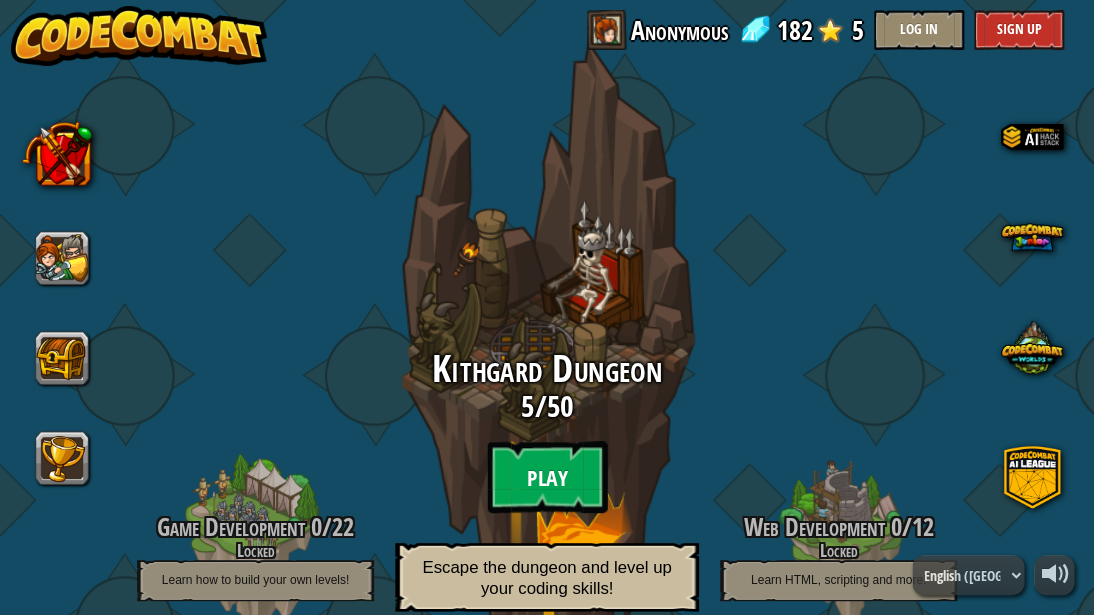 click on "Play" at bounding box center [547, 477] 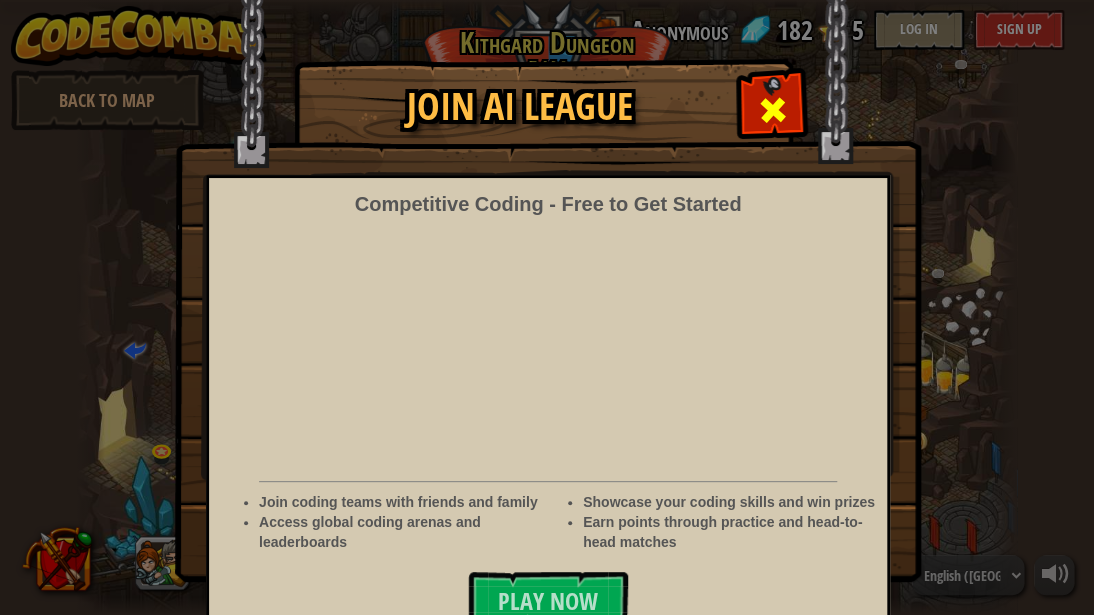click at bounding box center [773, 110] 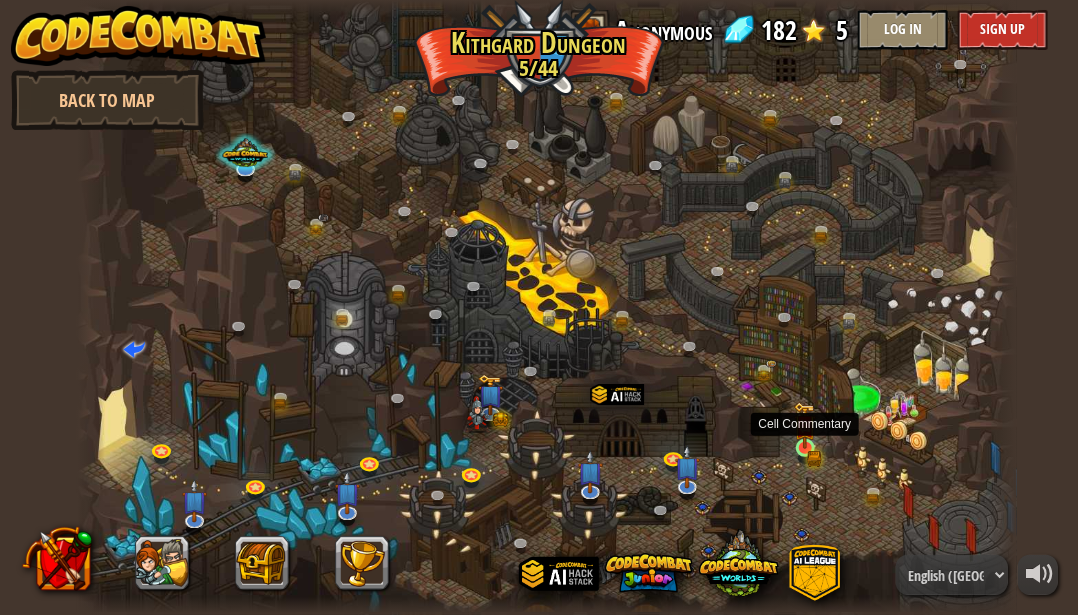 click at bounding box center (805, 426) 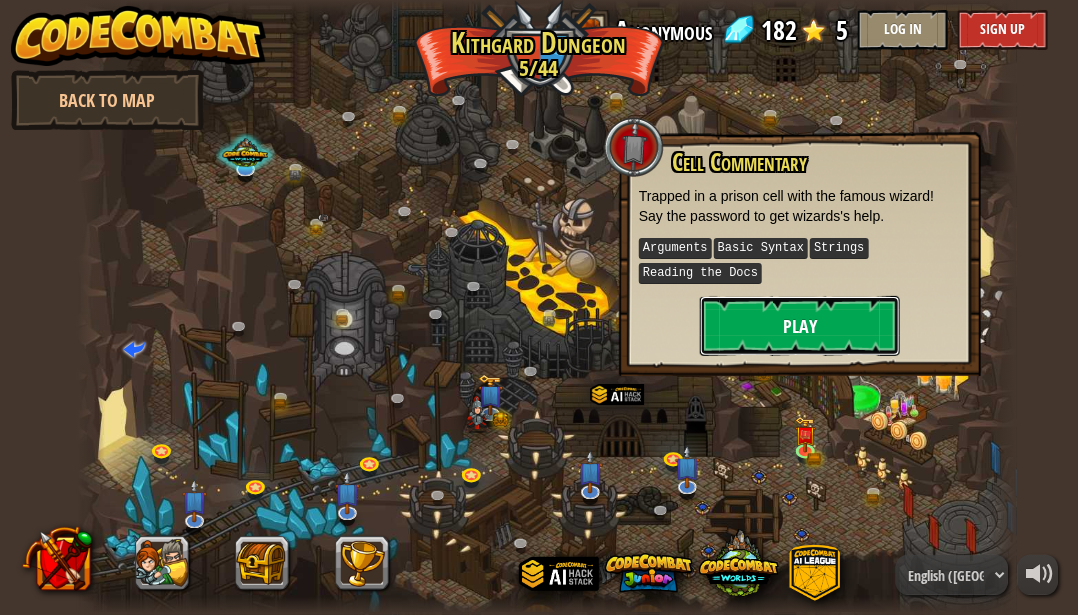 click on "Play" at bounding box center [800, 326] 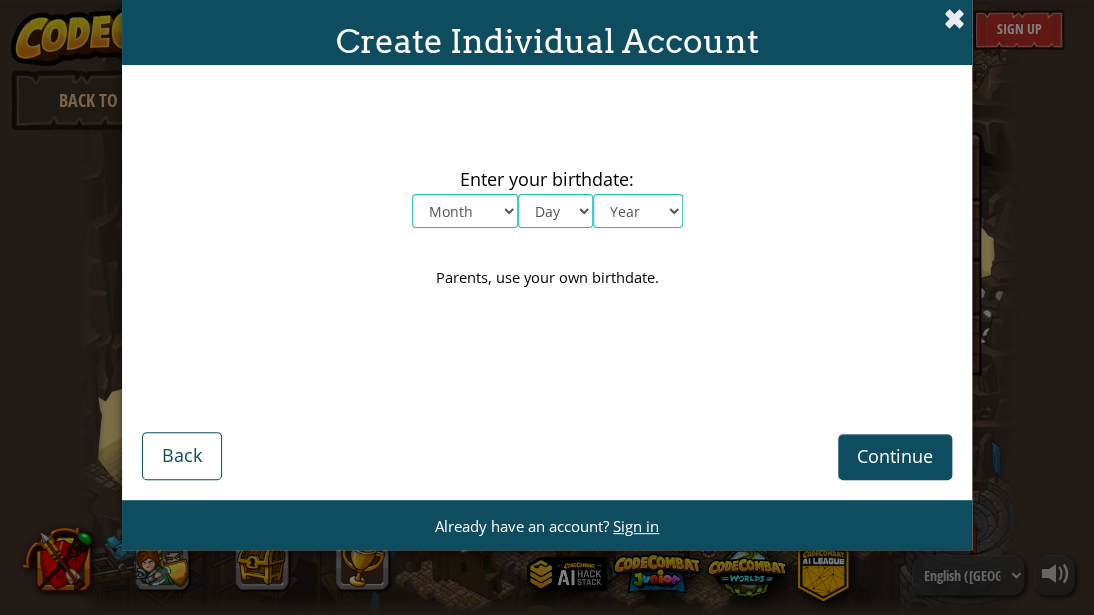 click at bounding box center (954, 18) 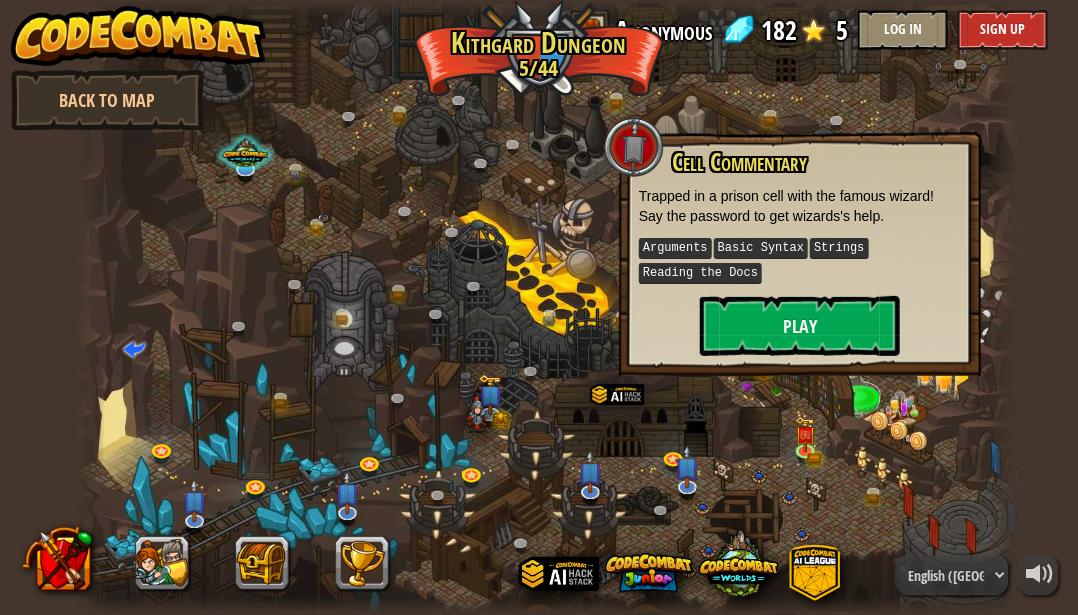 click at bounding box center (547, 307) 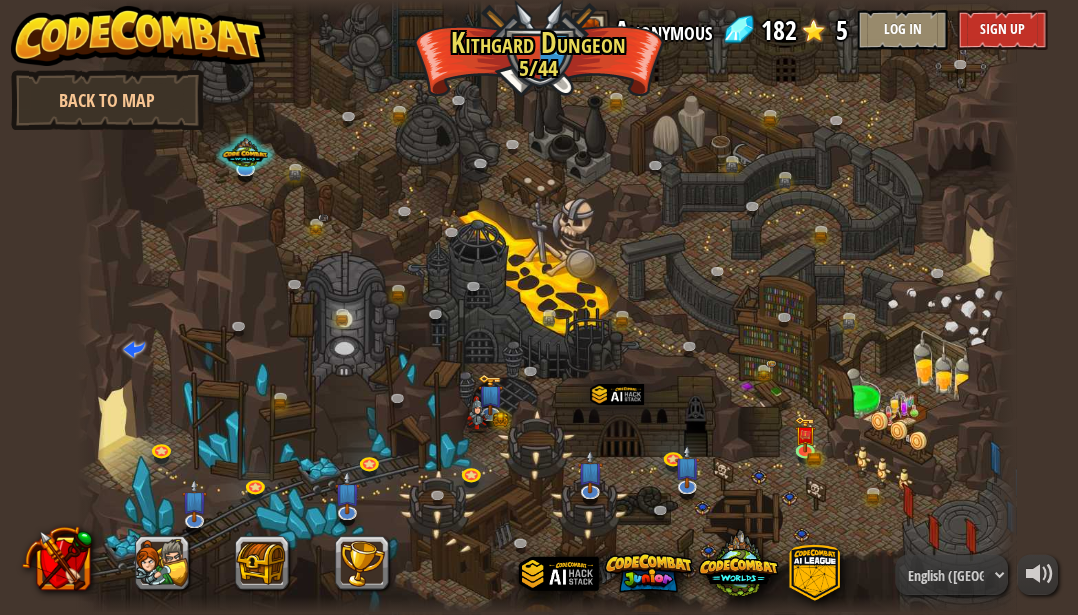 drag, startPoint x: 787, startPoint y: 439, endPoint x: 854, endPoint y: 443, distance: 67.11929 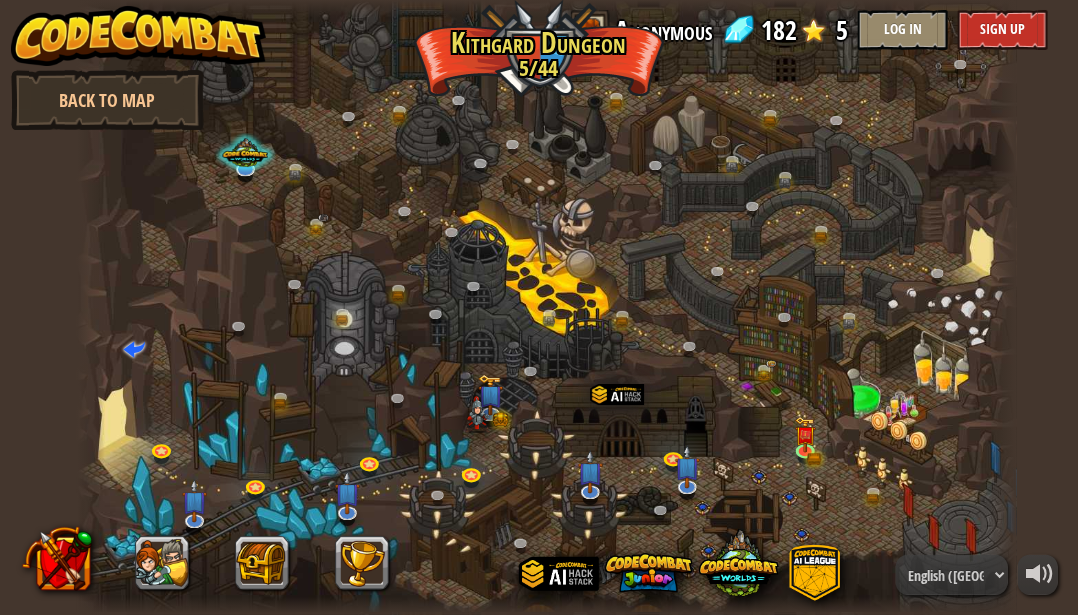click at bounding box center [547, 307] 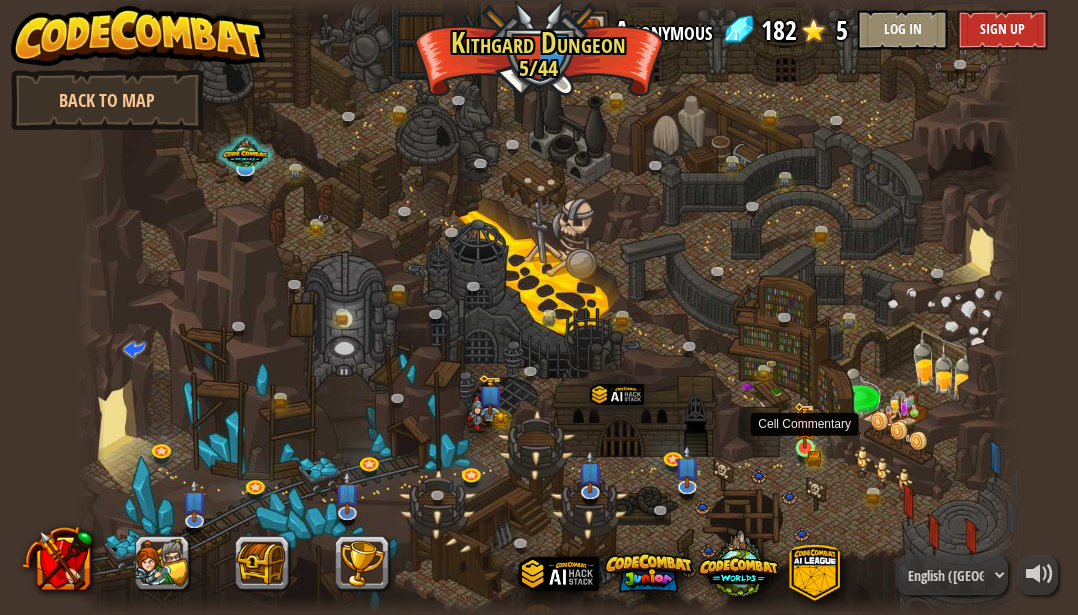 click at bounding box center (805, 426) 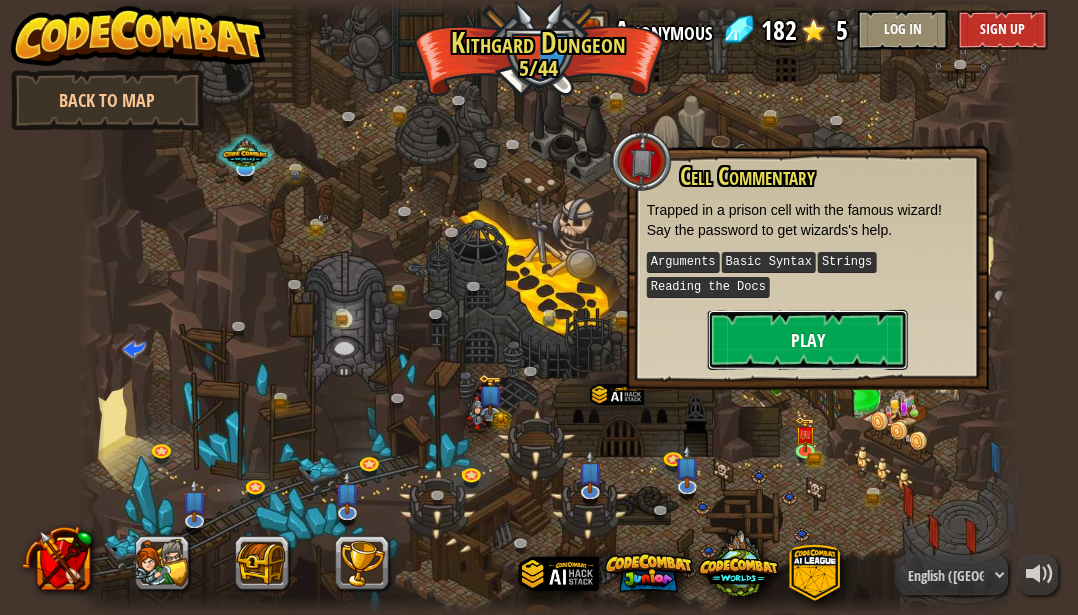 click on "Play" at bounding box center (808, 340) 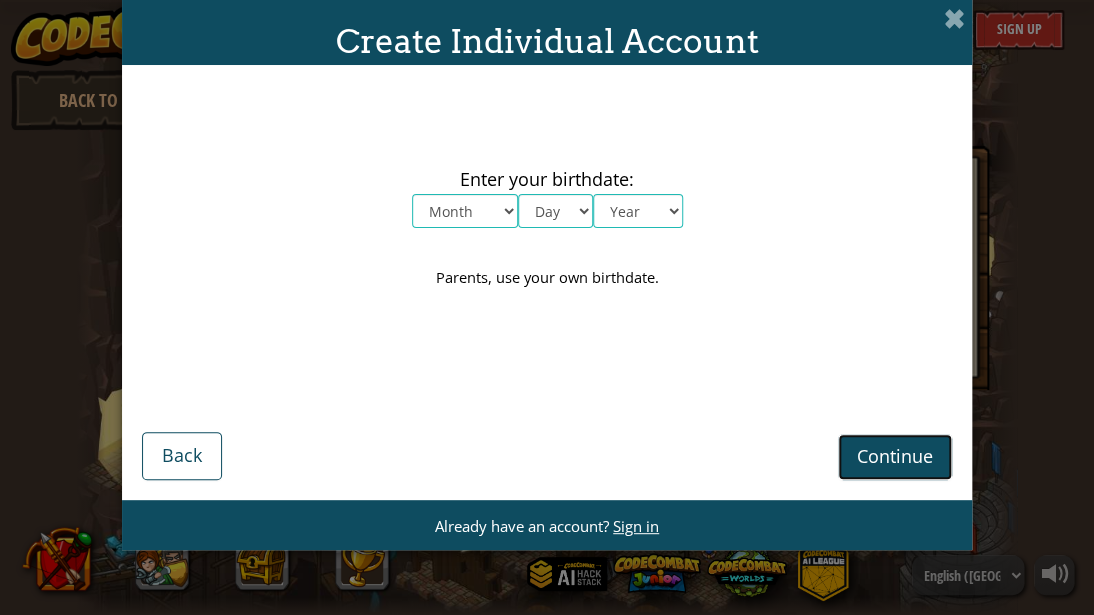 click on "Continue" at bounding box center [895, 456] 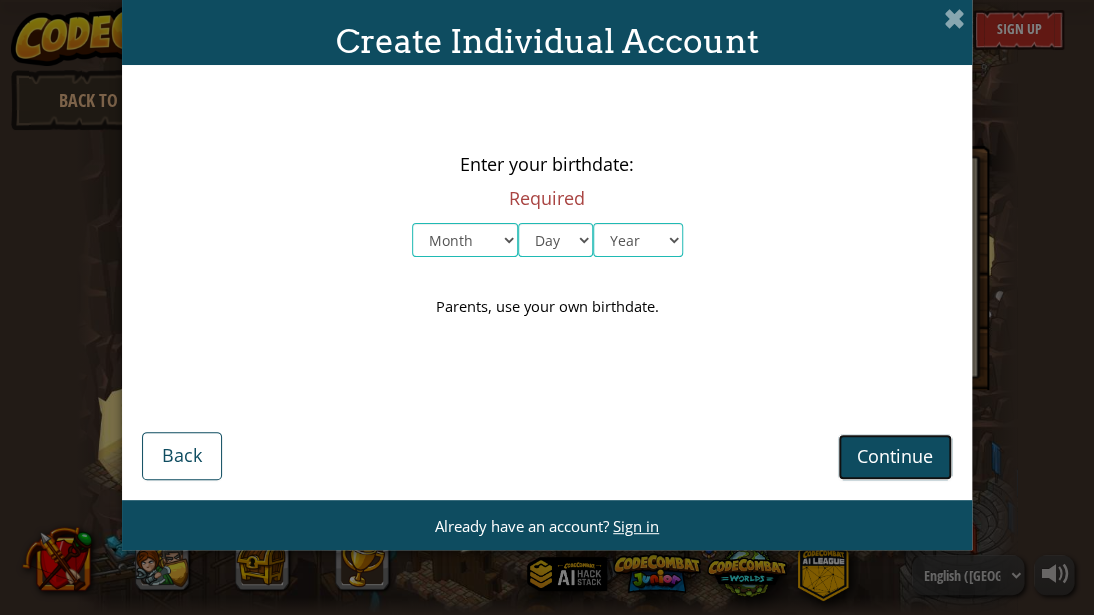 click on "Continue" at bounding box center (895, 456) 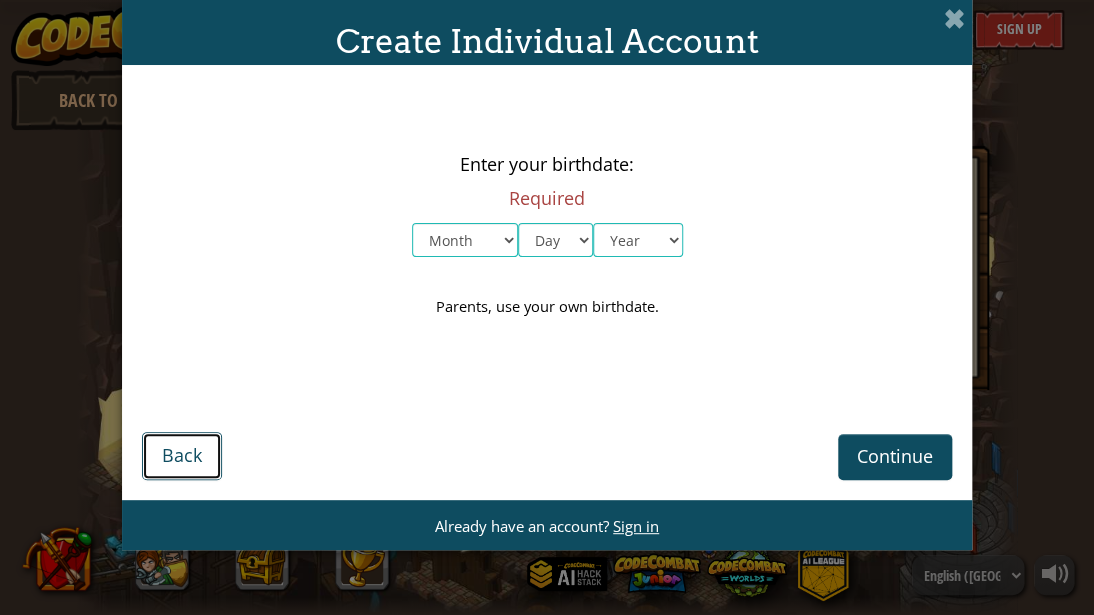 click on "Back" at bounding box center [182, 455] 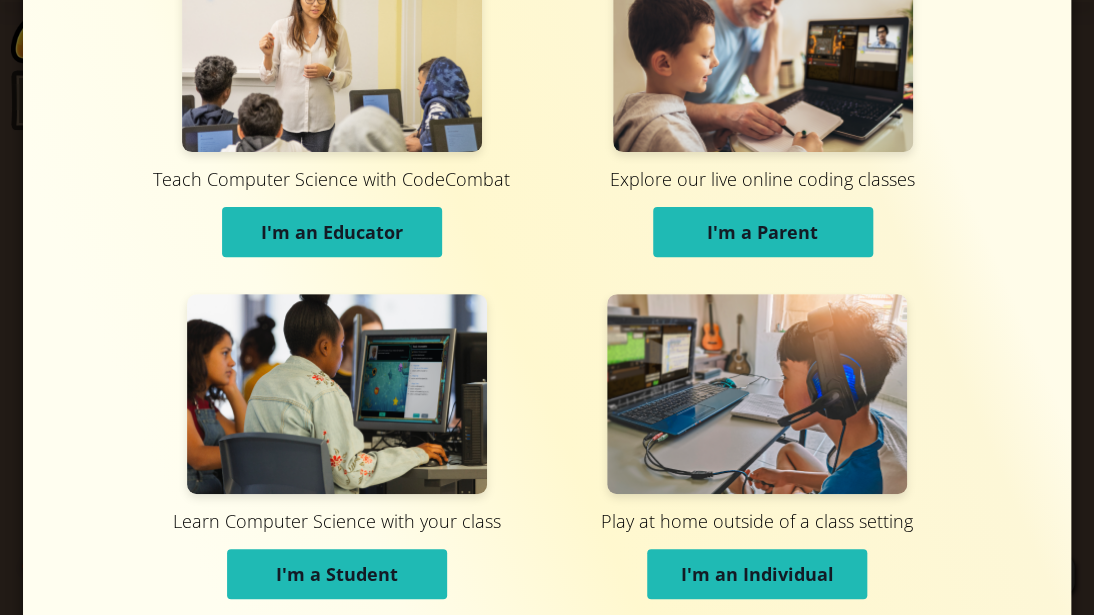 scroll, scrollTop: 94, scrollLeft: 0, axis: vertical 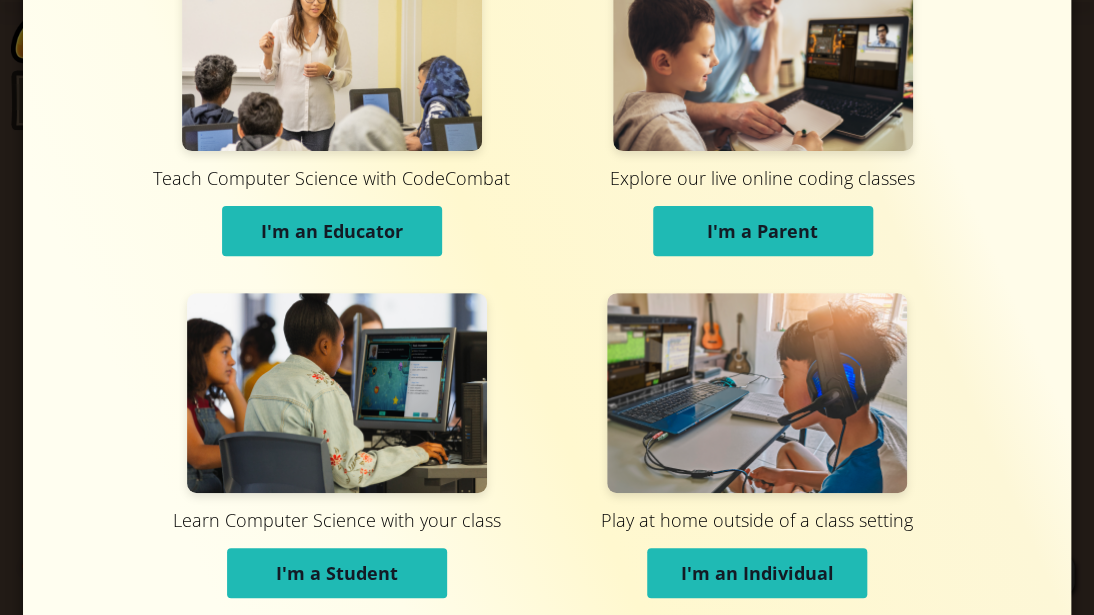 click on "I'm a Student" at bounding box center [337, 573] 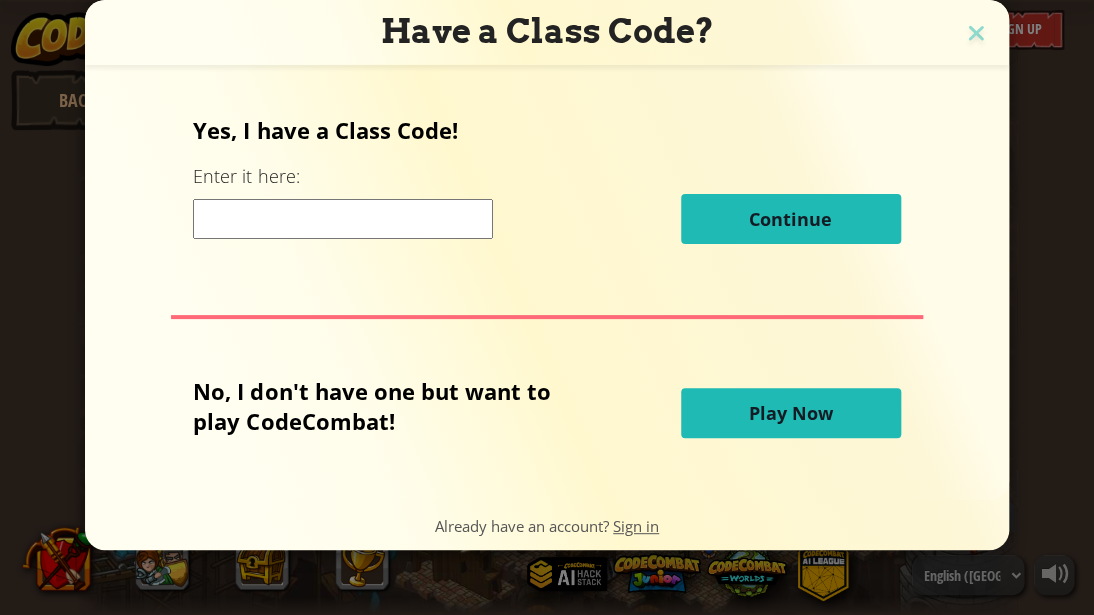 scroll, scrollTop: 0, scrollLeft: 0, axis: both 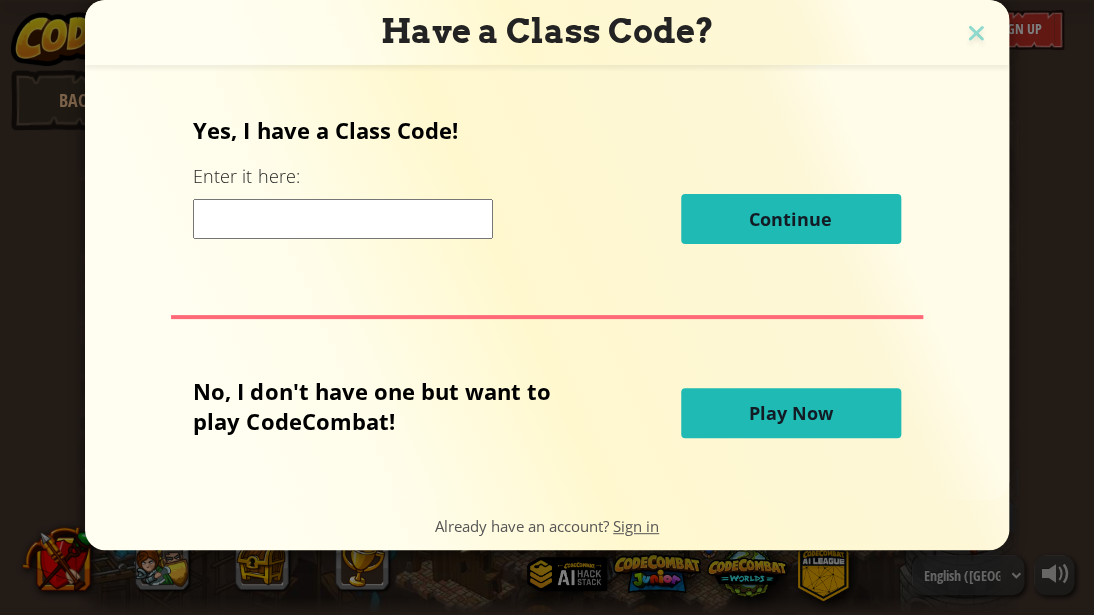 click on "Play Now" at bounding box center (791, 413) 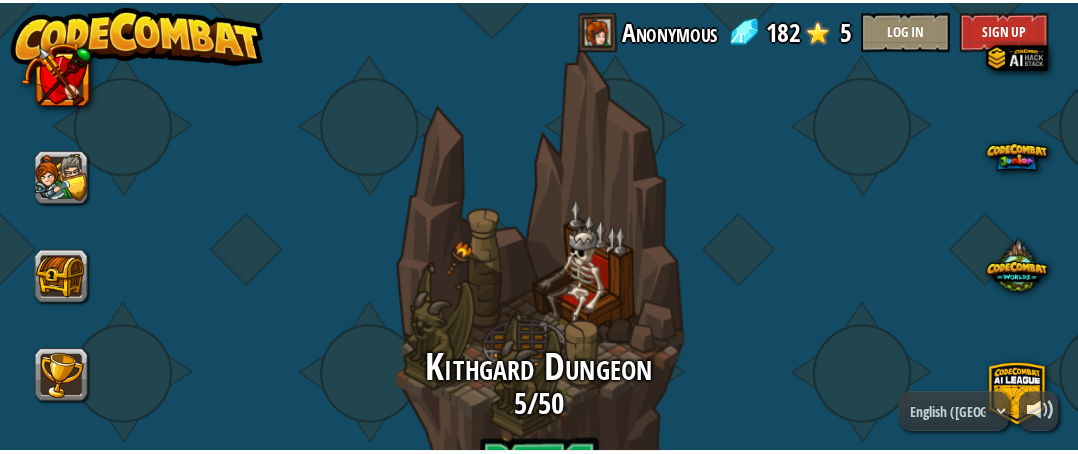 scroll, scrollTop: 0, scrollLeft: 0, axis: both 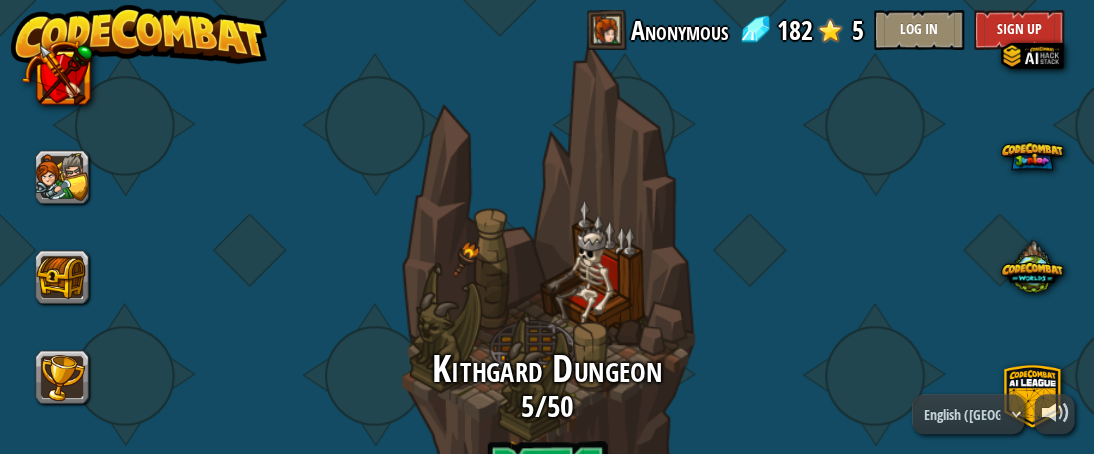 click on "Kithgard Dungeon 5 / 50 Play Escape the dungeon and level up your coding skills!" at bounding box center [547, 486] 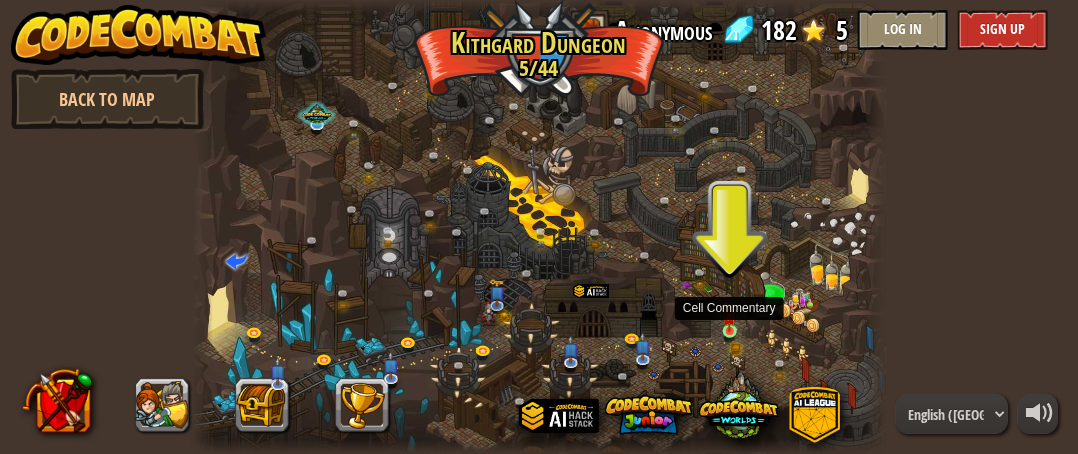 click at bounding box center [730, 317] 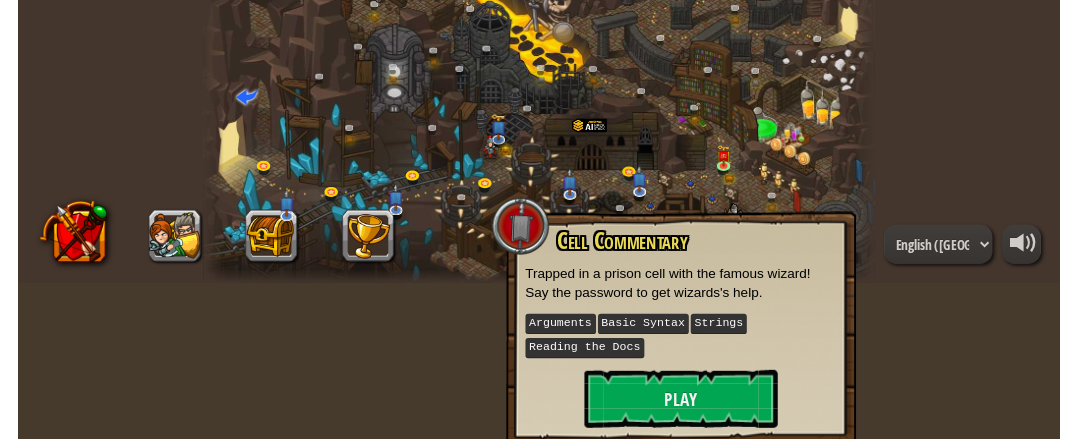 scroll, scrollTop: 166, scrollLeft: 0, axis: vertical 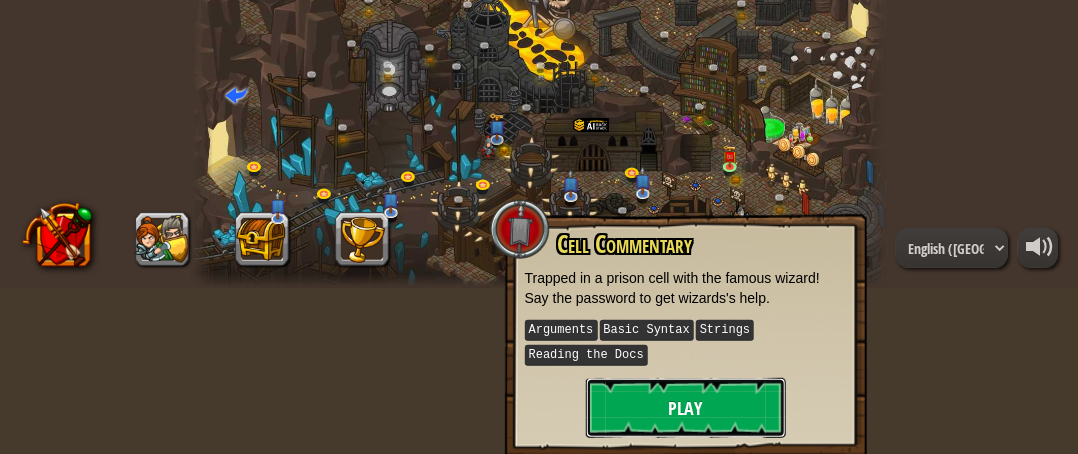click on "Play" at bounding box center (686, 408) 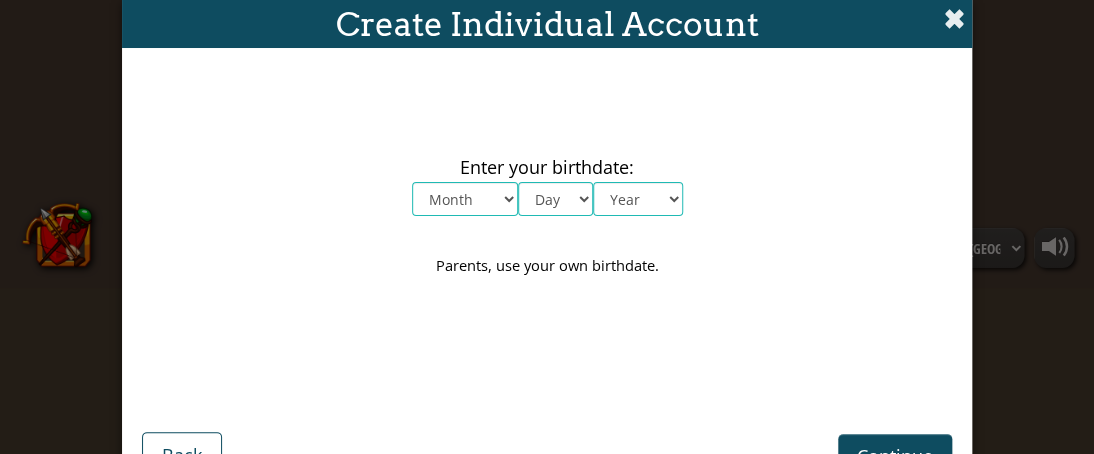 click at bounding box center (954, 18) 